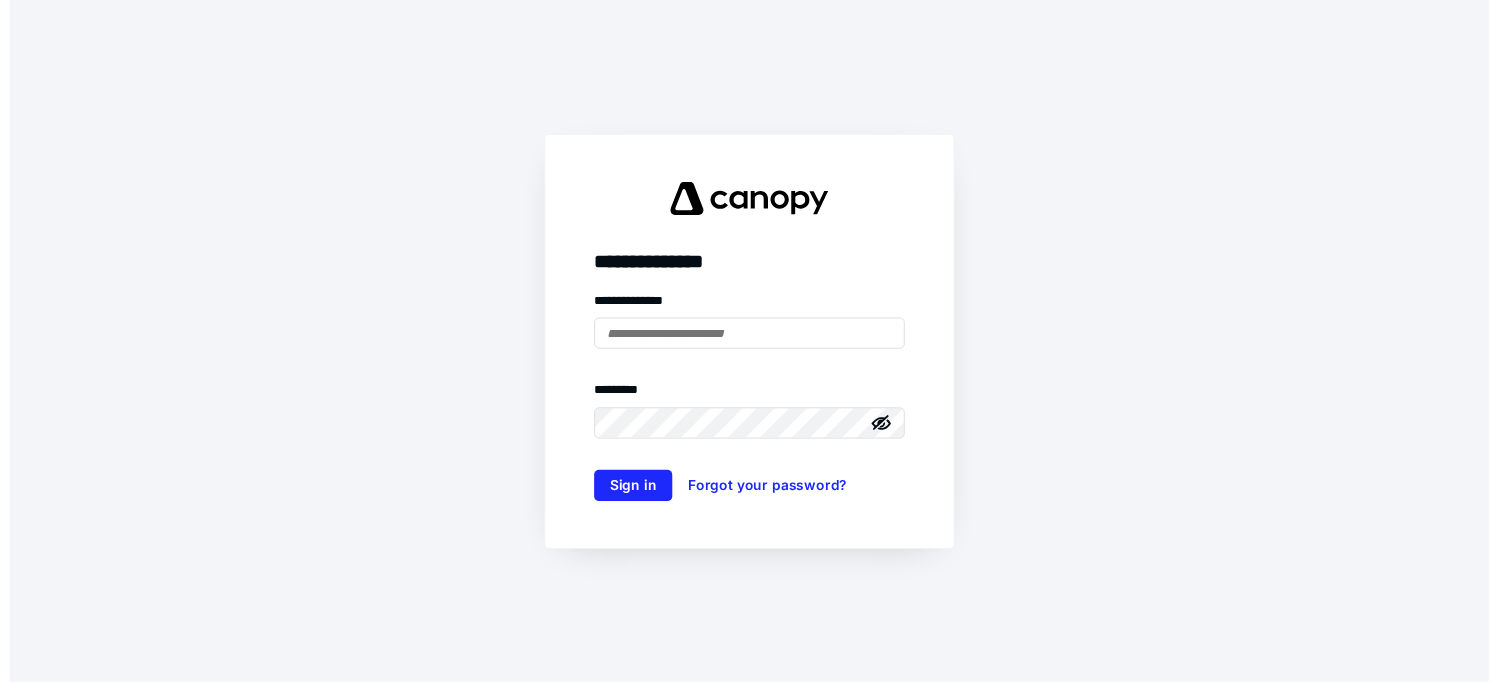 scroll, scrollTop: 0, scrollLeft: 0, axis: both 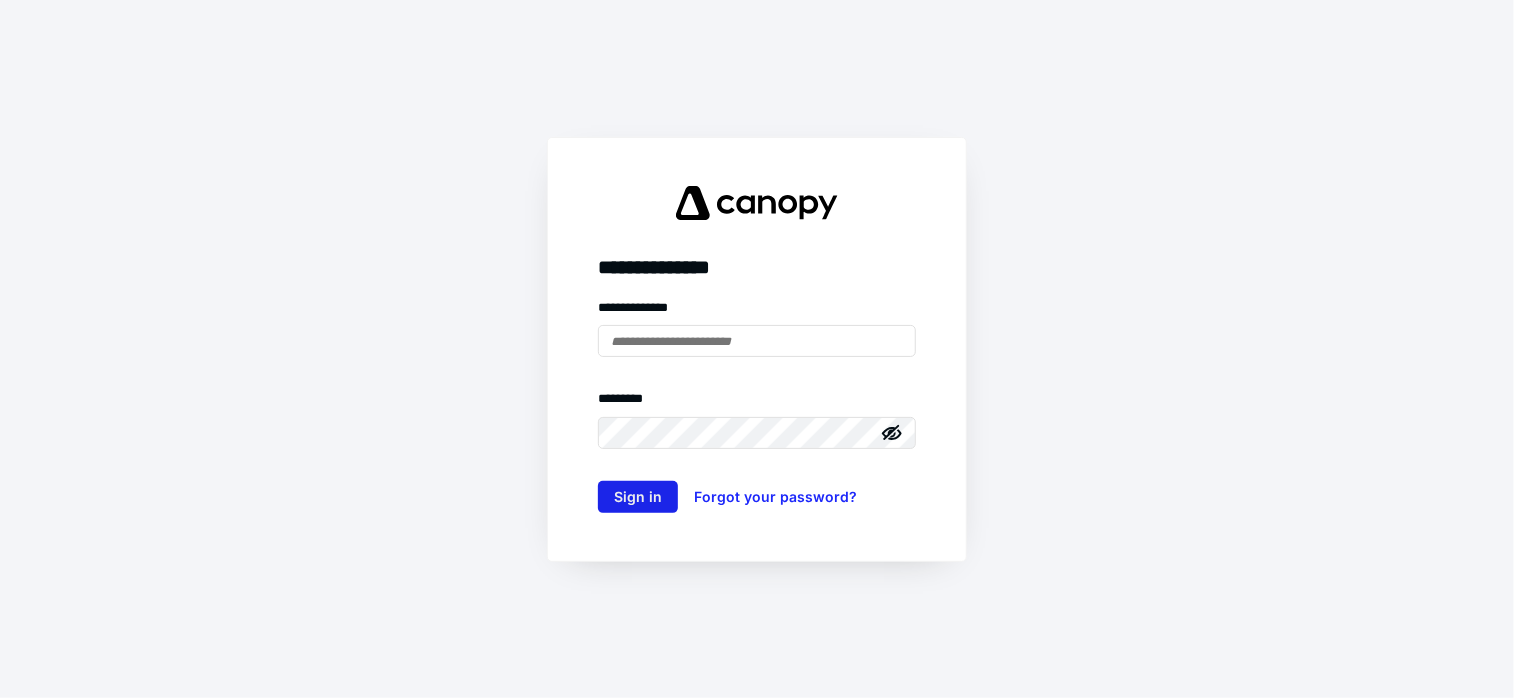 type on "**********" 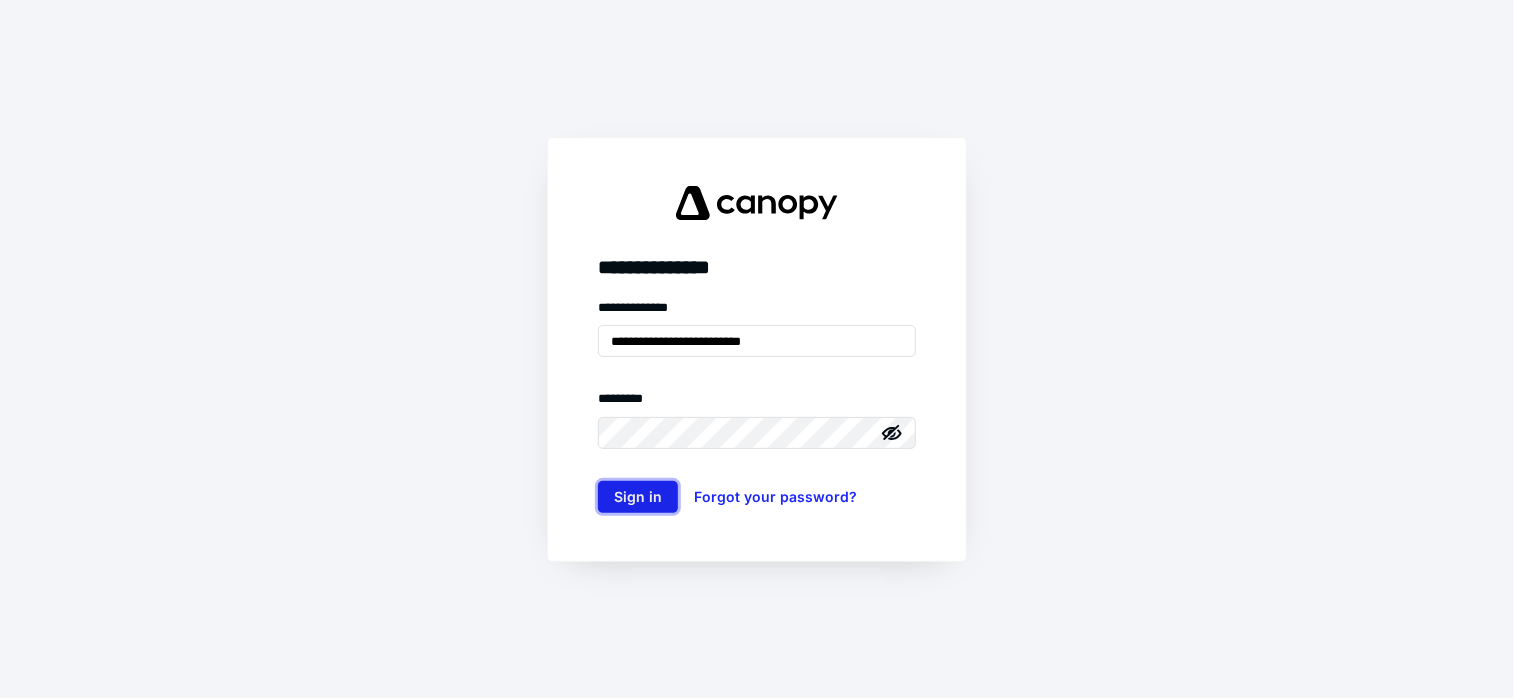 click on "Sign in" at bounding box center [638, 497] 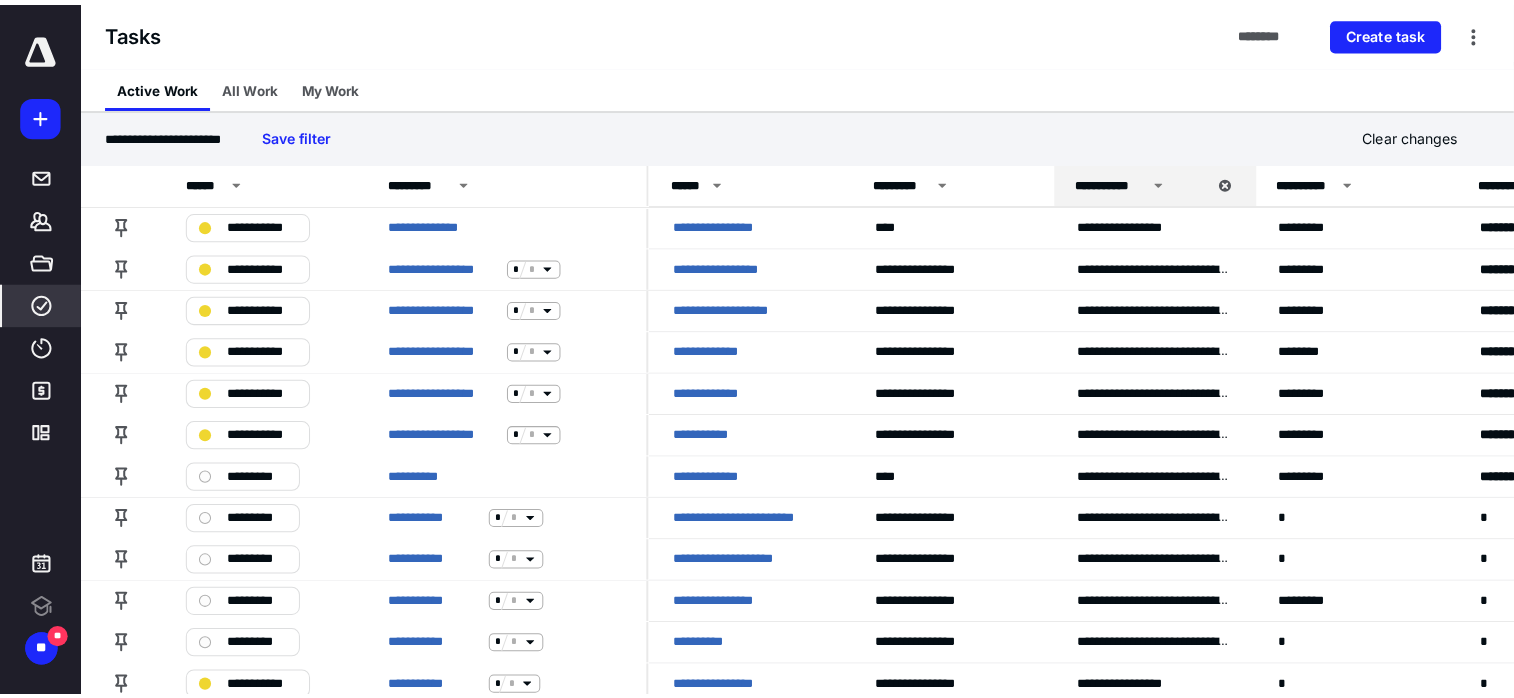 scroll, scrollTop: 0, scrollLeft: 0, axis: both 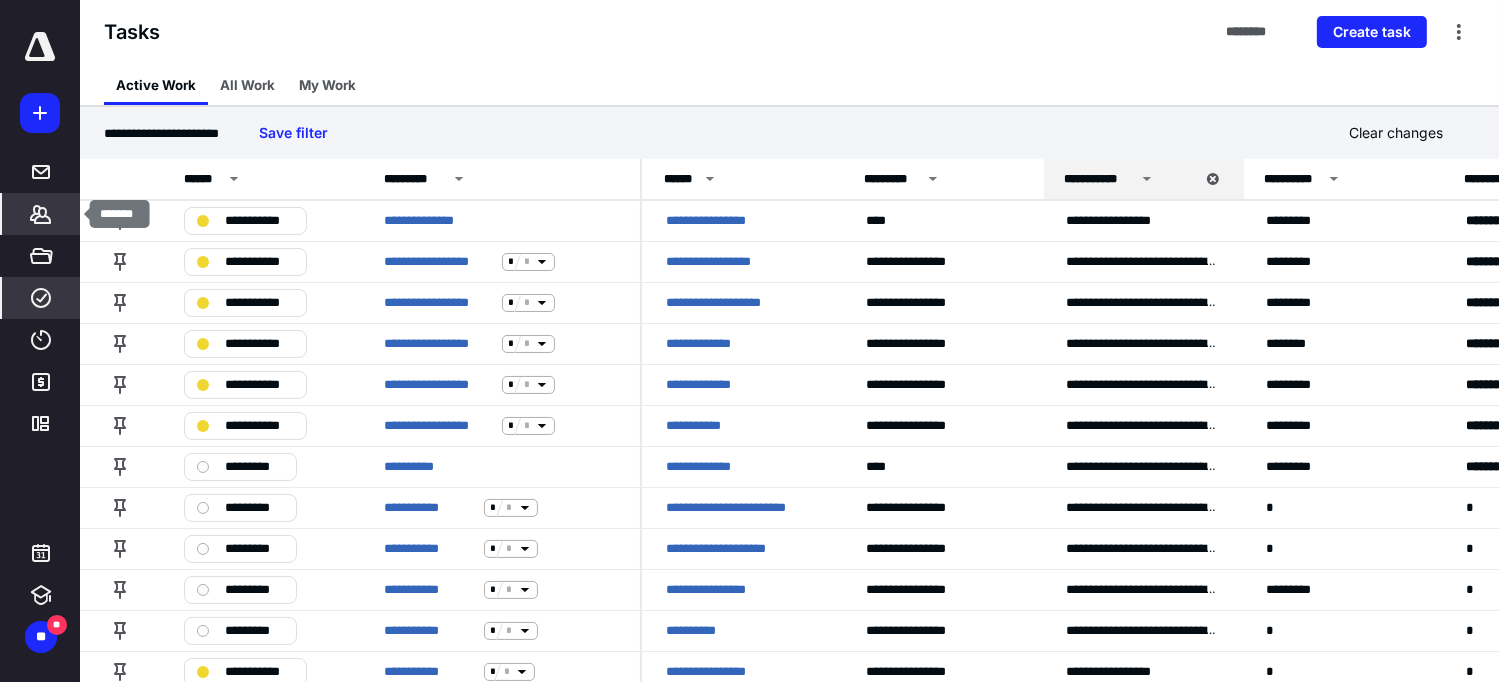 click 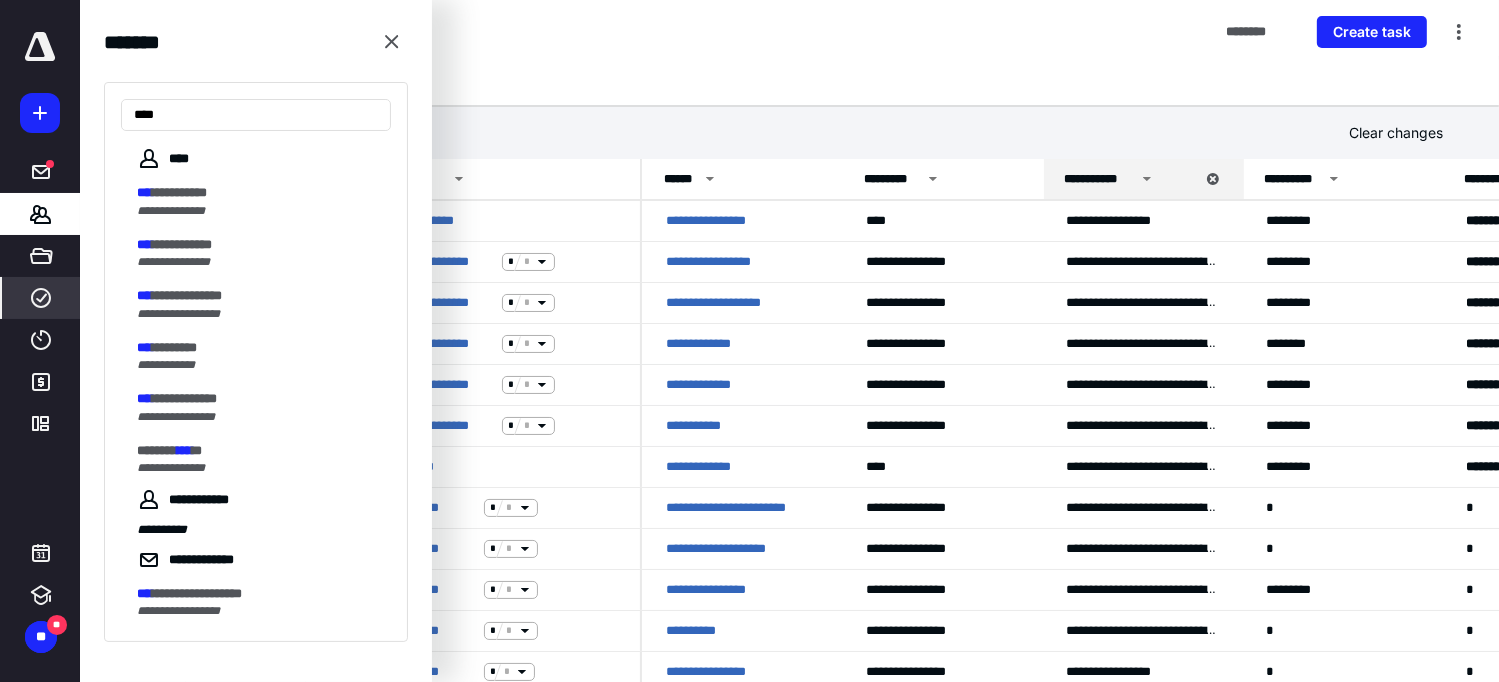 type on "*****" 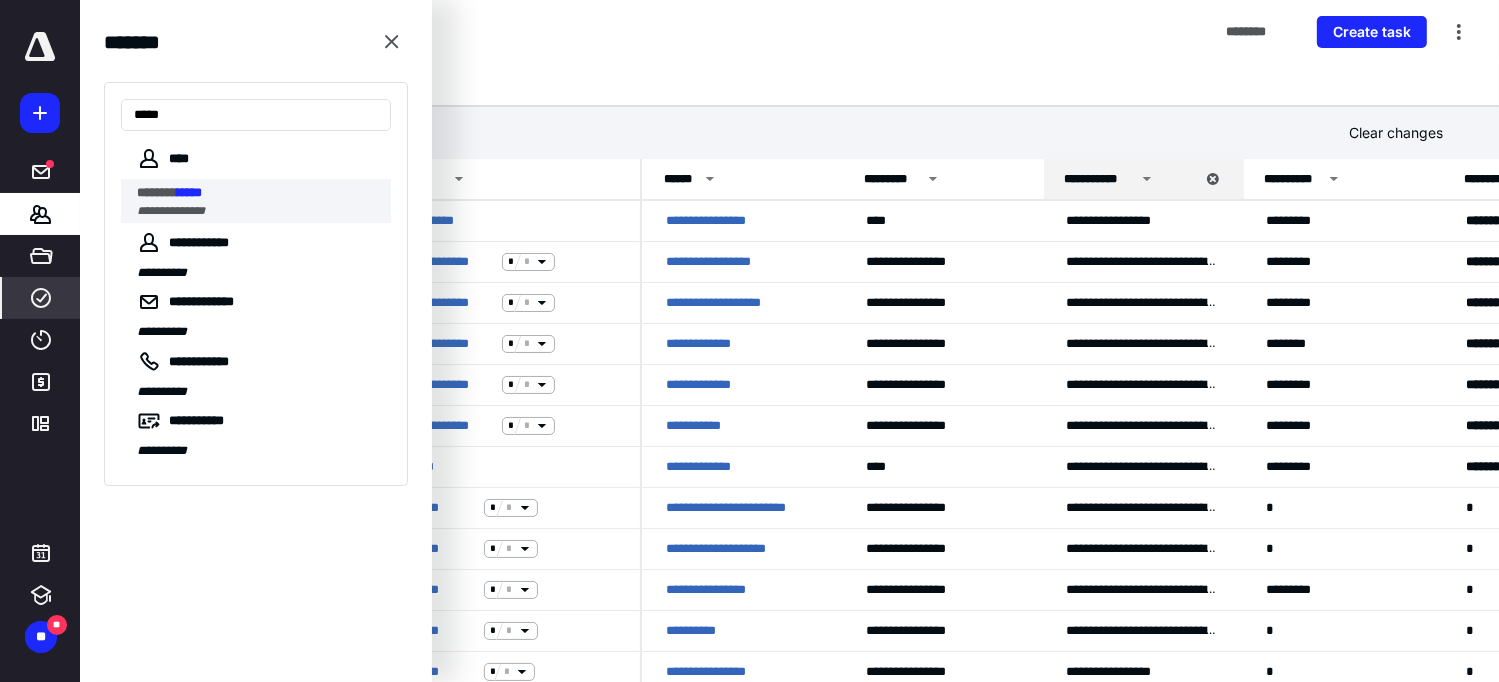 click on "*****" at bounding box center [189, 192] 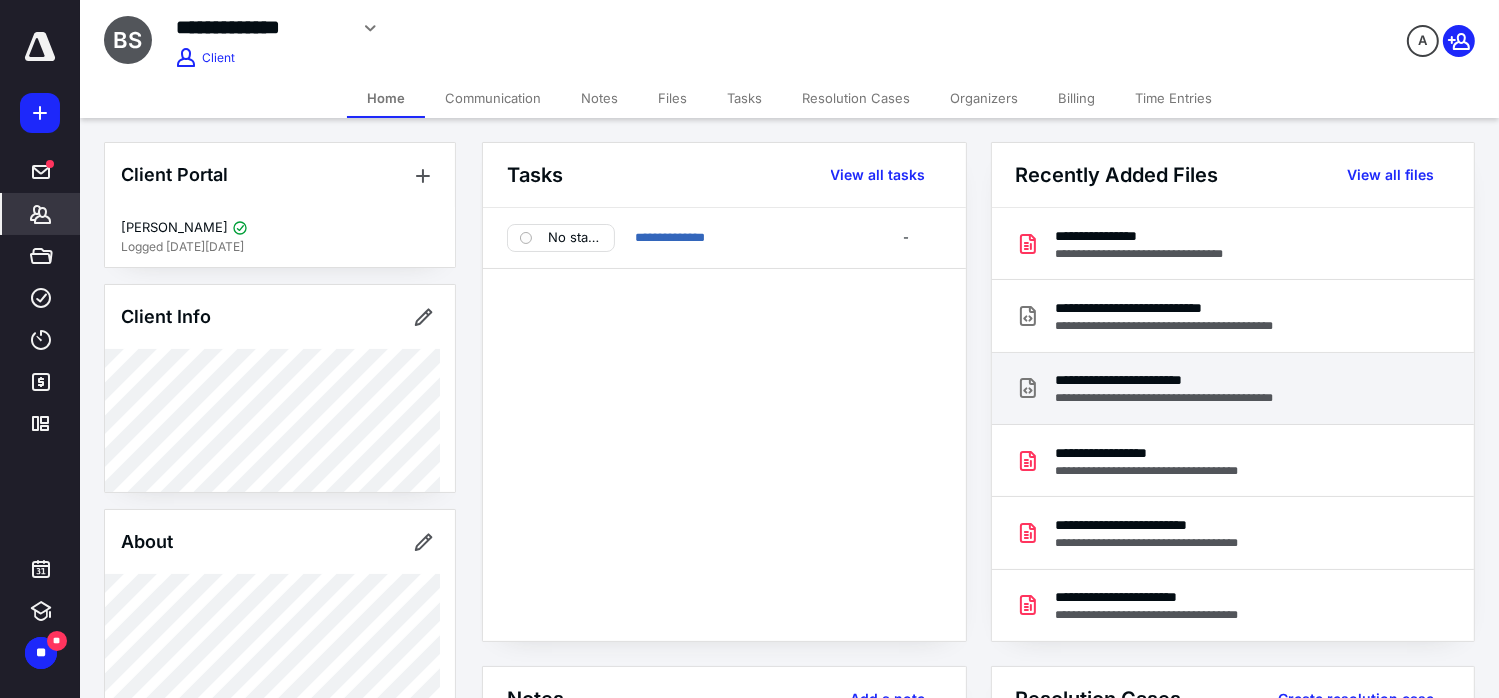 click on "**********" at bounding box center [1196, 380] 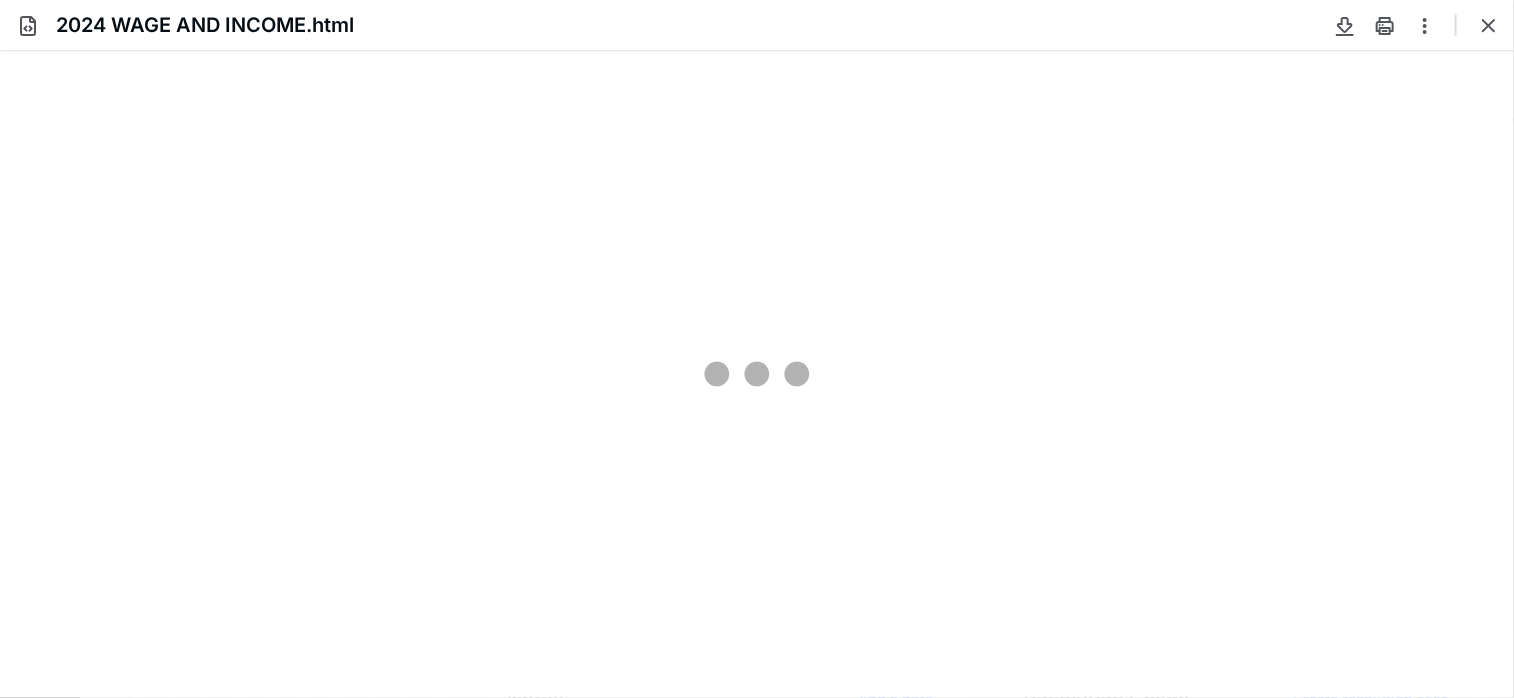 scroll, scrollTop: 0, scrollLeft: 0, axis: both 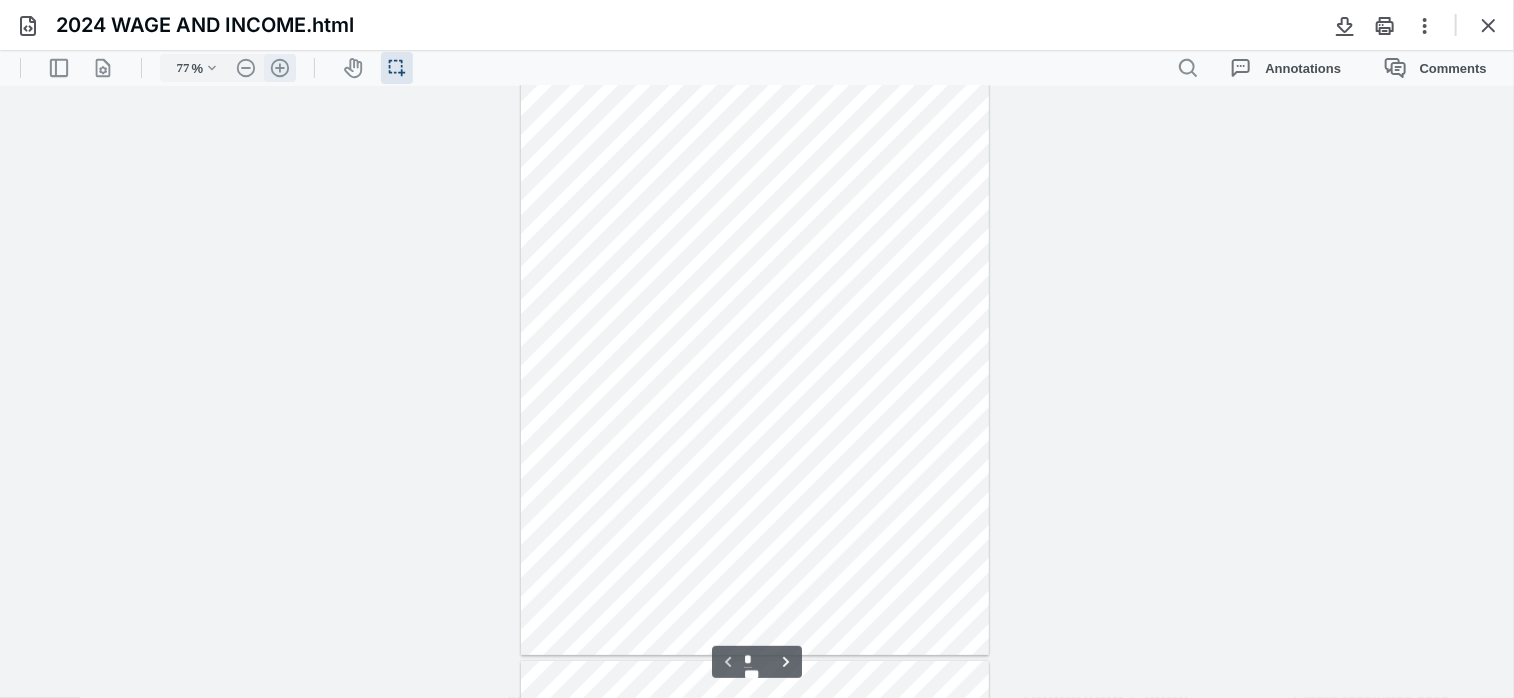 click on ".cls-1{fill:#abb0c4;} icon - header - zoom - in - line" at bounding box center [280, 67] 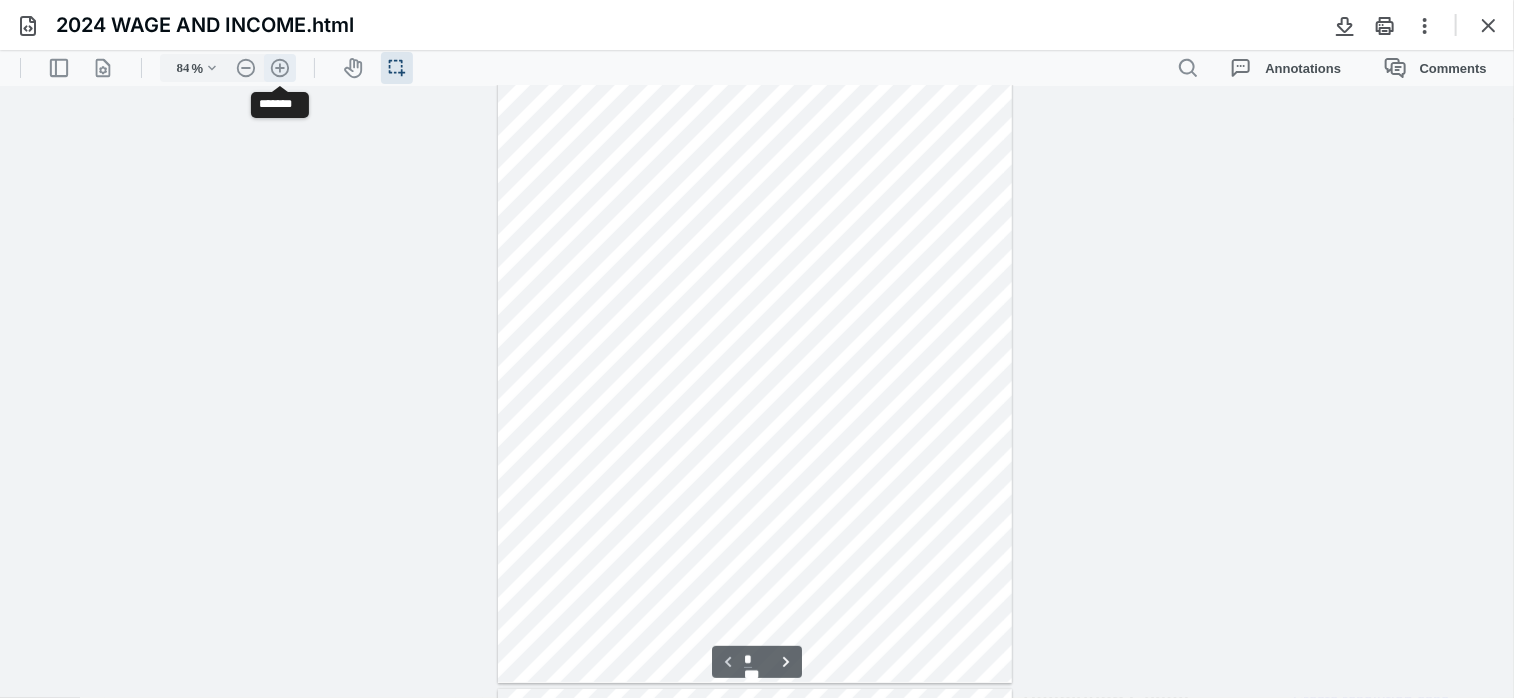 click on ".cls-1{fill:#abb0c4;} icon - header - zoom - in - line" at bounding box center [280, 67] 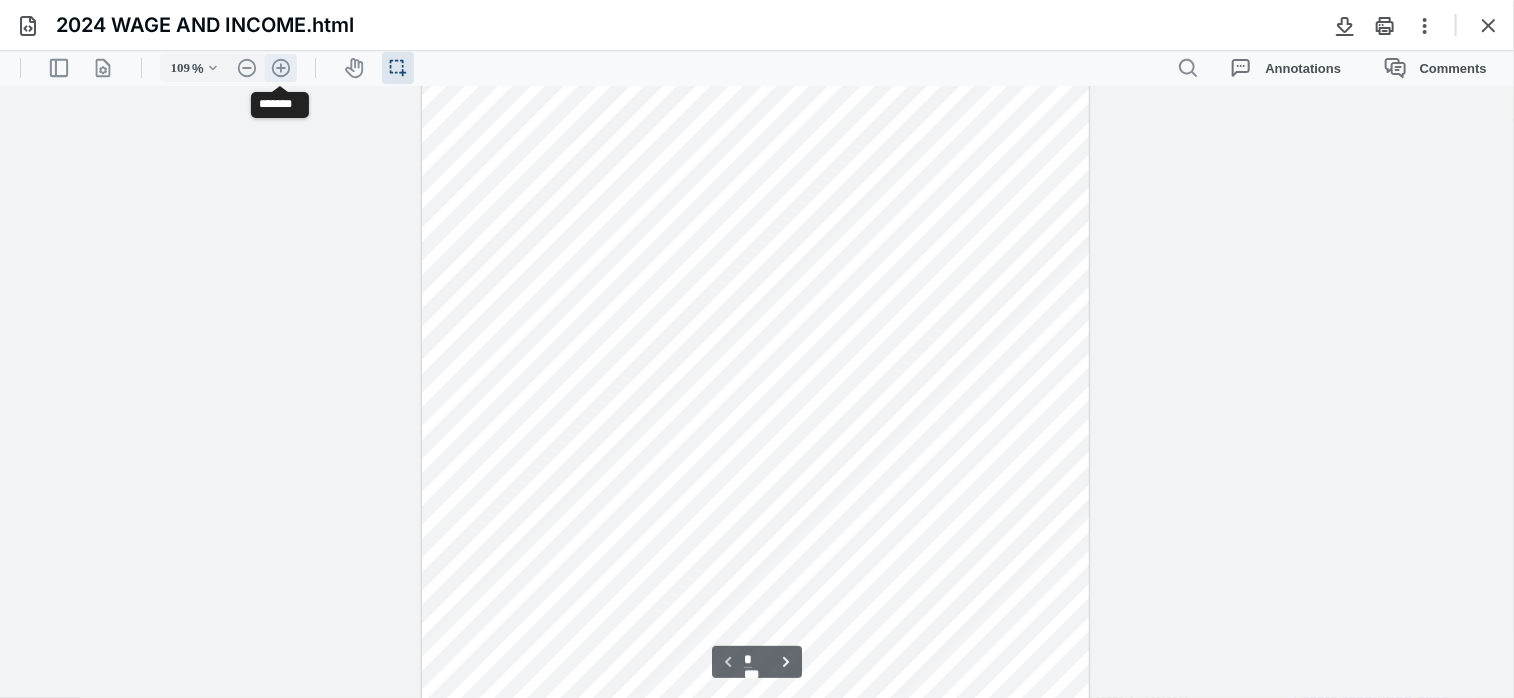 click on ".cls-1{fill:#abb0c4;} icon - header - zoom - in - line" at bounding box center (281, 67) 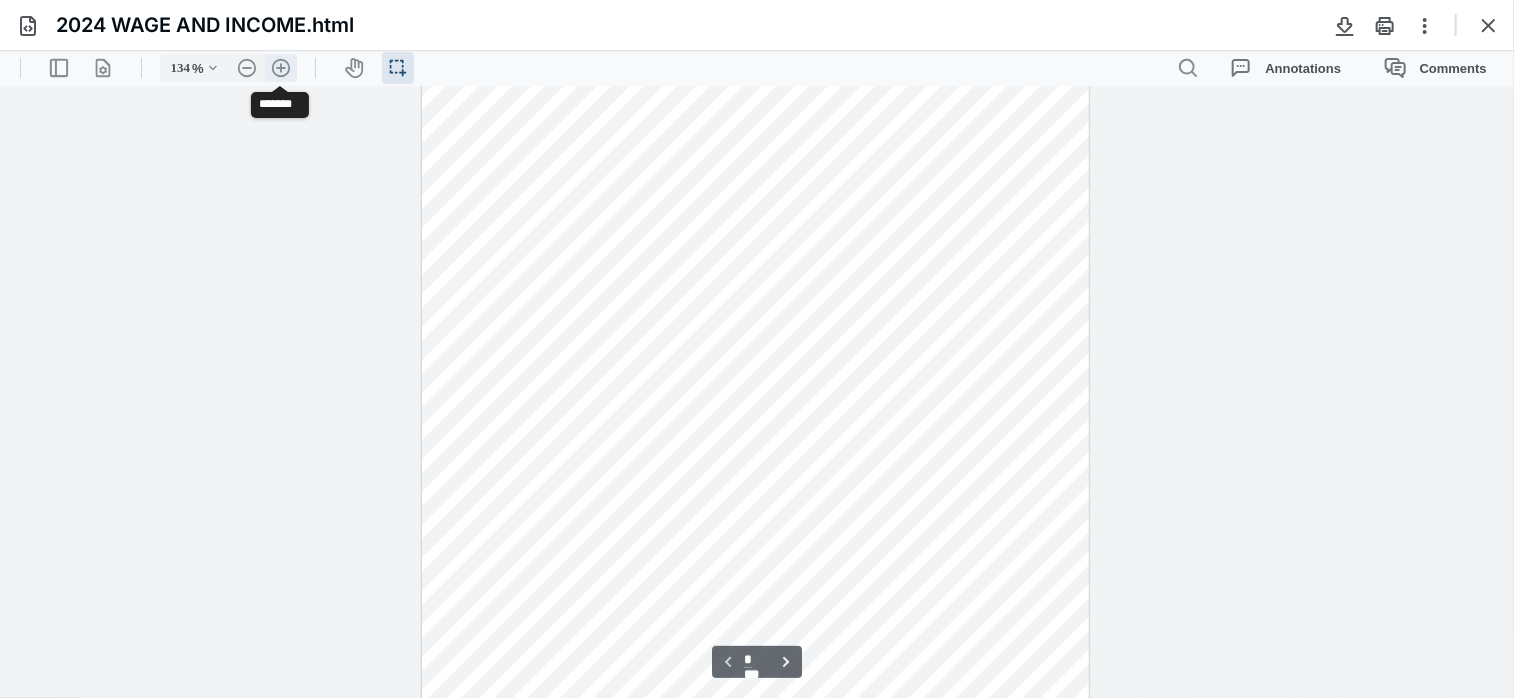 click on ".cls-1{fill:#abb0c4;} icon - header - zoom - in - line" at bounding box center (281, 67) 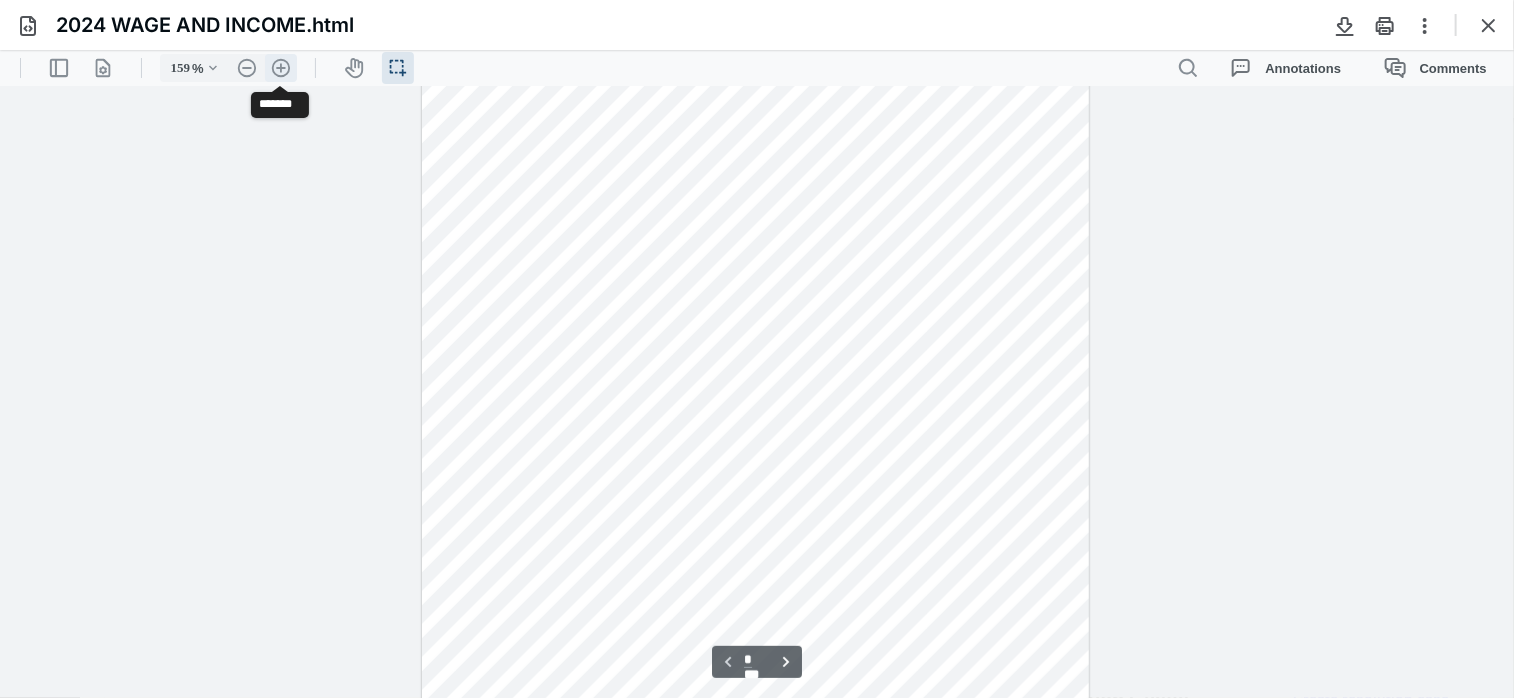 scroll, scrollTop: 392, scrollLeft: 0, axis: vertical 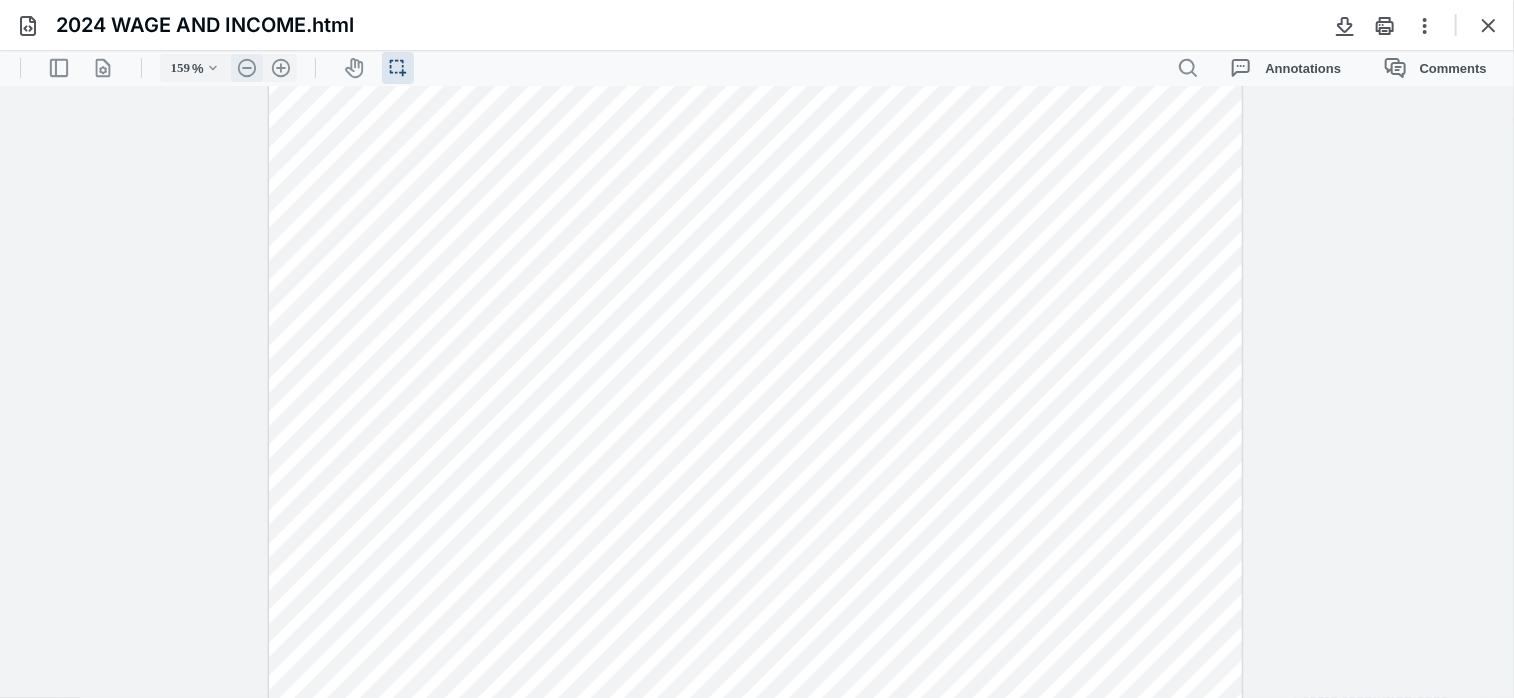 click on ".cls-1{fill:#abb0c4;} icon - header - zoom - out - line" at bounding box center [247, 67] 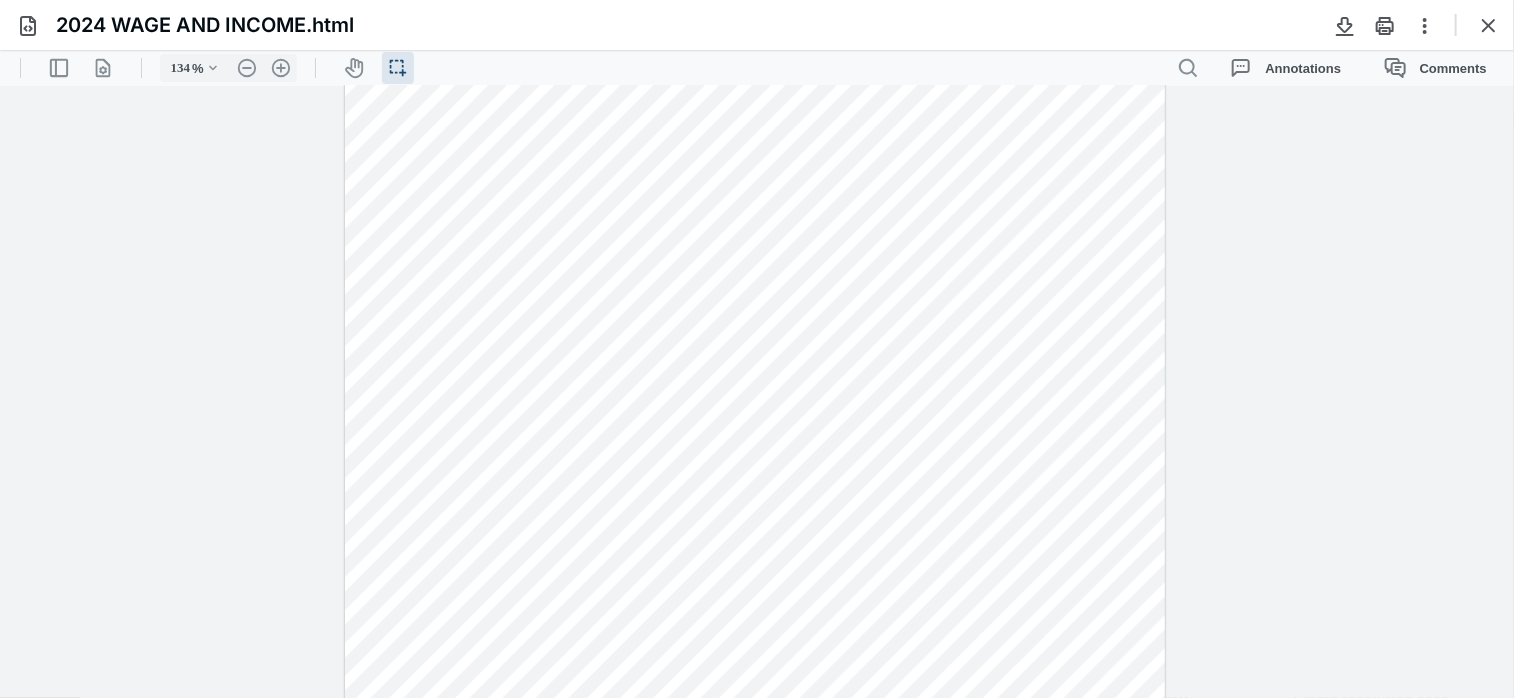 scroll, scrollTop: 2400, scrollLeft: 0, axis: vertical 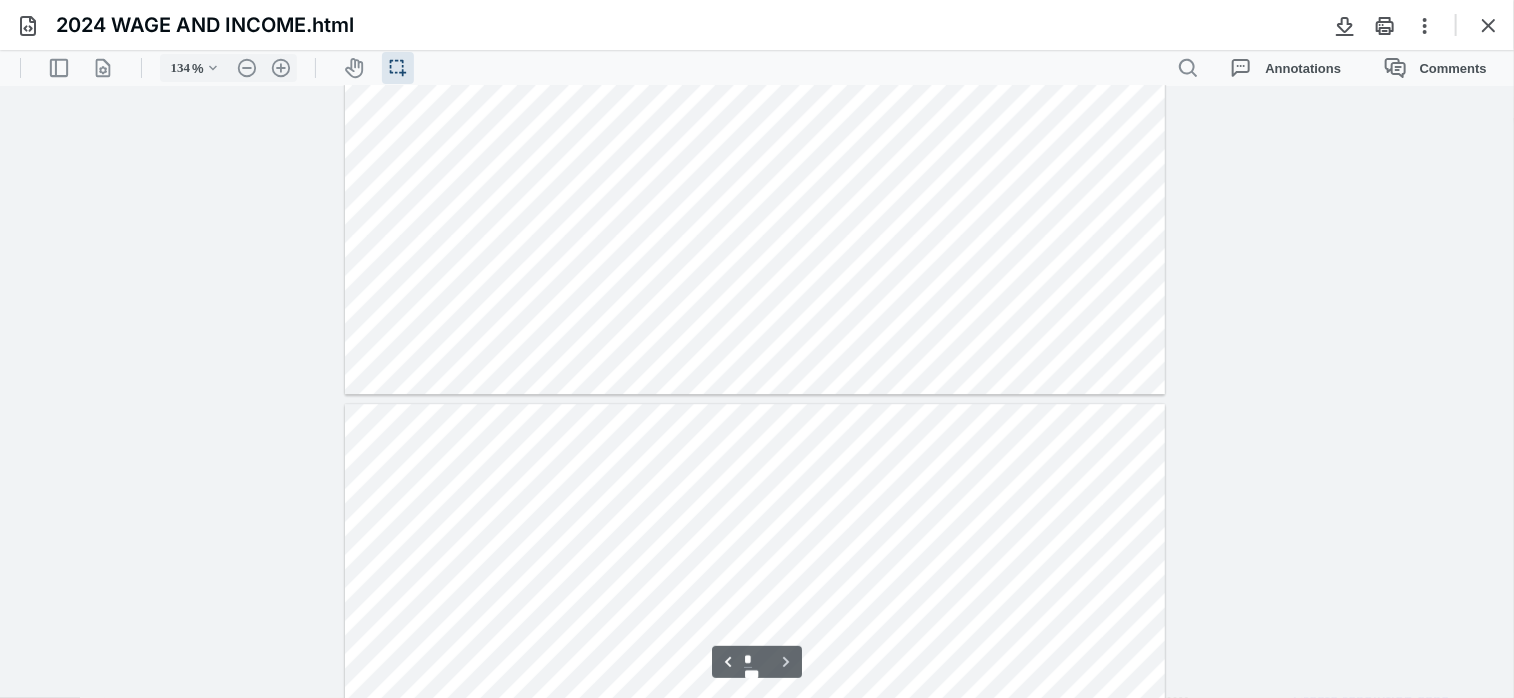 type on "*" 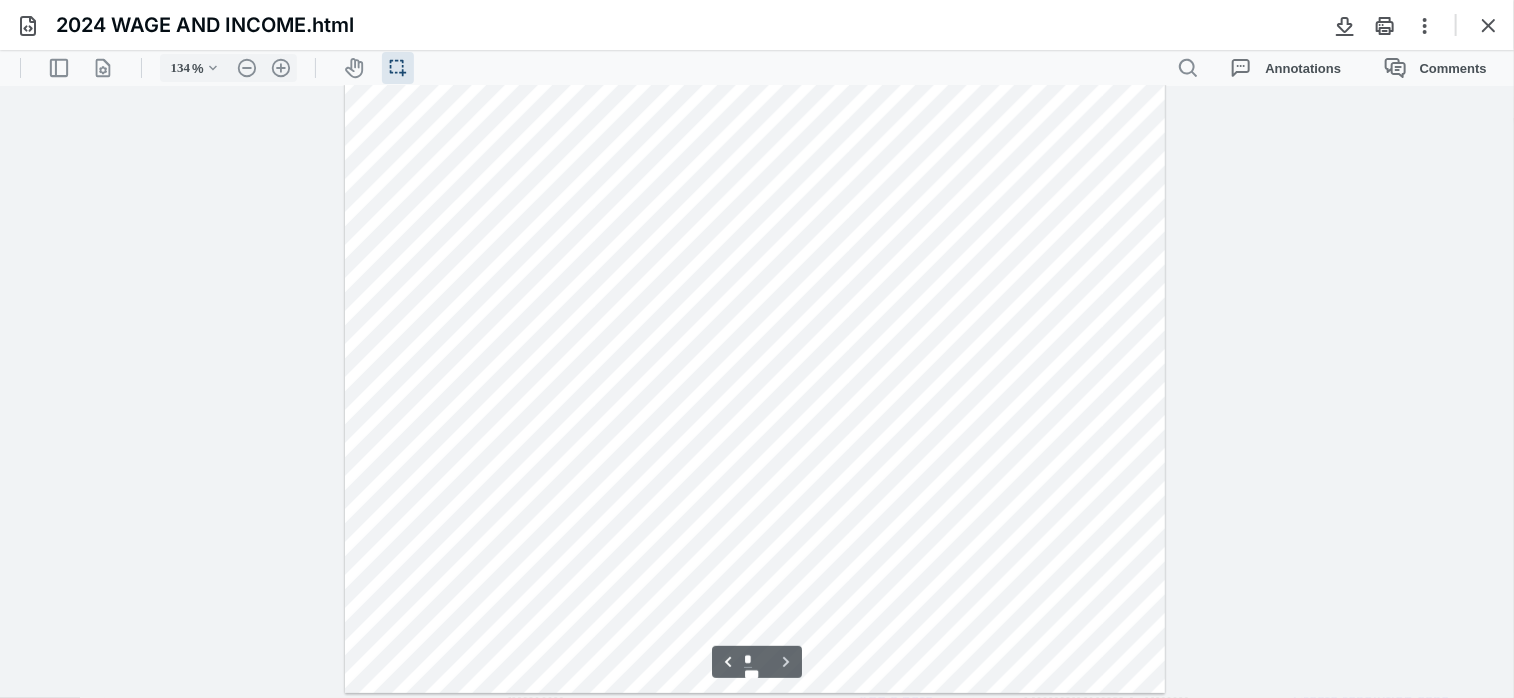 scroll, scrollTop: 3372, scrollLeft: 0, axis: vertical 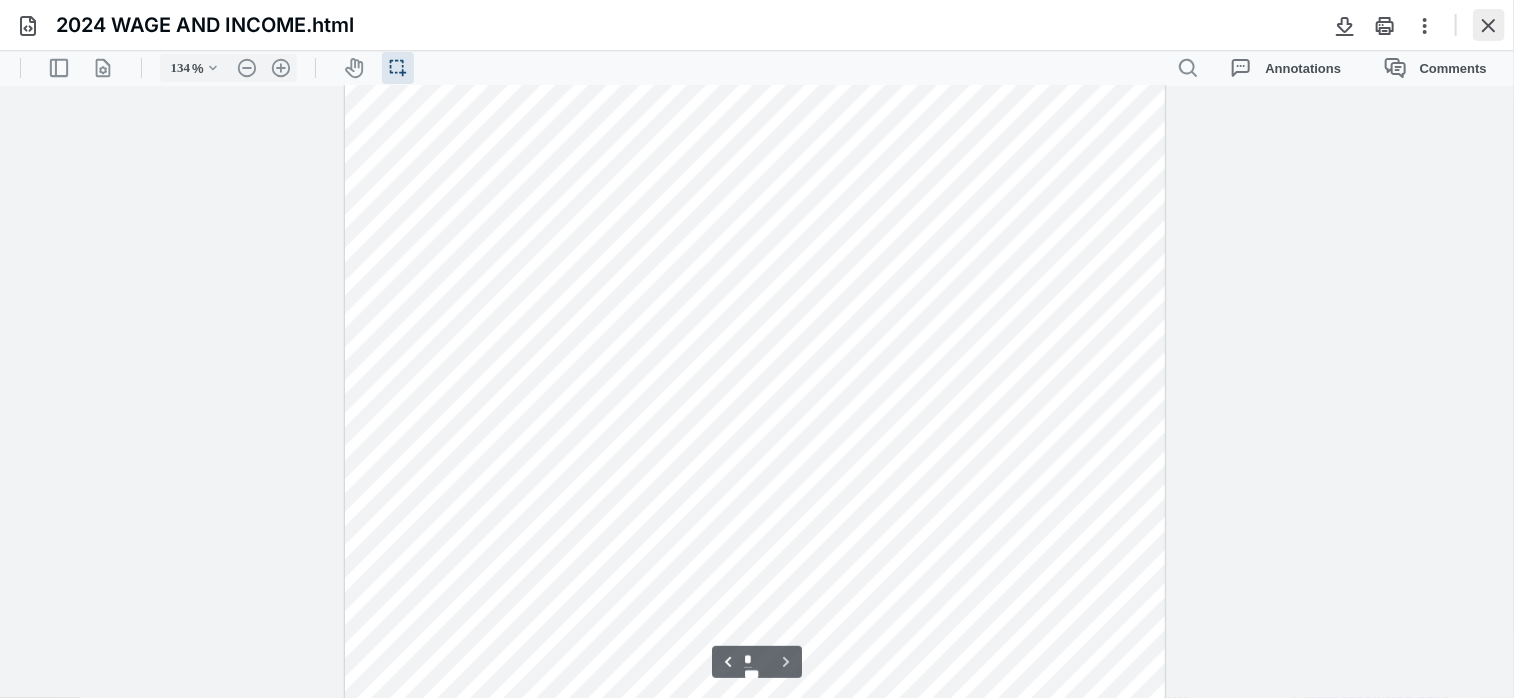click at bounding box center (1489, 25) 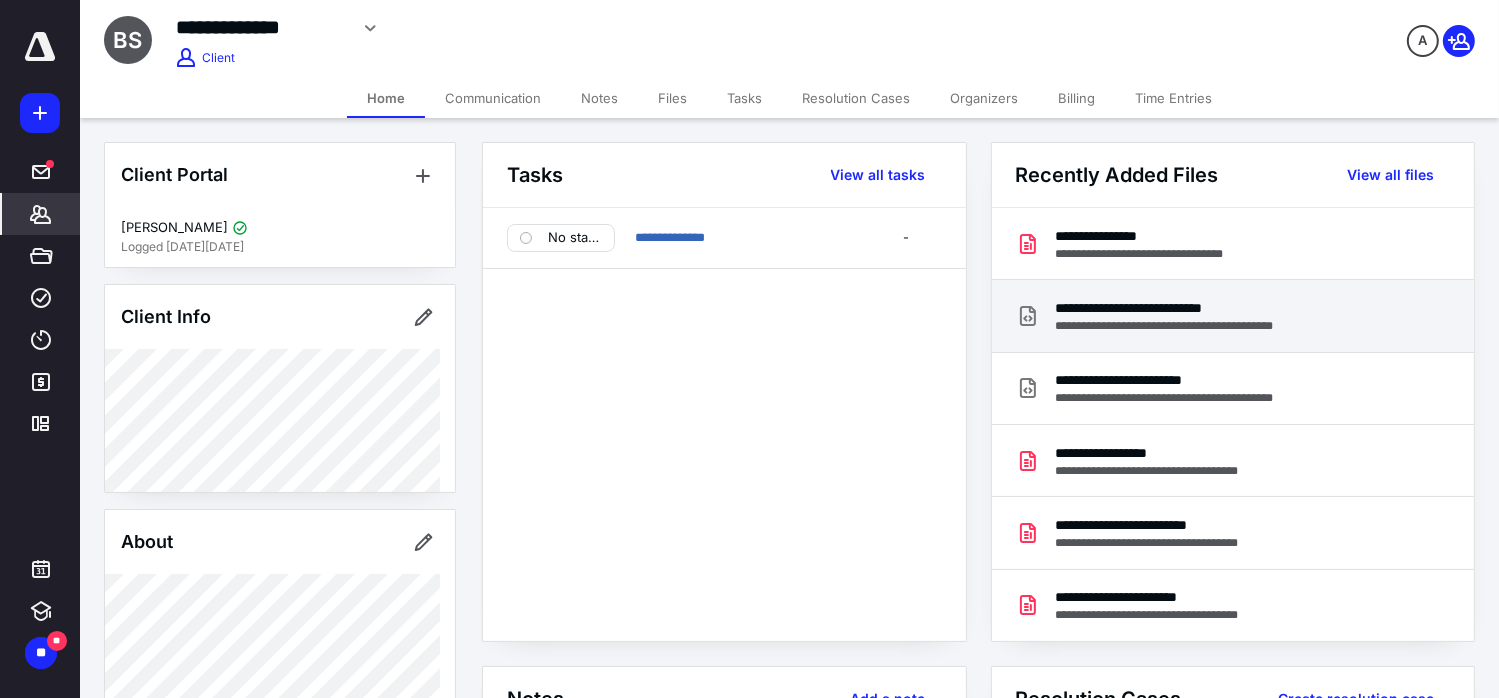 click on "**********" at bounding box center [1196, 326] 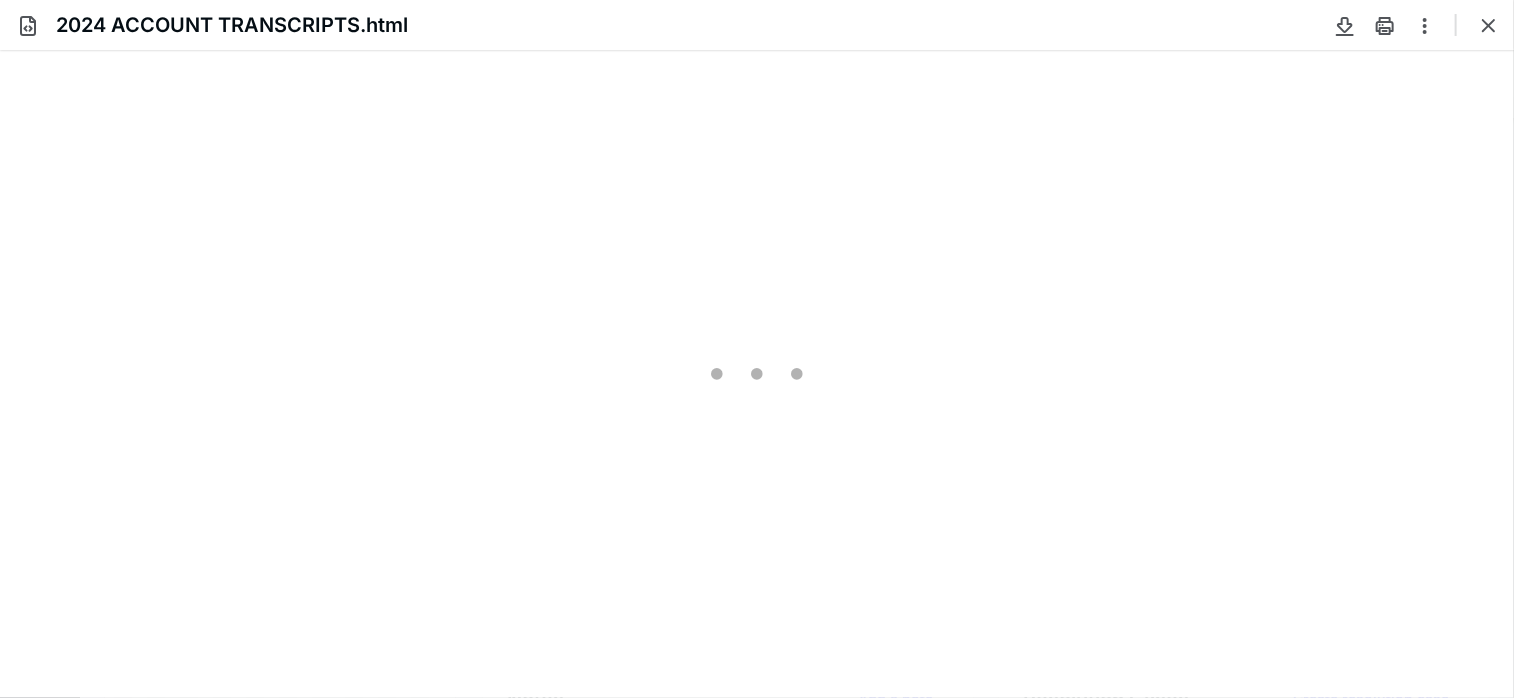 scroll, scrollTop: 0, scrollLeft: 0, axis: both 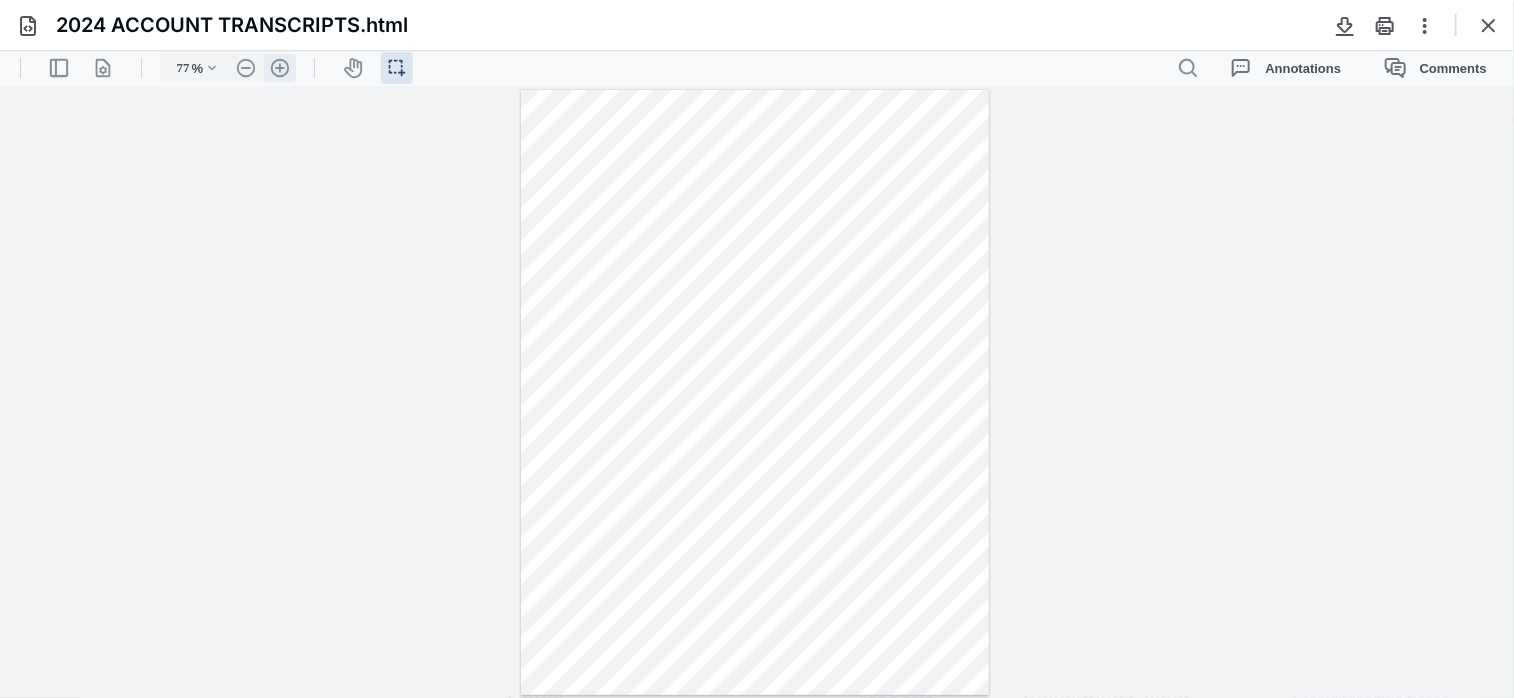 click on ".cls-1{fill:#abb0c4;} icon - header - zoom - in - line" at bounding box center [280, 67] 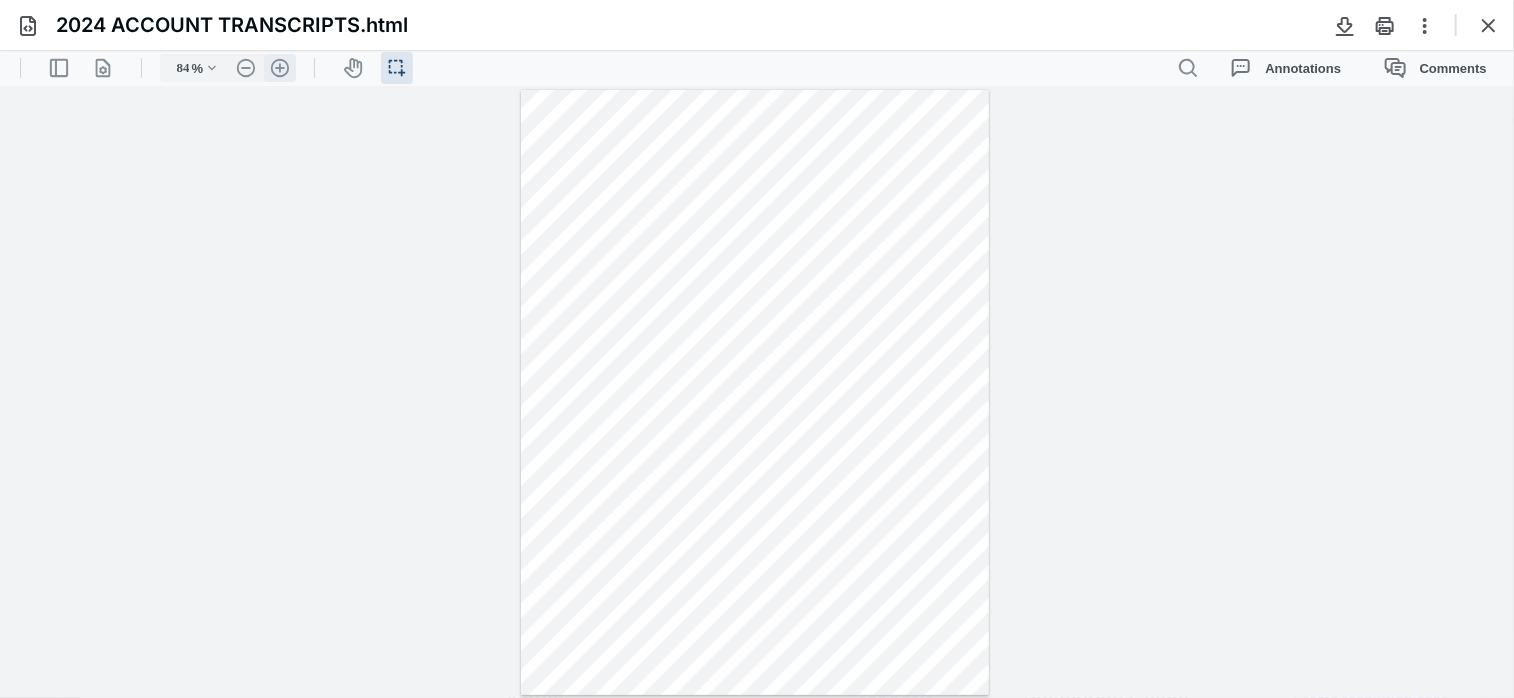 click on ".cls-1{fill:#abb0c4;} icon - header - zoom - in - line" at bounding box center [280, 67] 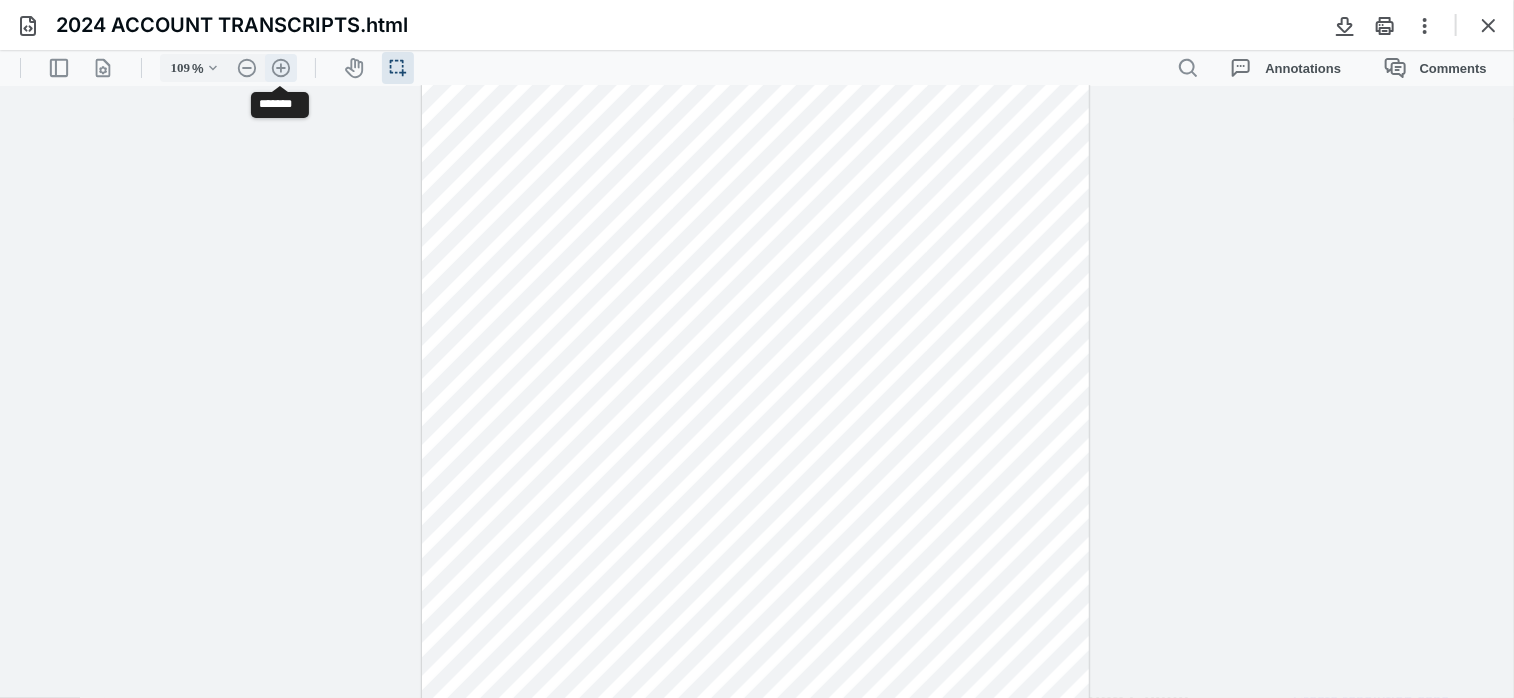 click on ".cls-1{fill:#abb0c4;} icon - header - zoom - in - line" at bounding box center [281, 67] 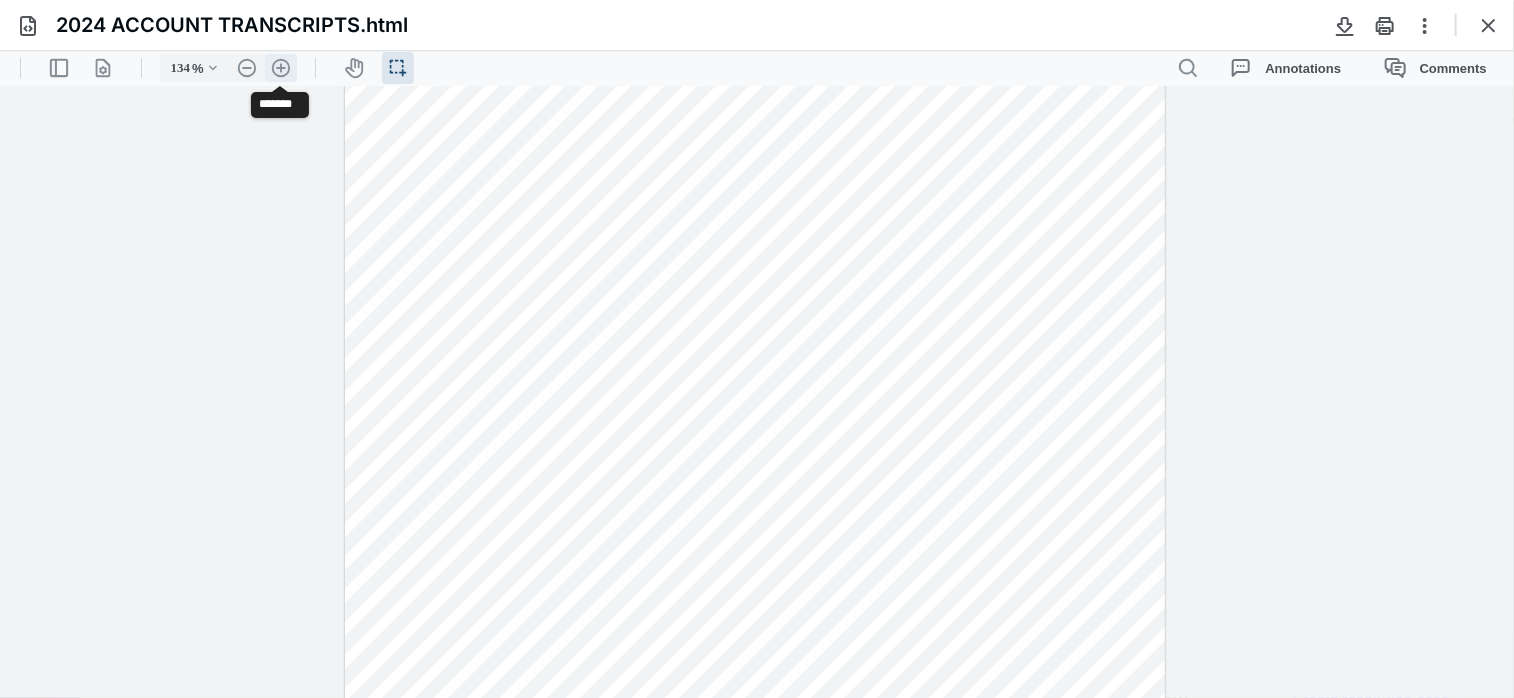 click on ".cls-1{fill:#abb0c4;} icon - header - zoom - in - line" at bounding box center (281, 67) 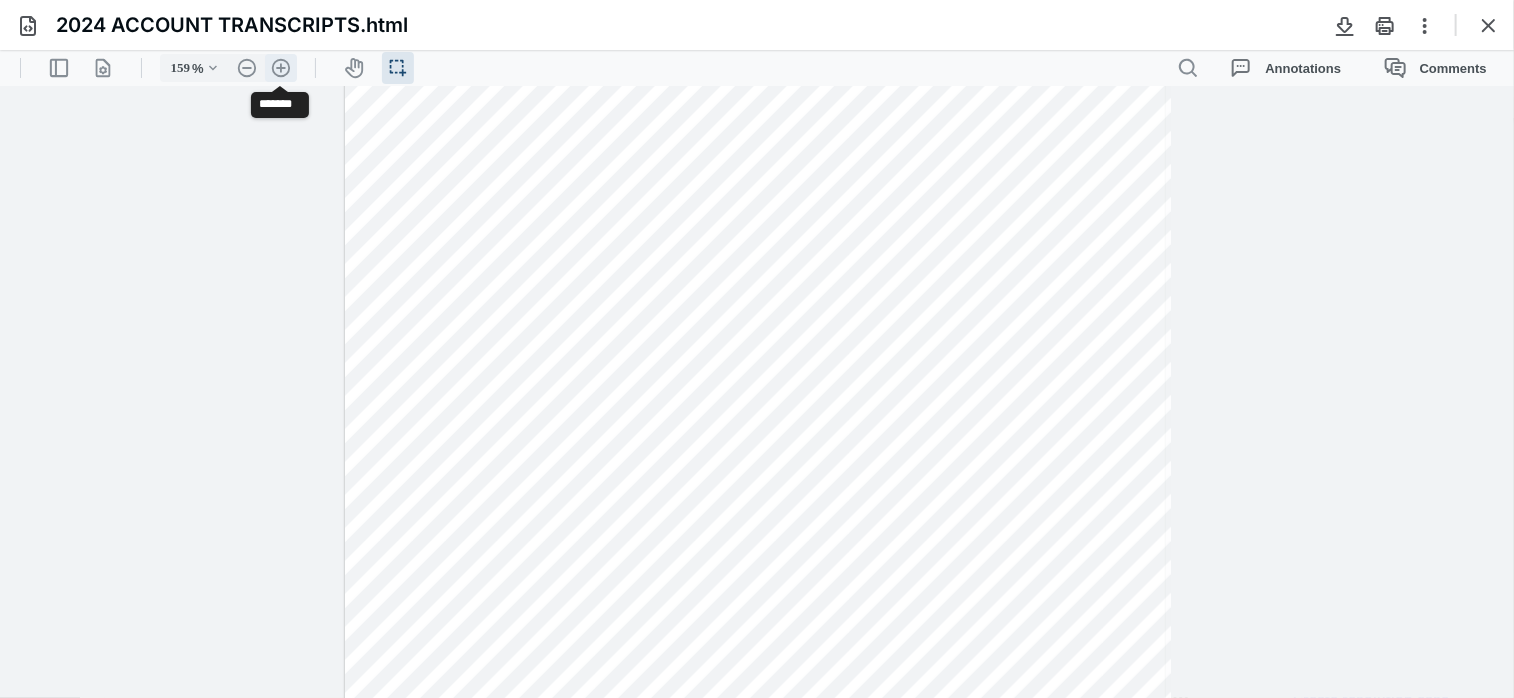 click on ".cls-1{fill:#abb0c4;} icon - header - zoom - in - line" at bounding box center [281, 67] 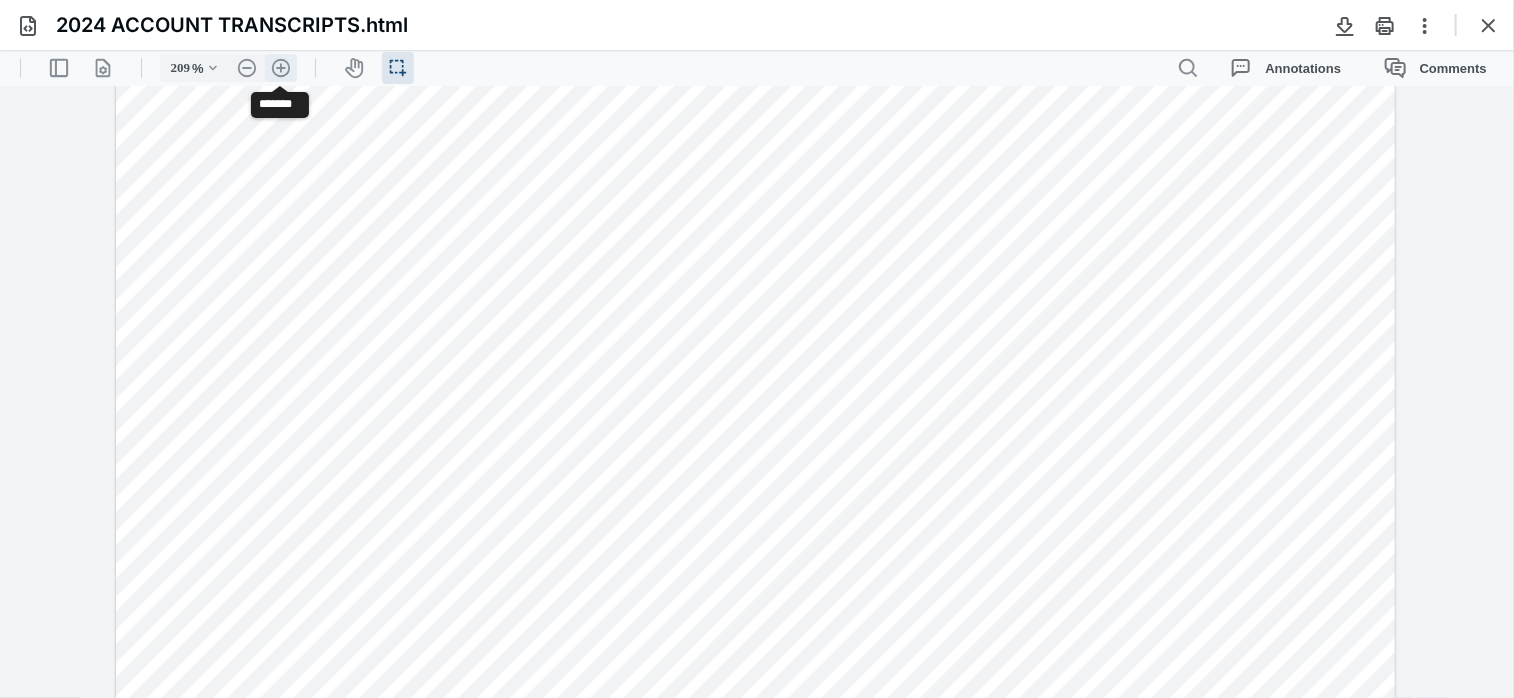 scroll, scrollTop: 495, scrollLeft: 0, axis: vertical 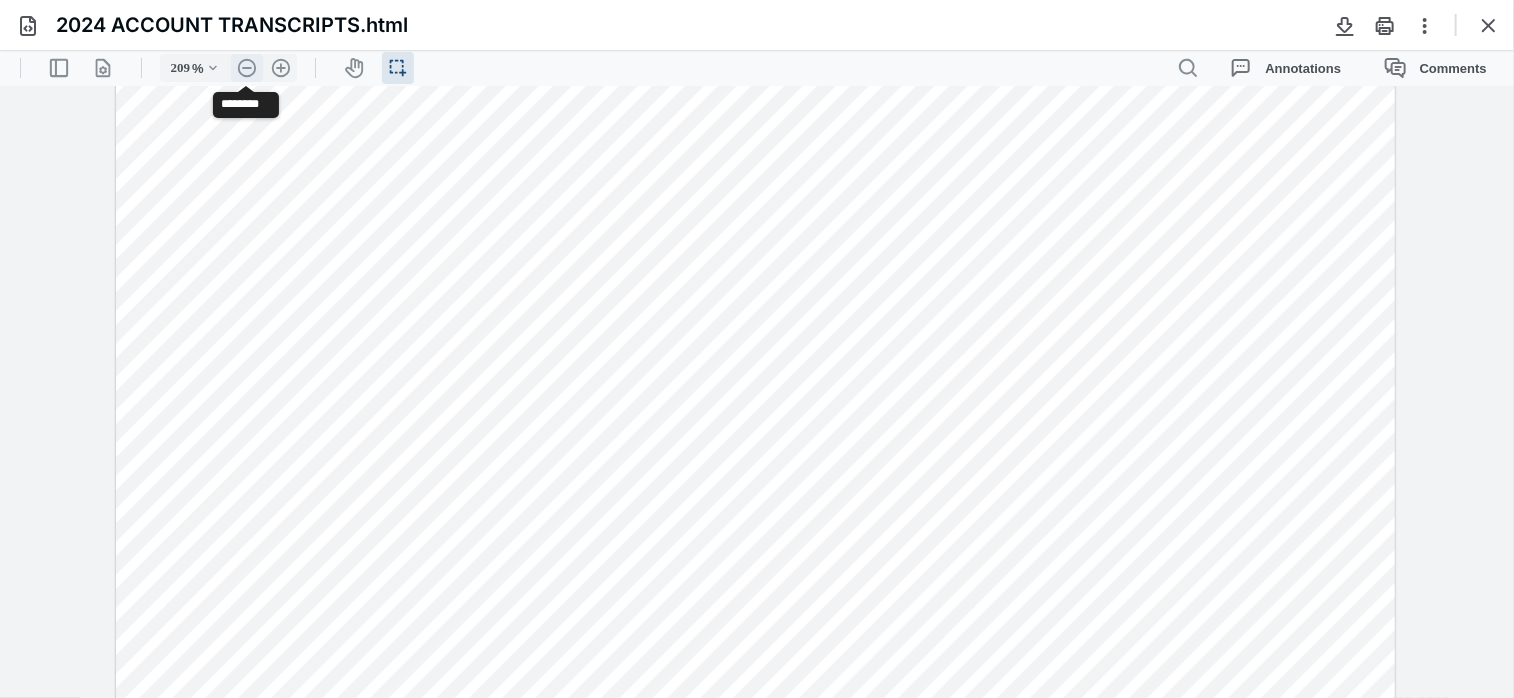 click on ".cls-1{fill:#abb0c4;} icon - header - zoom - out - line" at bounding box center [247, 67] 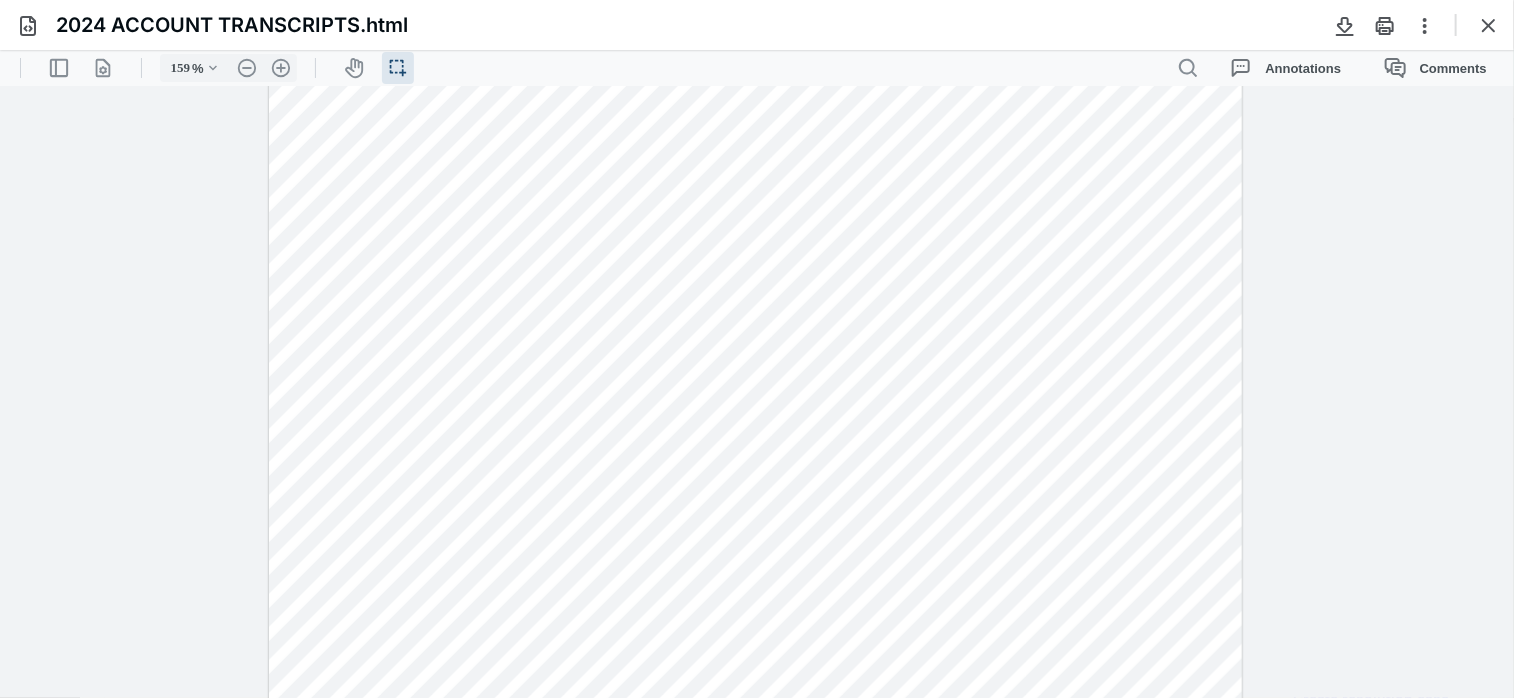 scroll, scrollTop: 659, scrollLeft: 0, axis: vertical 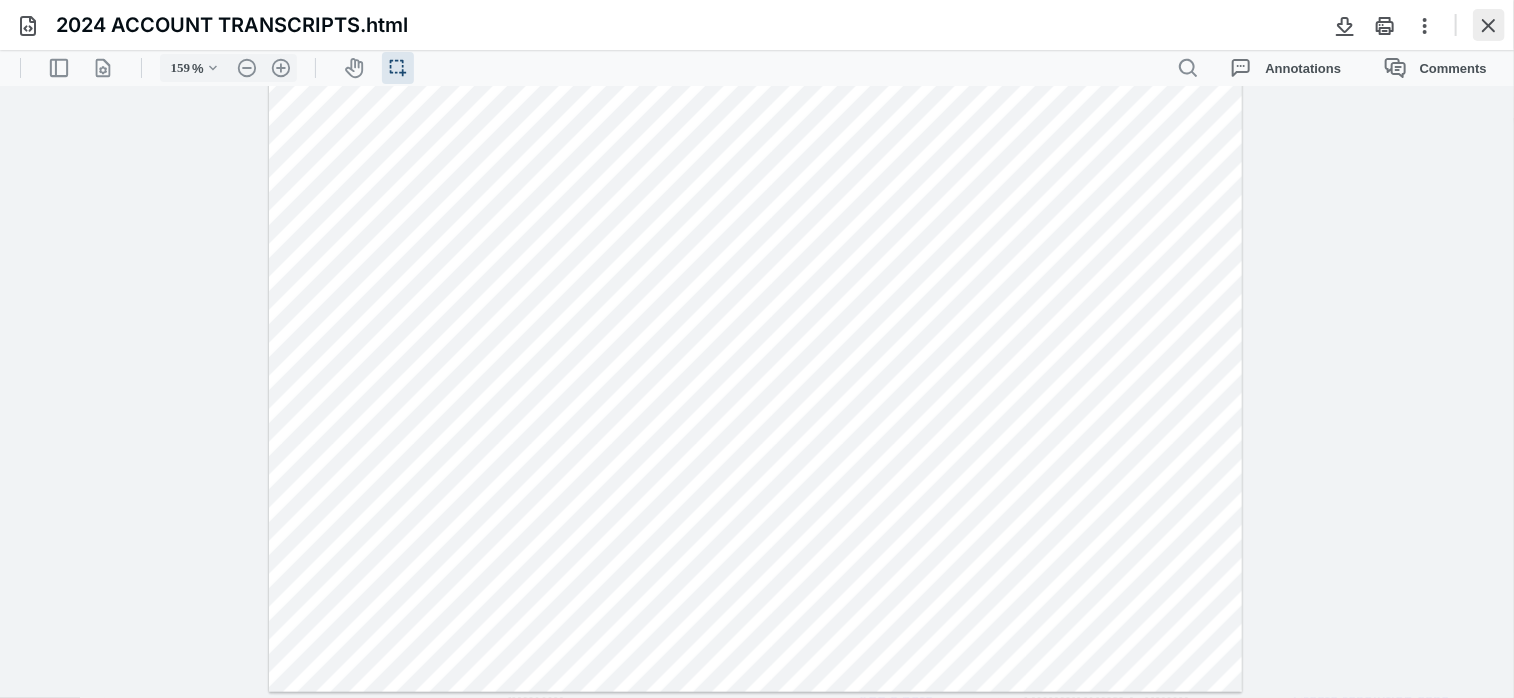 click at bounding box center [1489, 25] 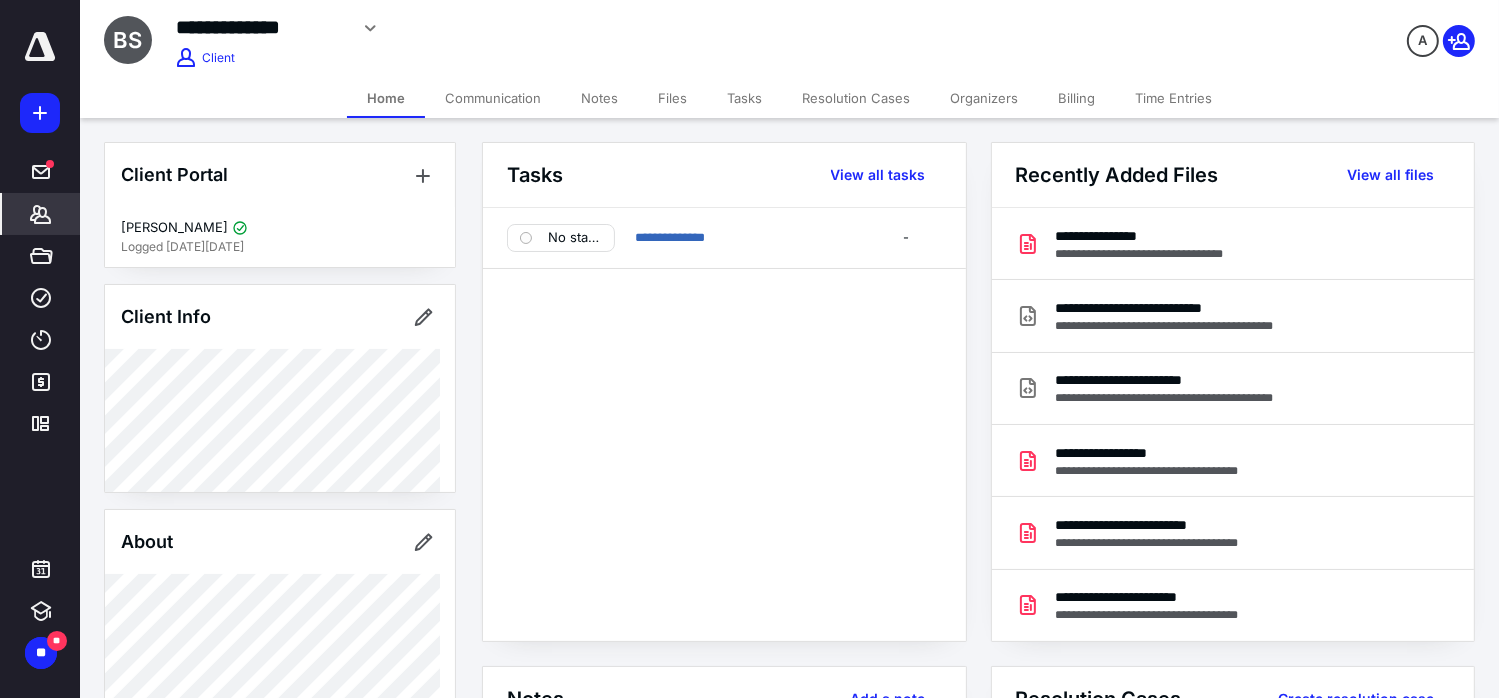 click 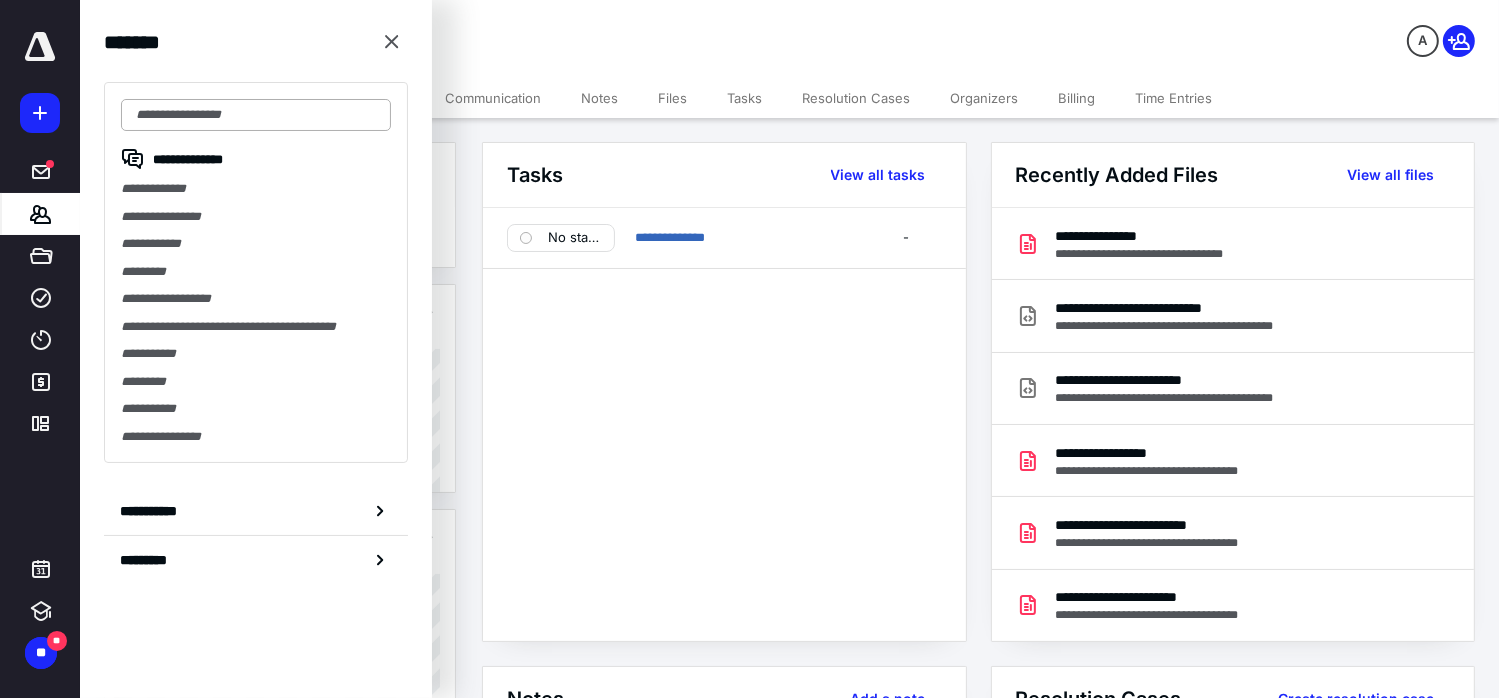 click at bounding box center (256, 115) 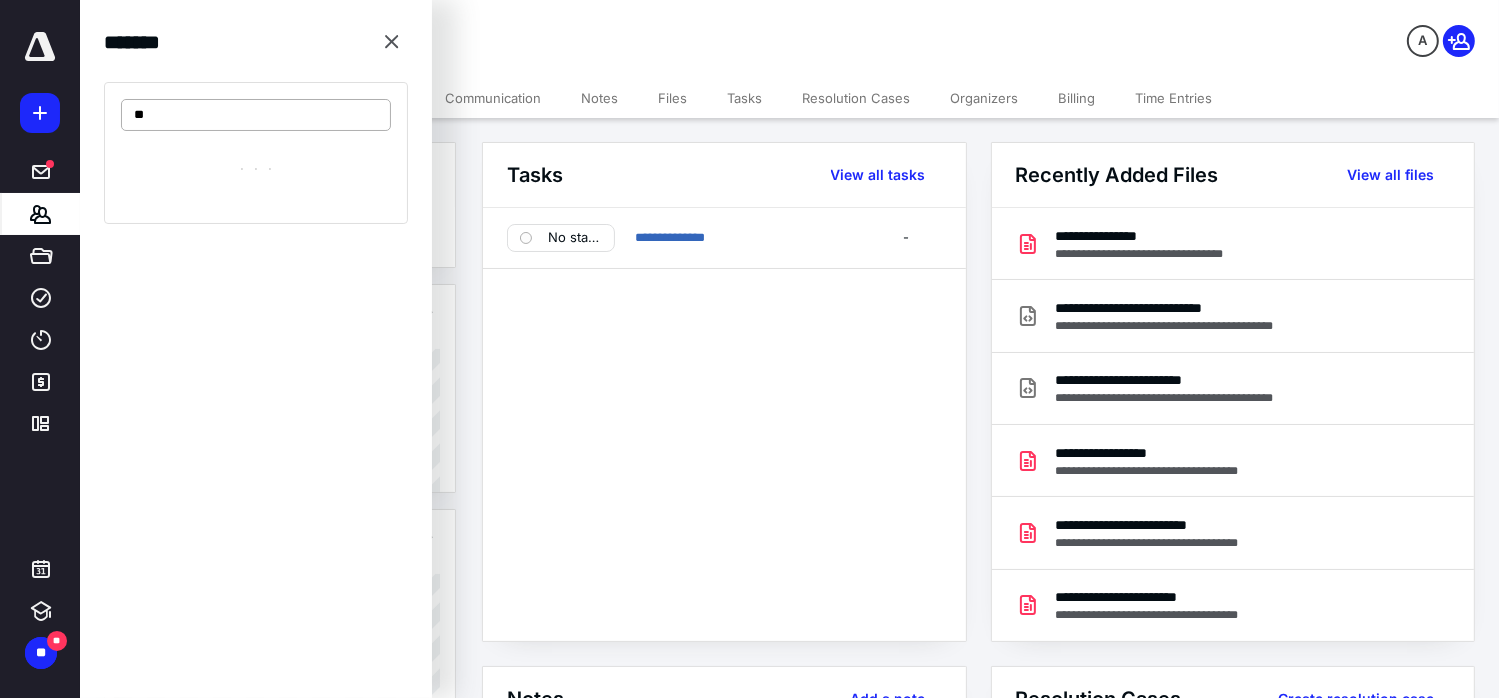 type on "***" 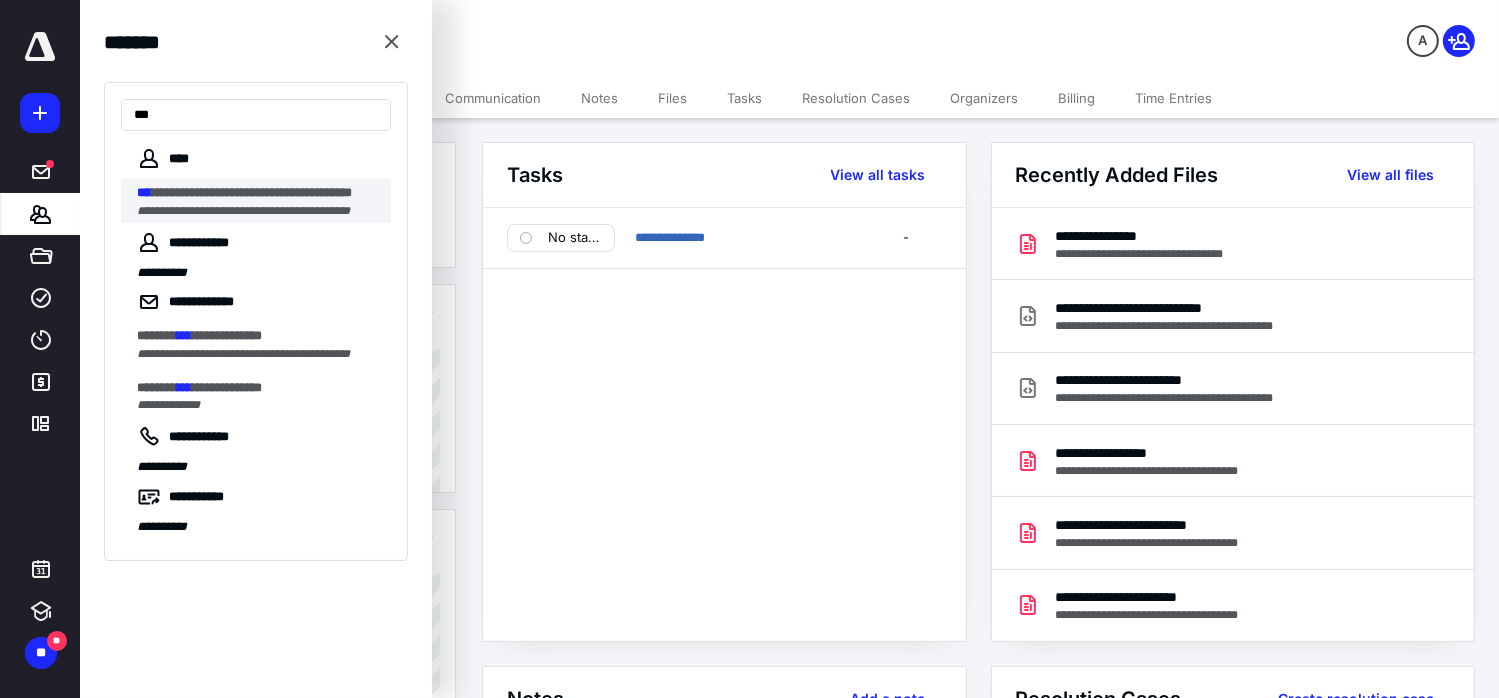 click on "**********" at bounding box center [243, 211] 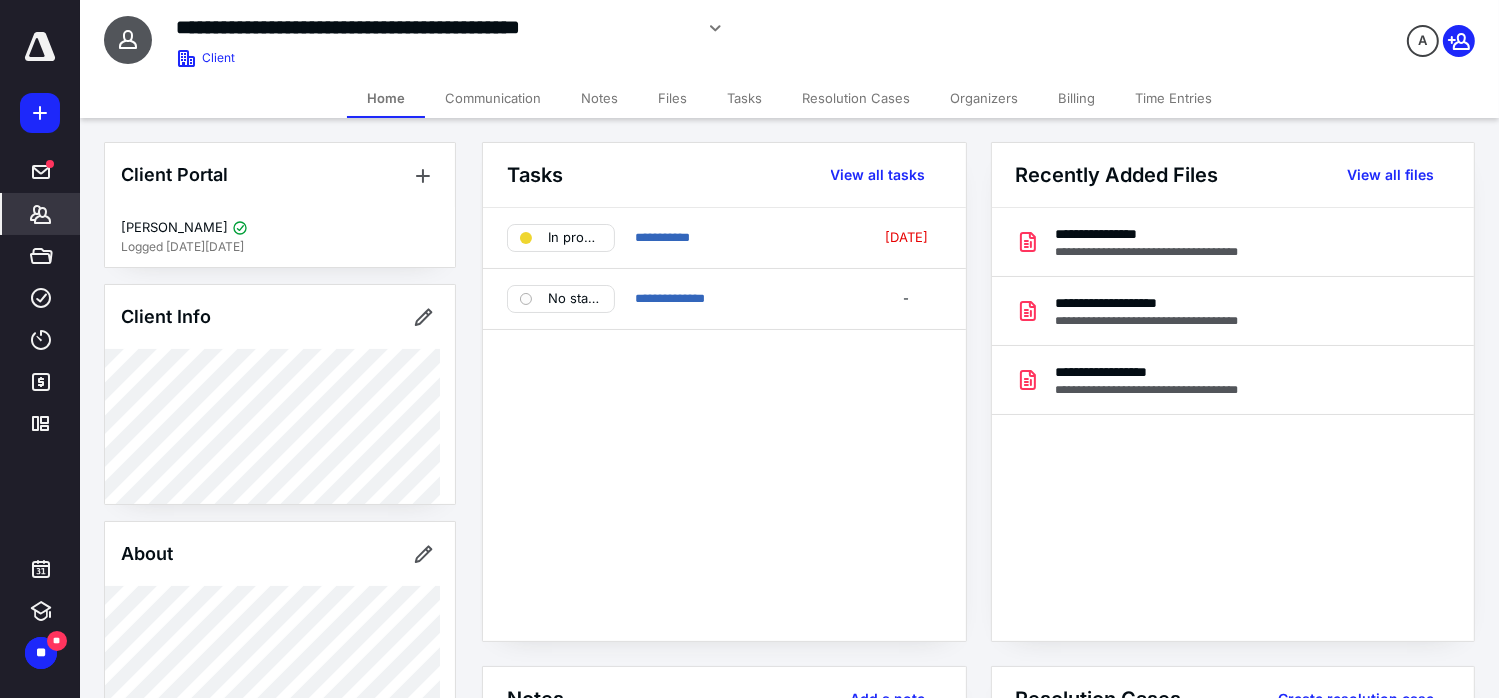 click on "Files" at bounding box center (672, 98) 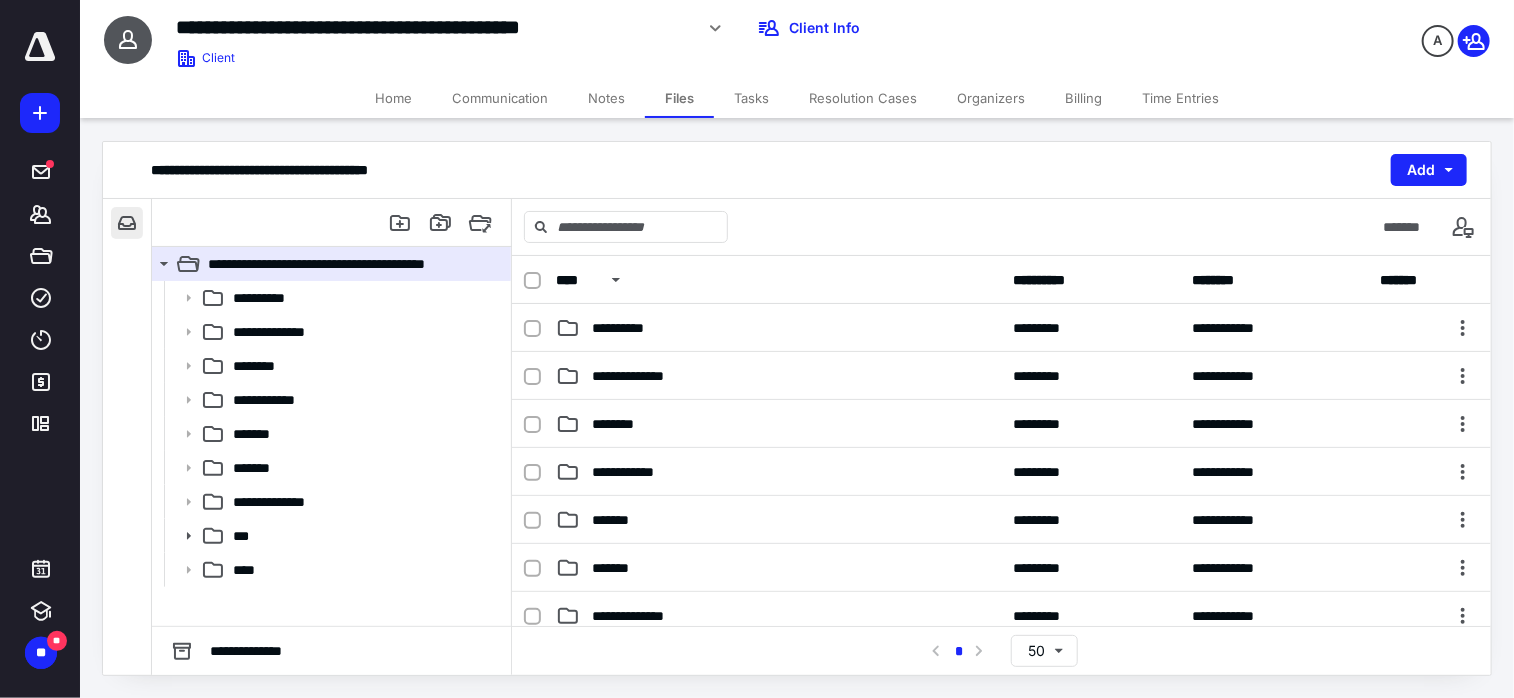 click at bounding box center (127, 223) 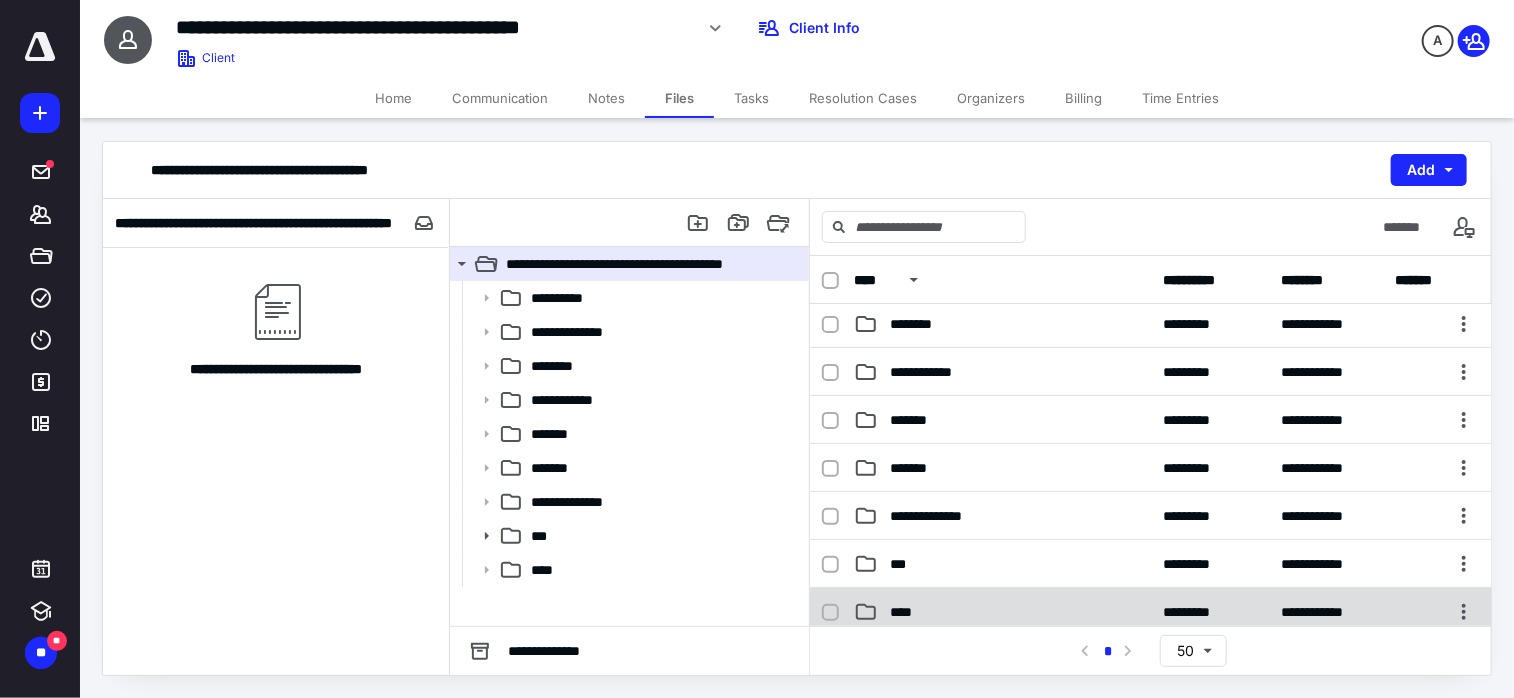 scroll, scrollTop: 200, scrollLeft: 0, axis: vertical 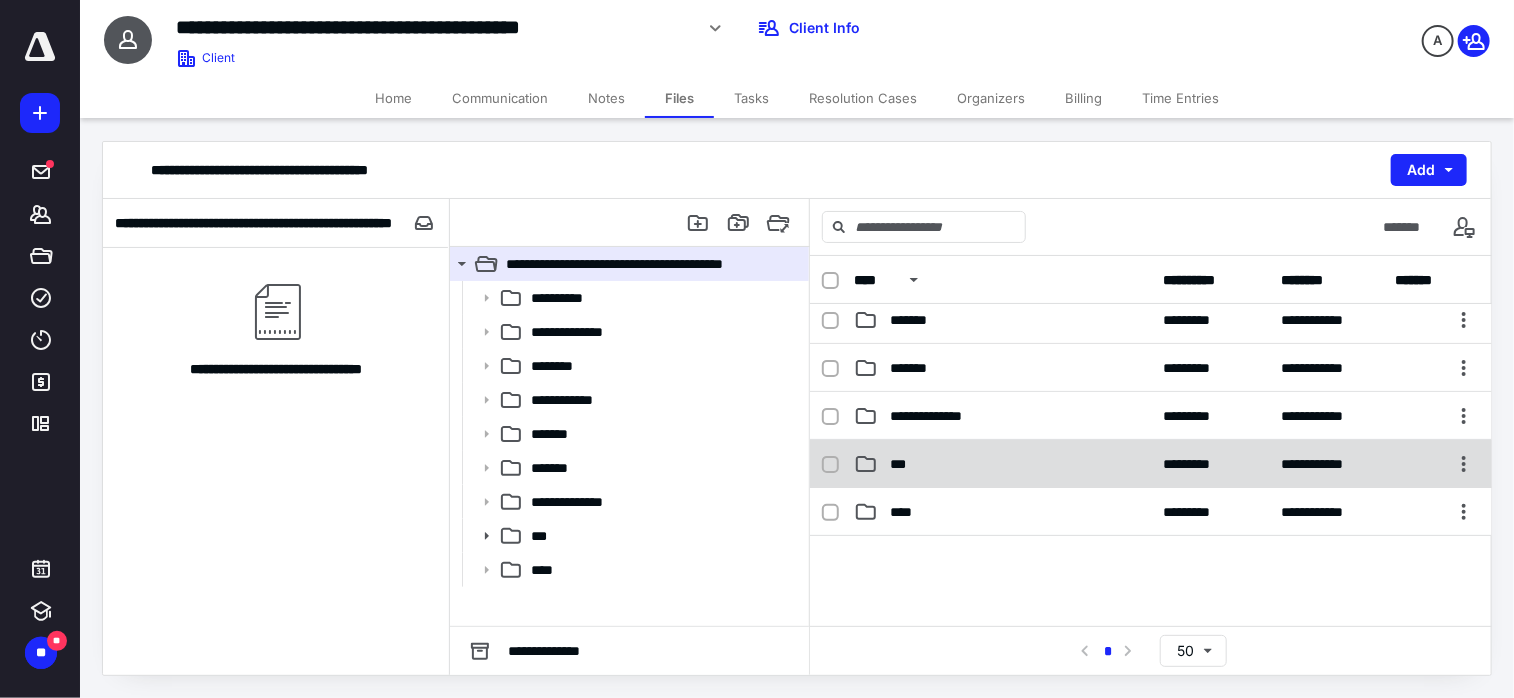 click on "***" at bounding box center [1002, 464] 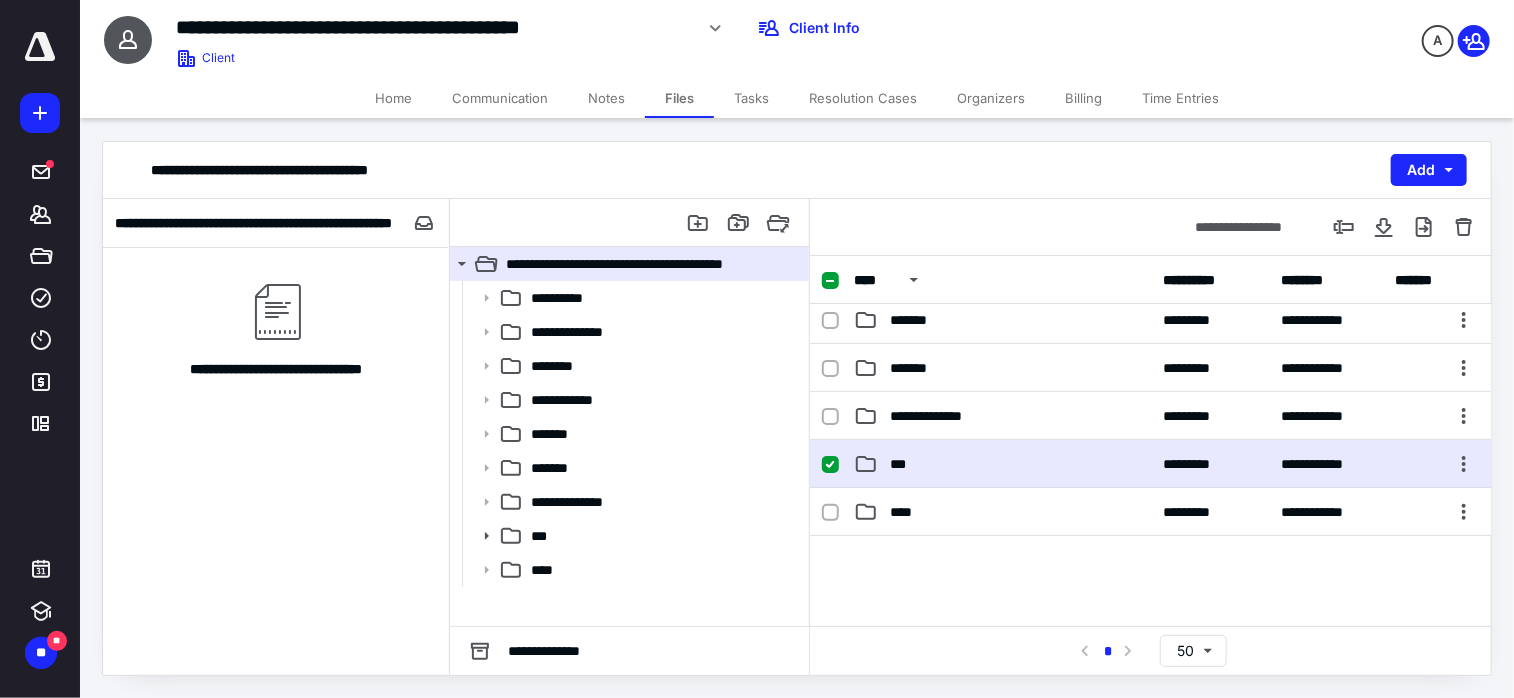 click on "***" at bounding box center (1002, 464) 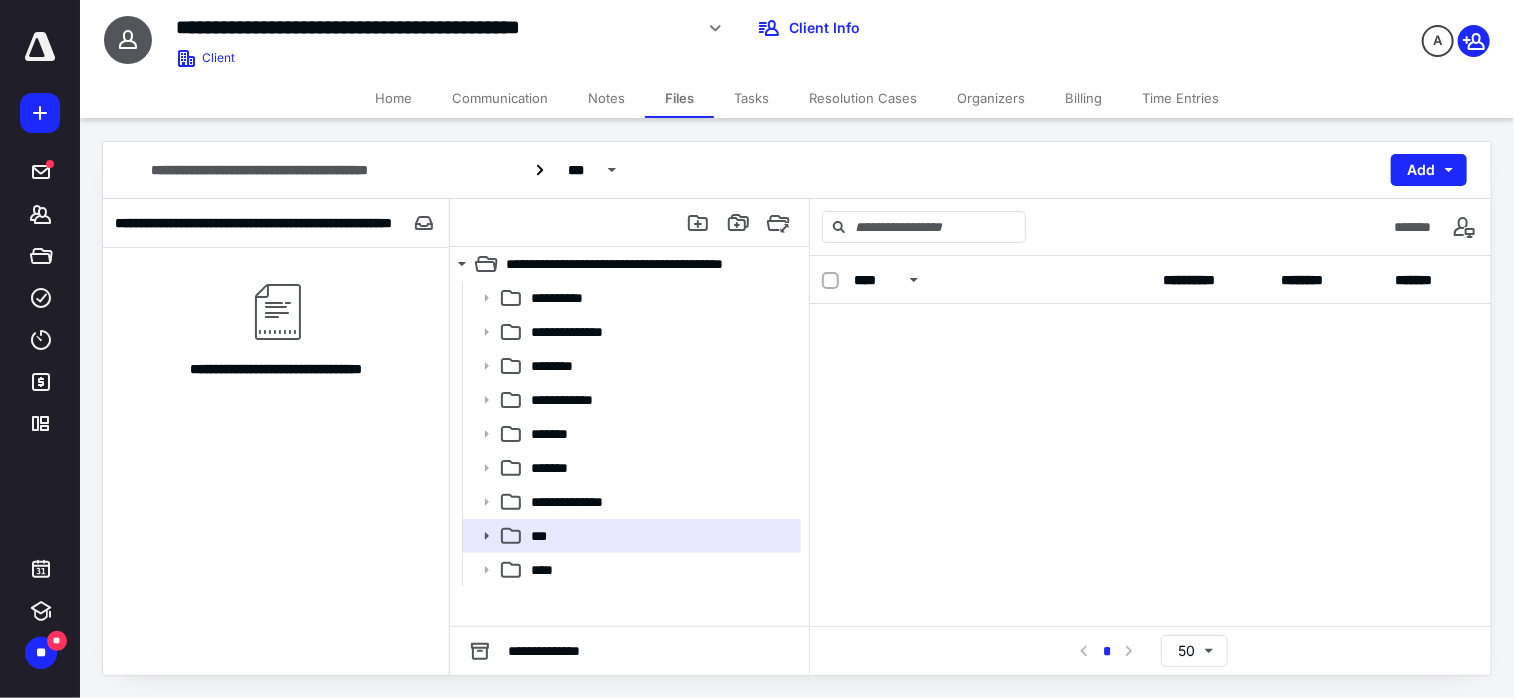 scroll, scrollTop: 0, scrollLeft: 0, axis: both 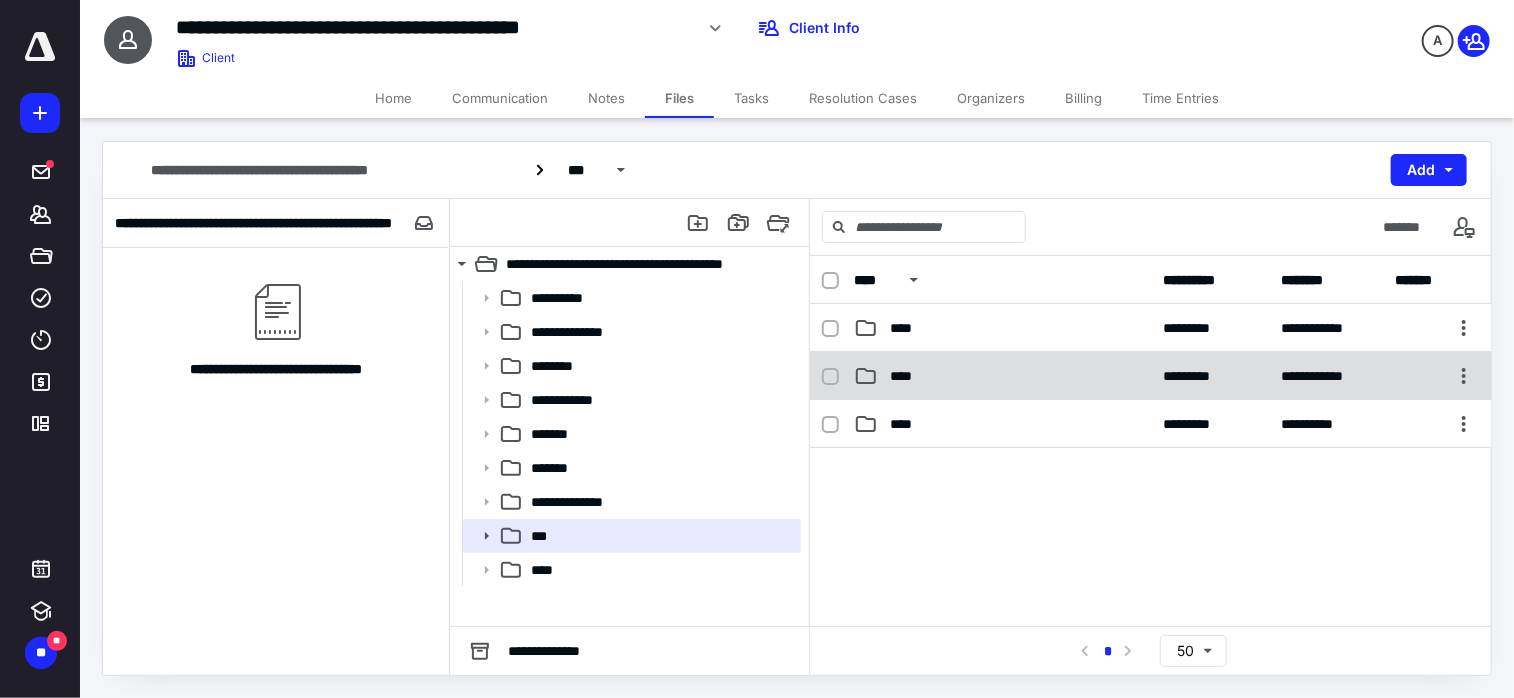 click on "****" at bounding box center (1002, 376) 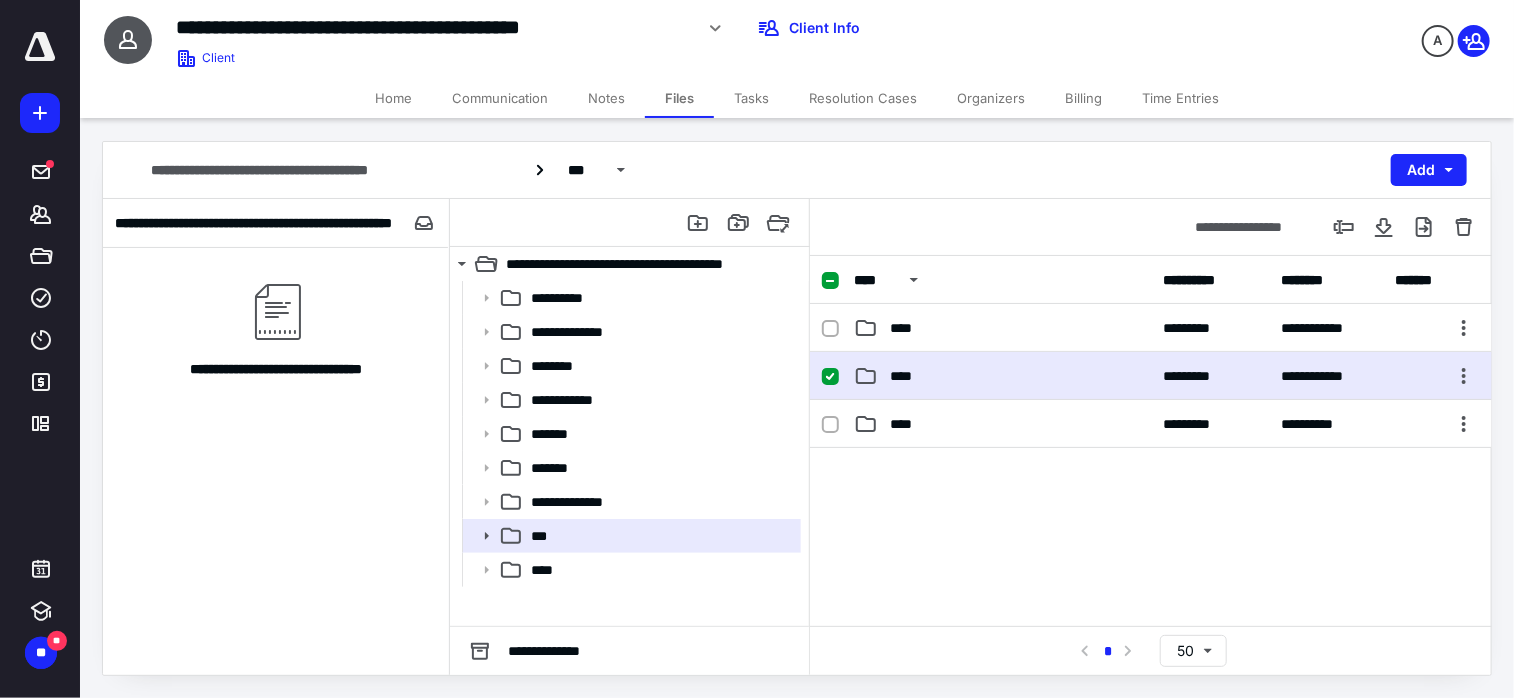 click on "****" at bounding box center (1002, 376) 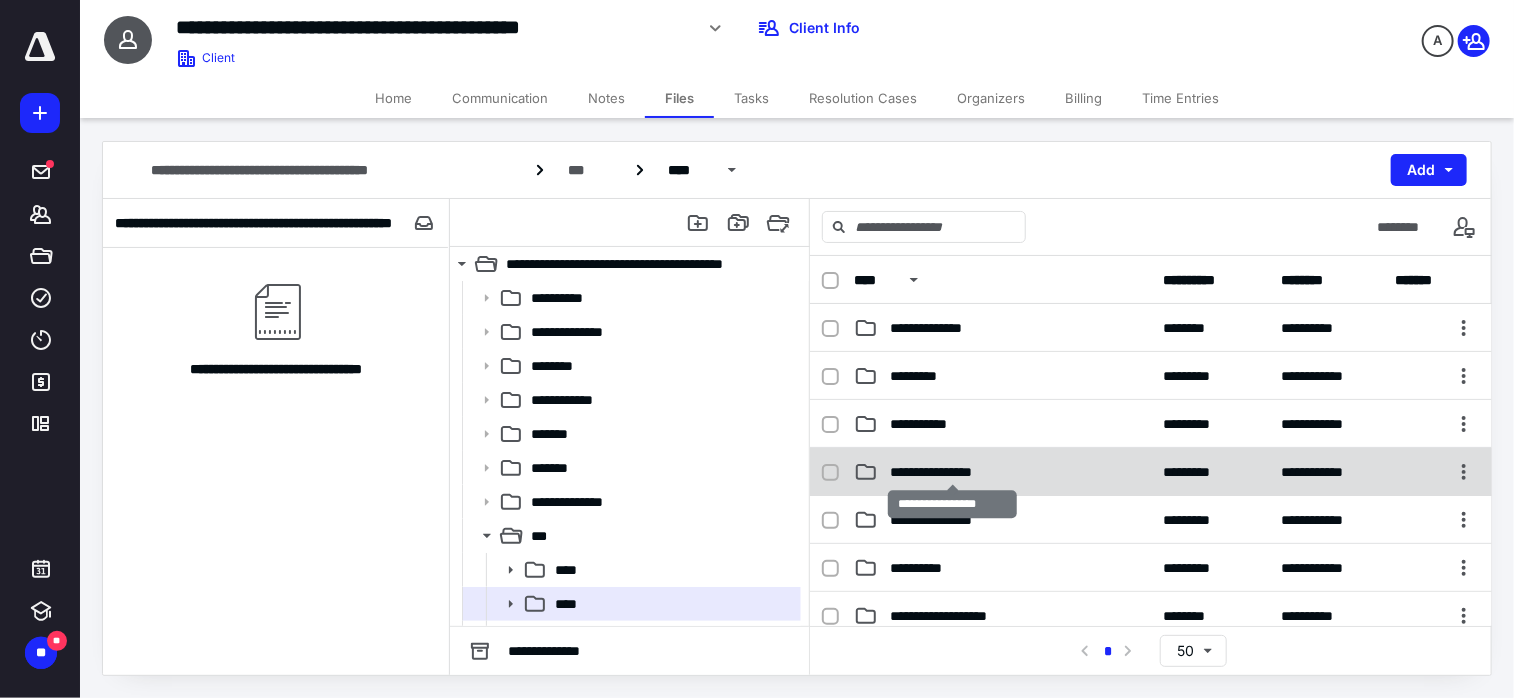 click on "**********" at bounding box center [953, 472] 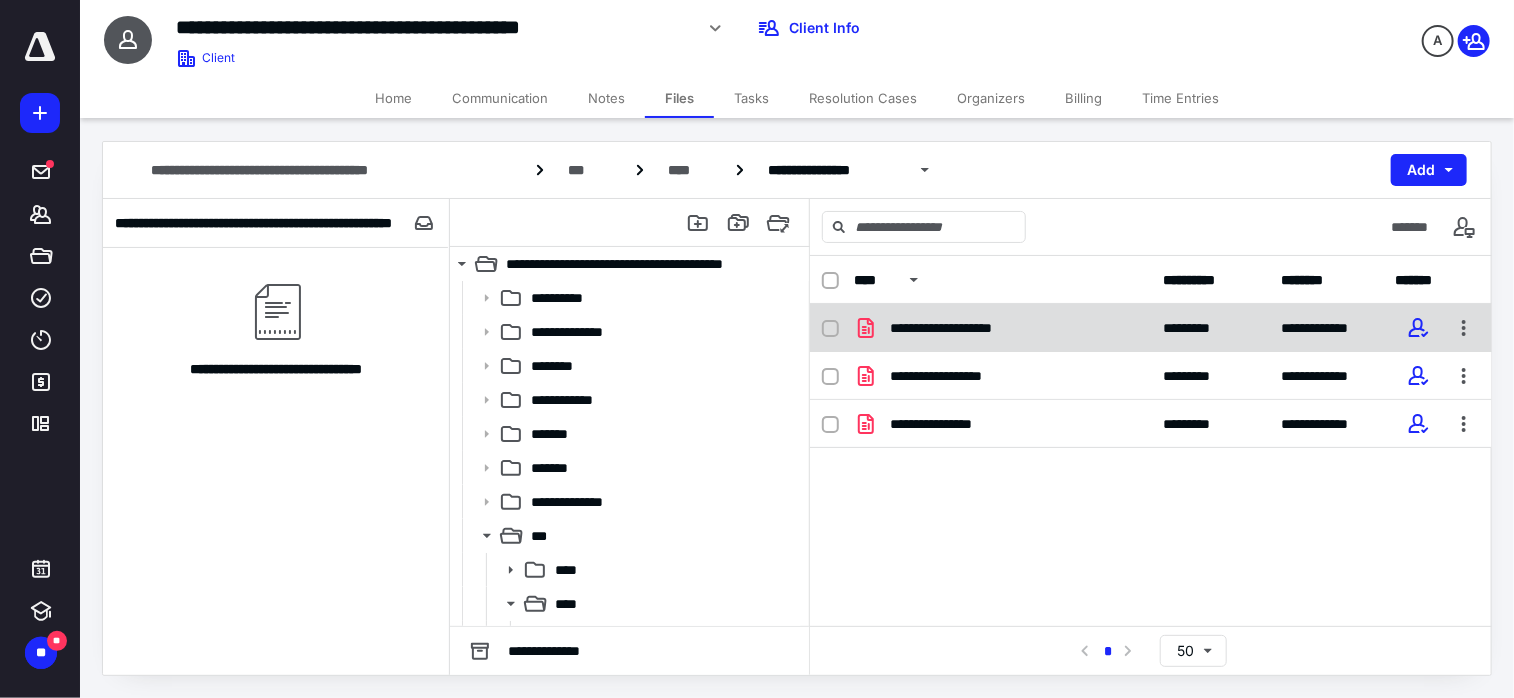 click on "**********" at bounding box center (966, 328) 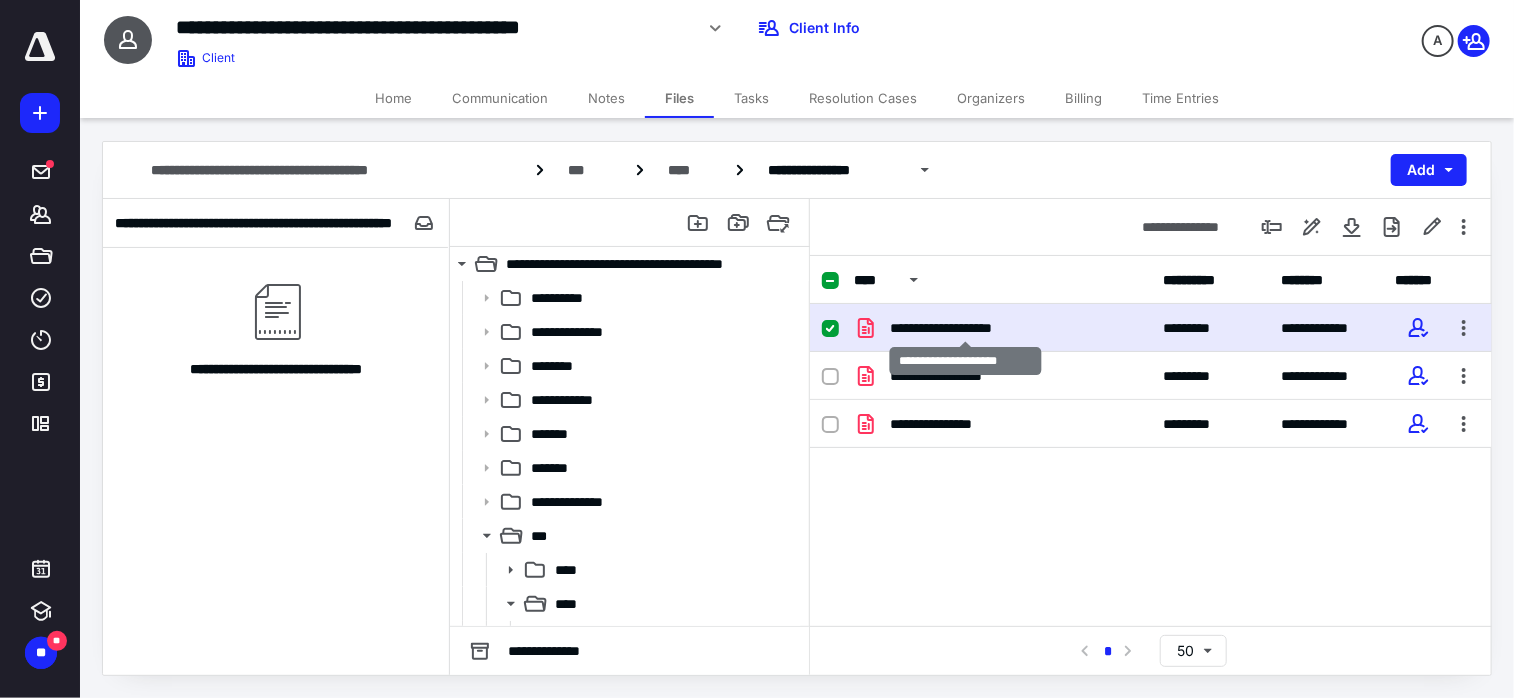 click on "**********" at bounding box center (966, 328) 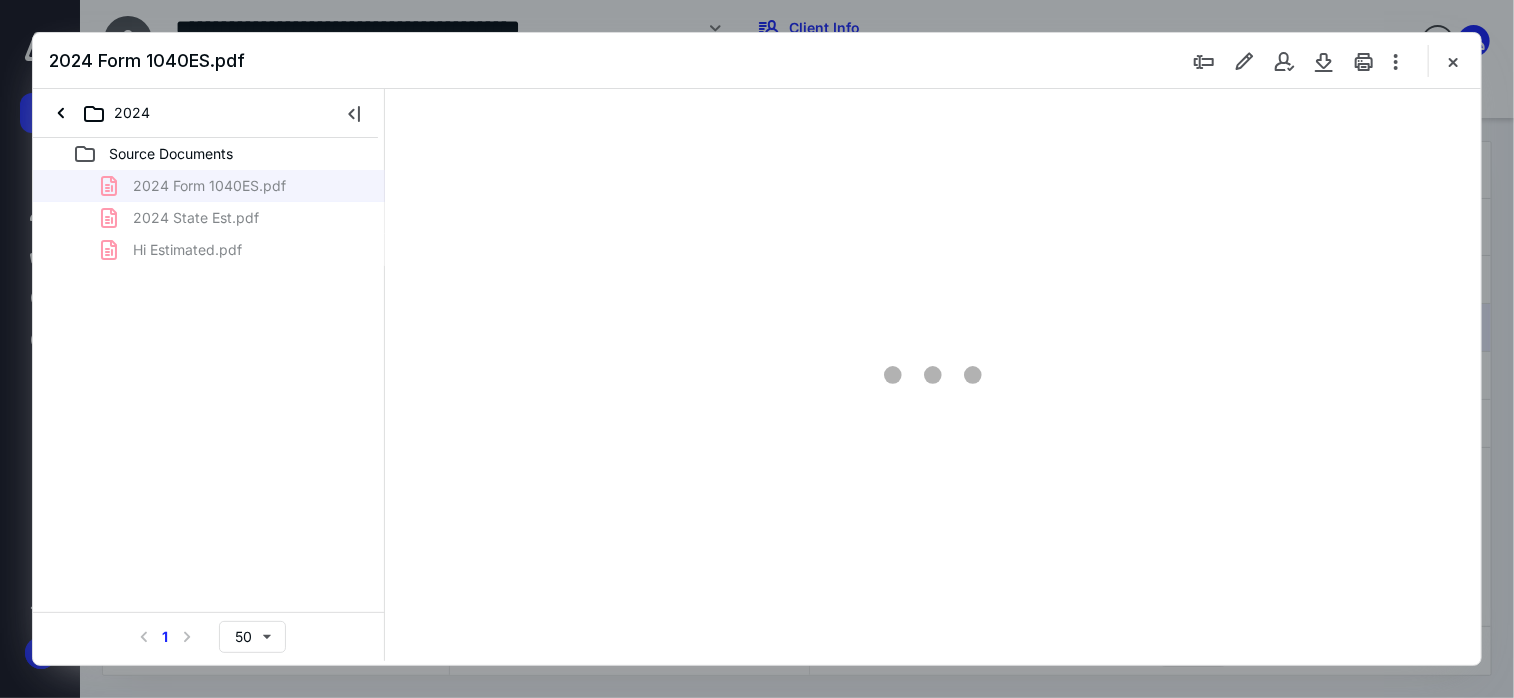 scroll, scrollTop: 0, scrollLeft: 0, axis: both 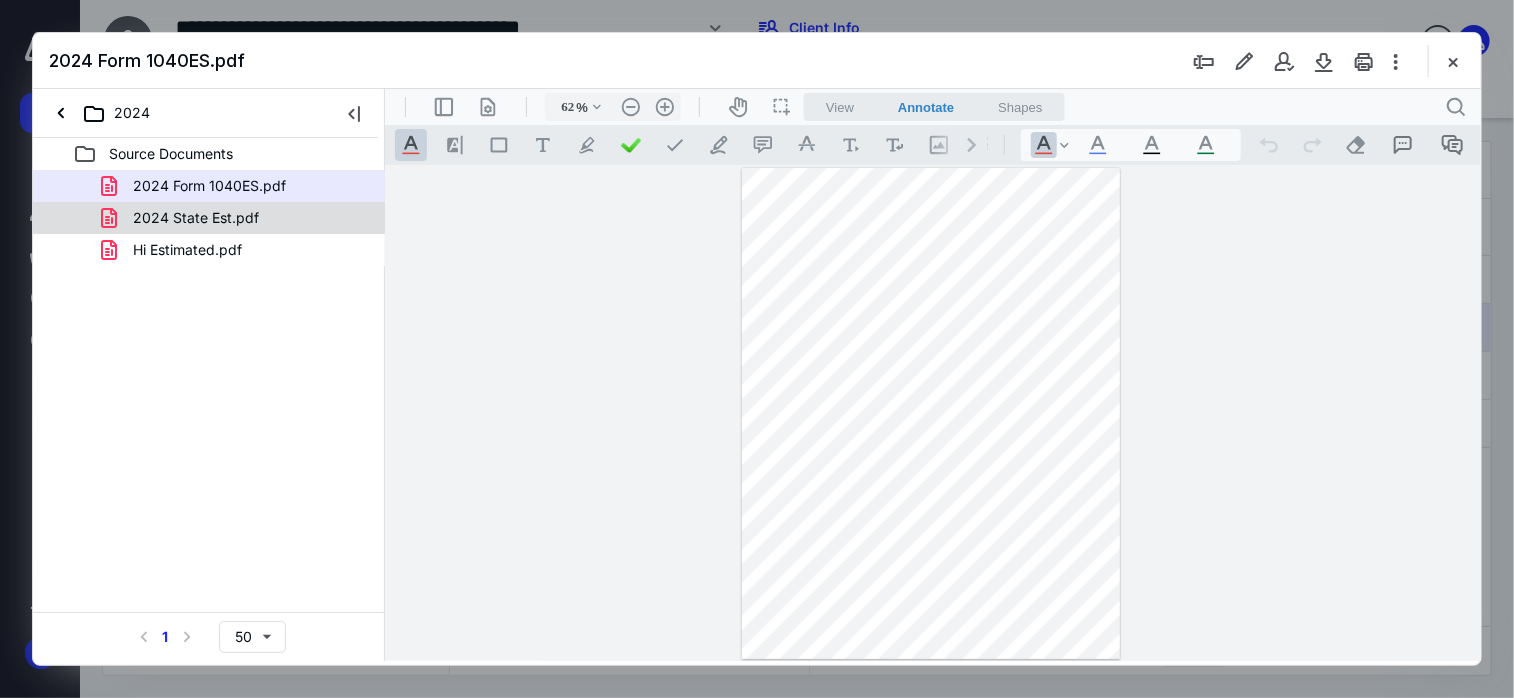 click on "2024 State Est.pdf" at bounding box center [196, 218] 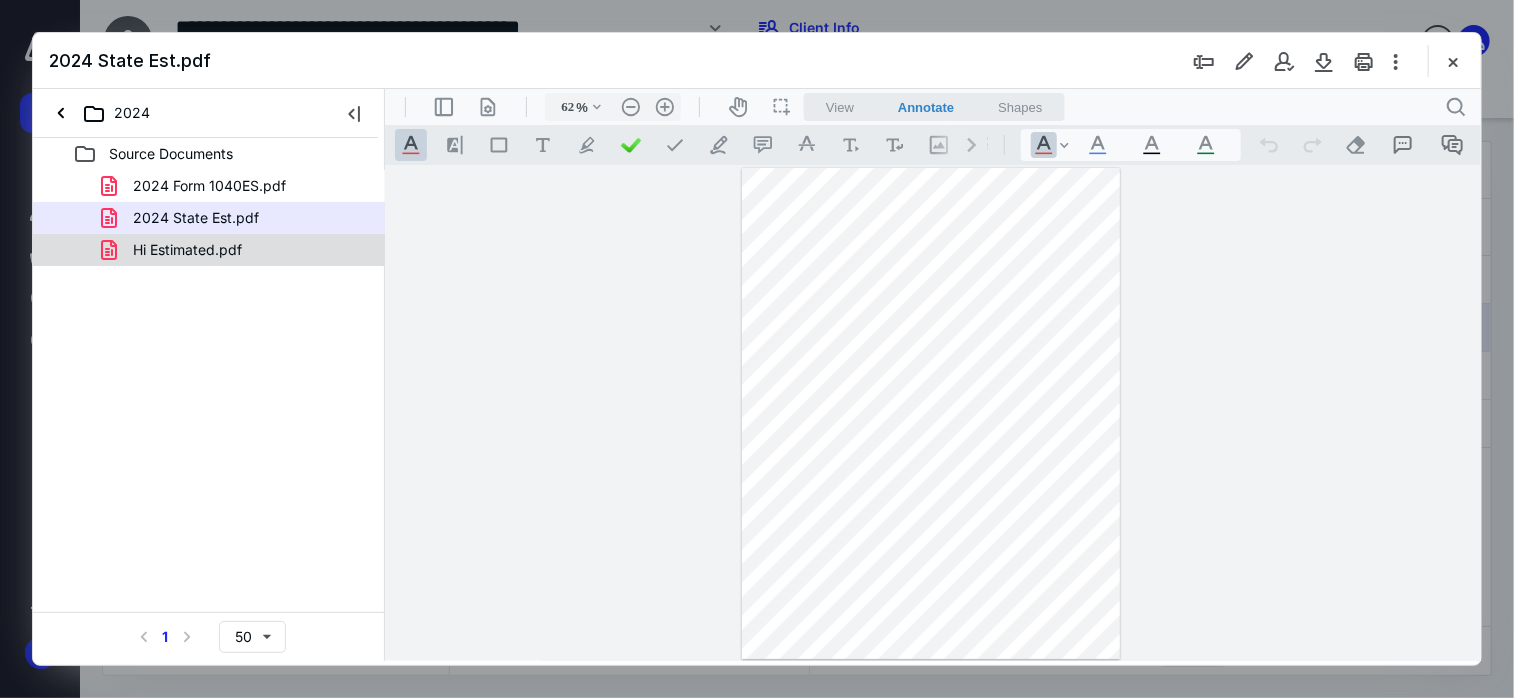 click on "Hi Estimated.pdf" at bounding box center (187, 250) 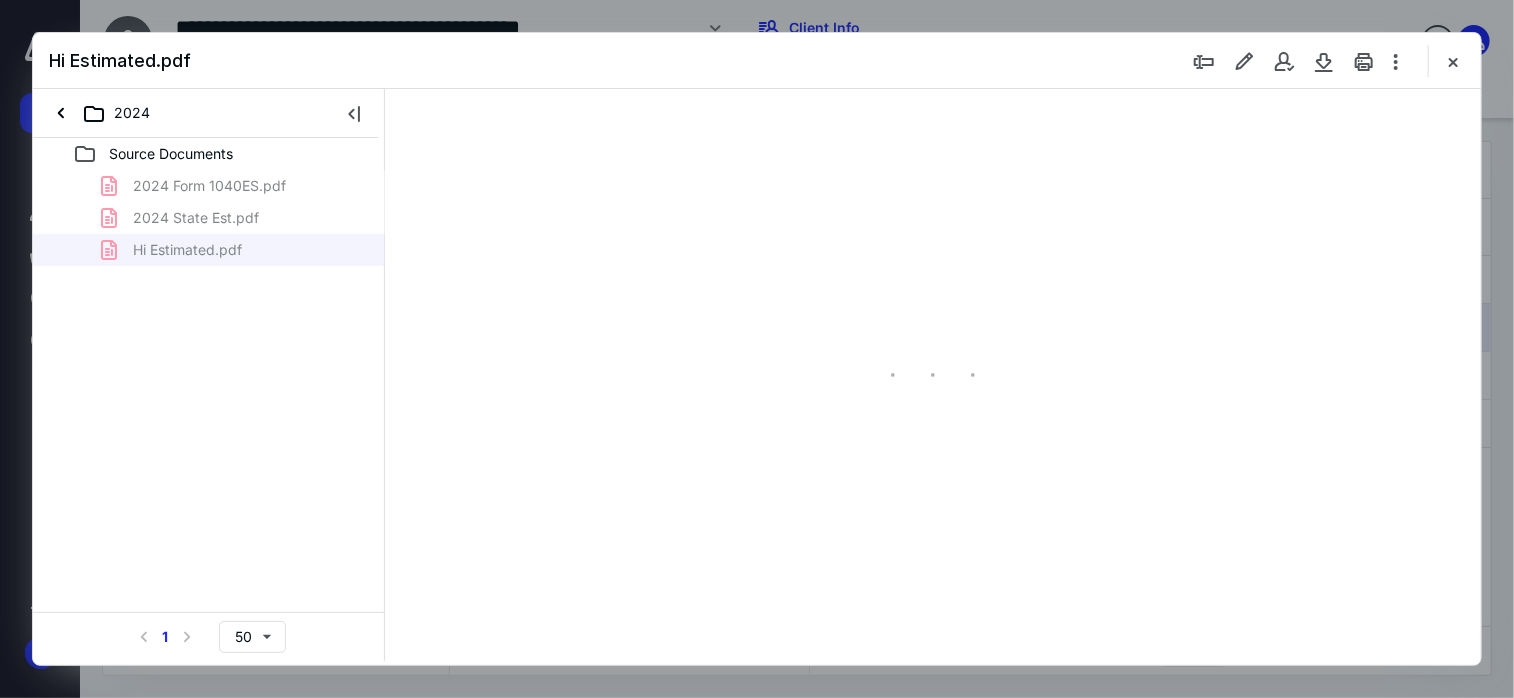 type on "62" 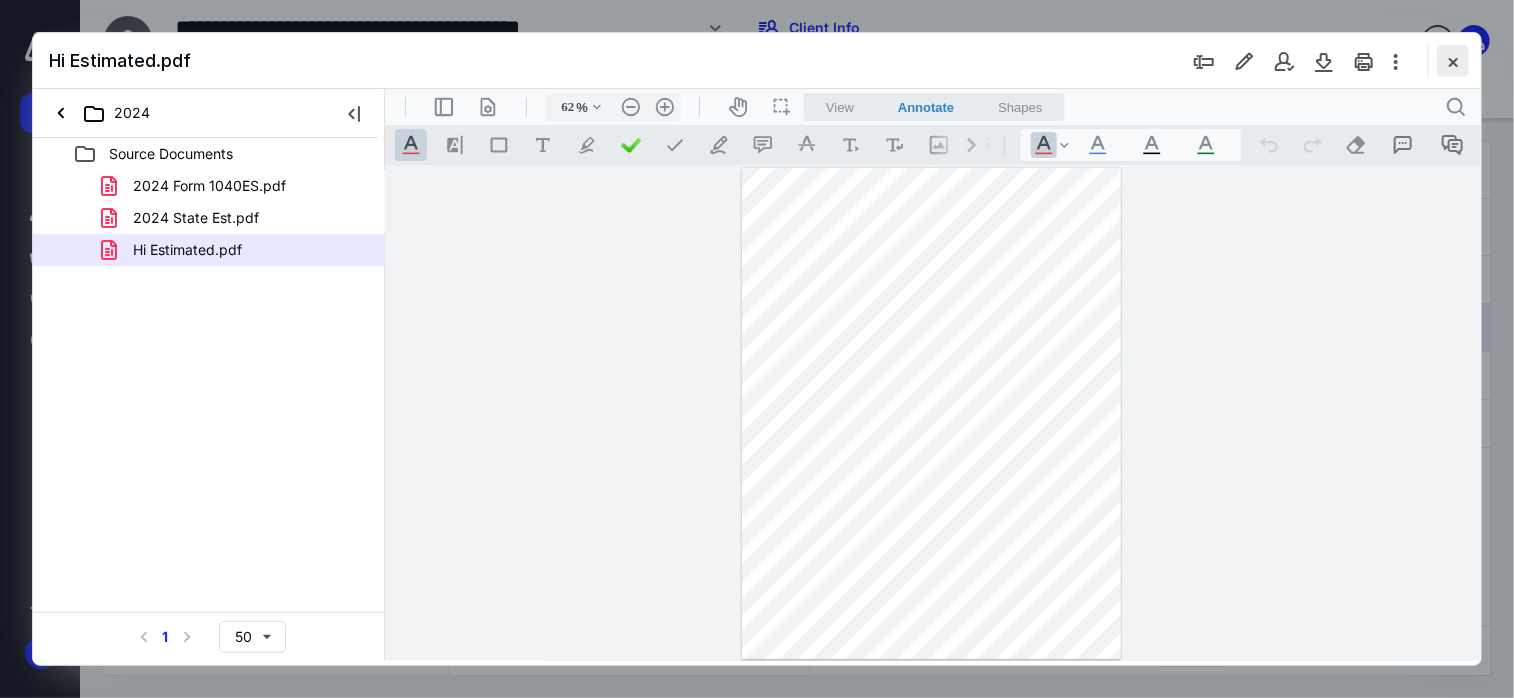 click at bounding box center (1453, 61) 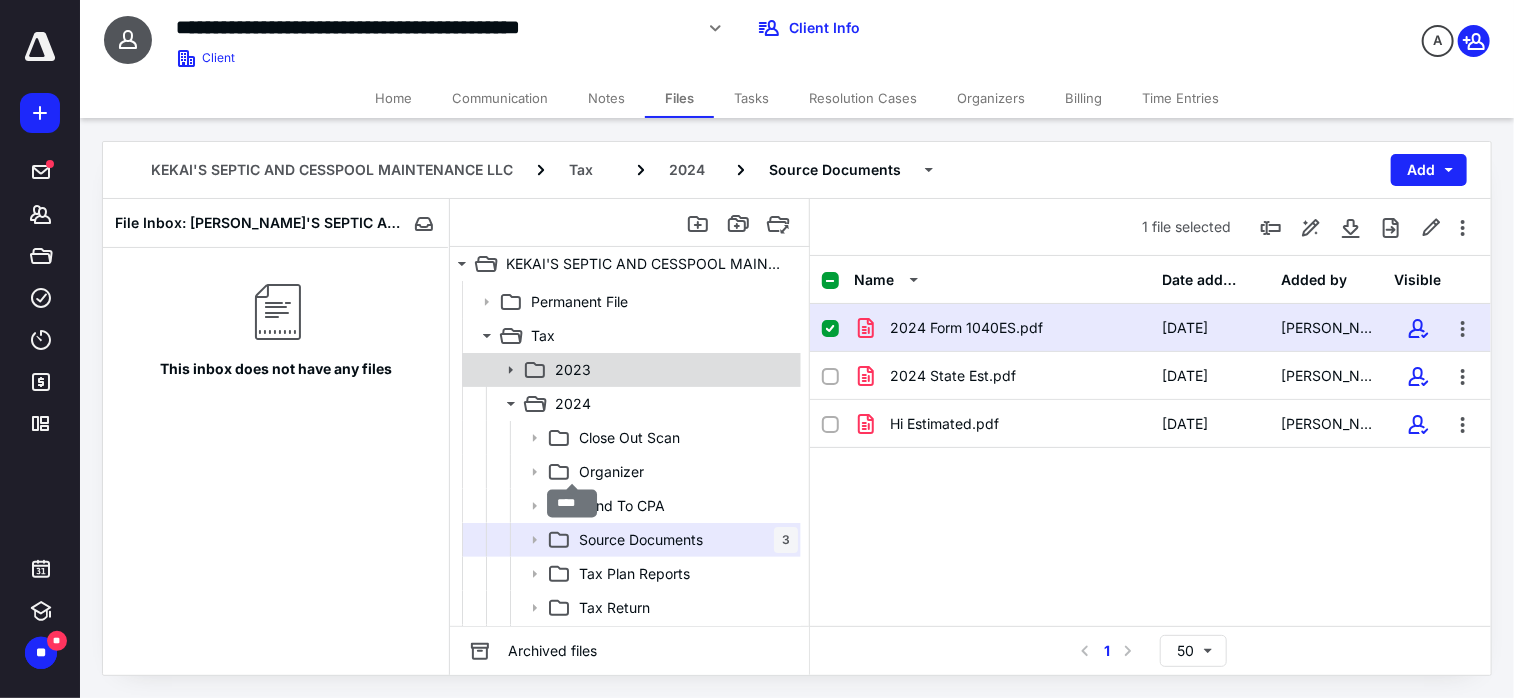 scroll, scrollTop: 100, scrollLeft: 0, axis: vertical 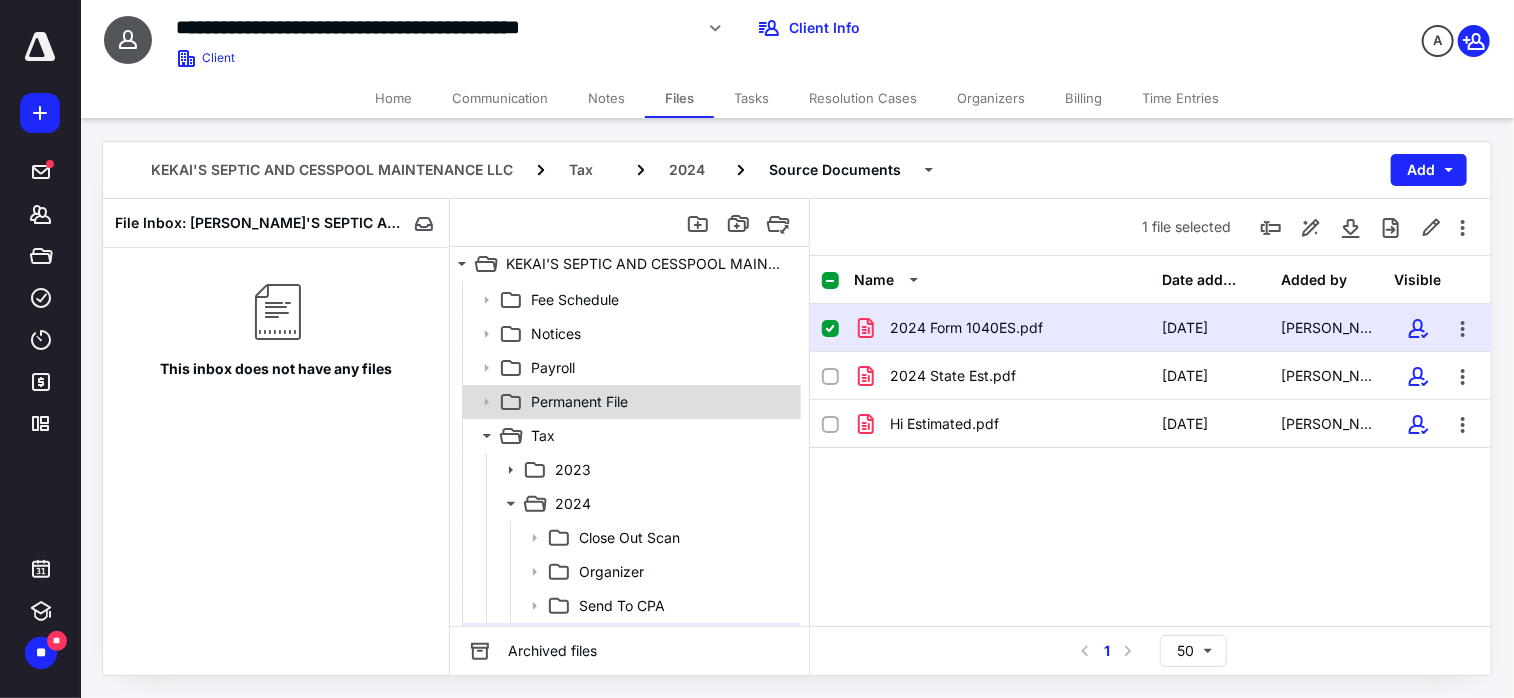 click on "Permanent File" at bounding box center (630, 402) 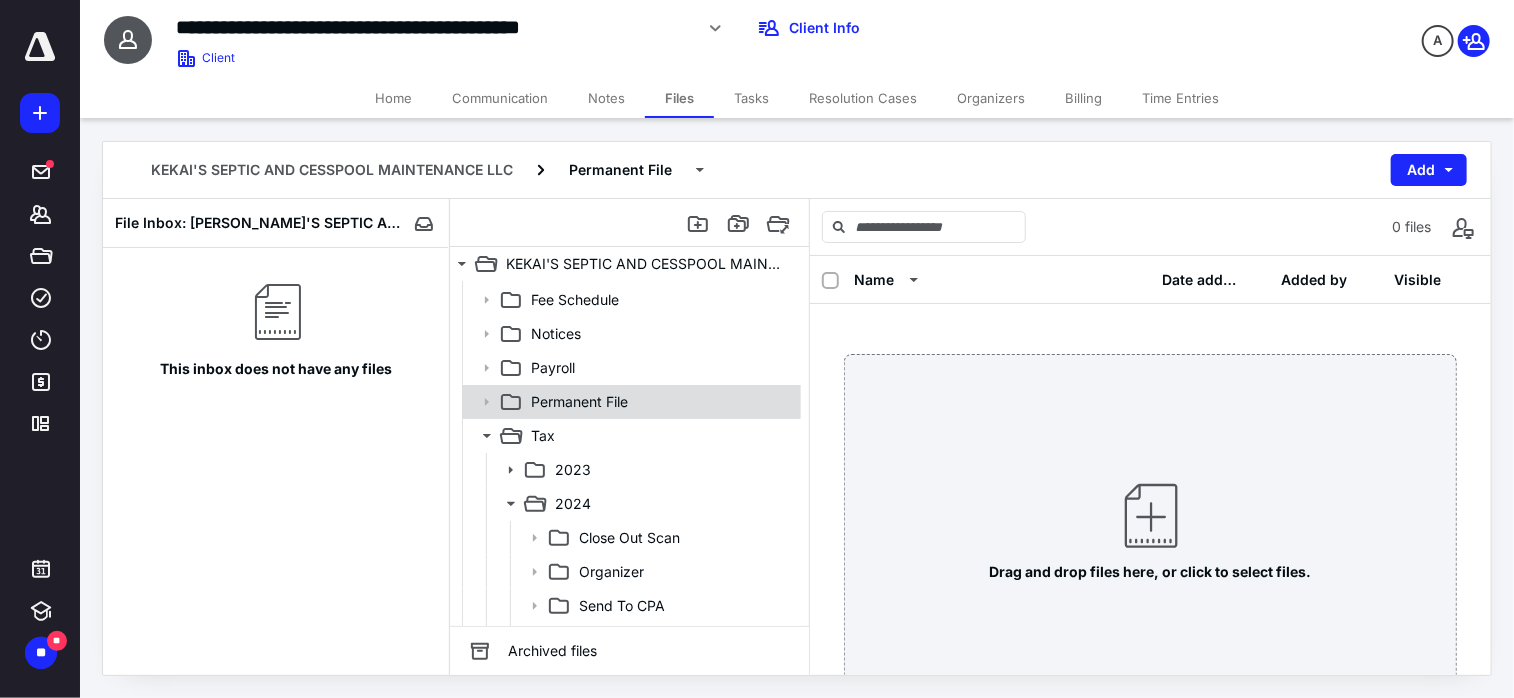 click on "Permanent File" at bounding box center (579, 402) 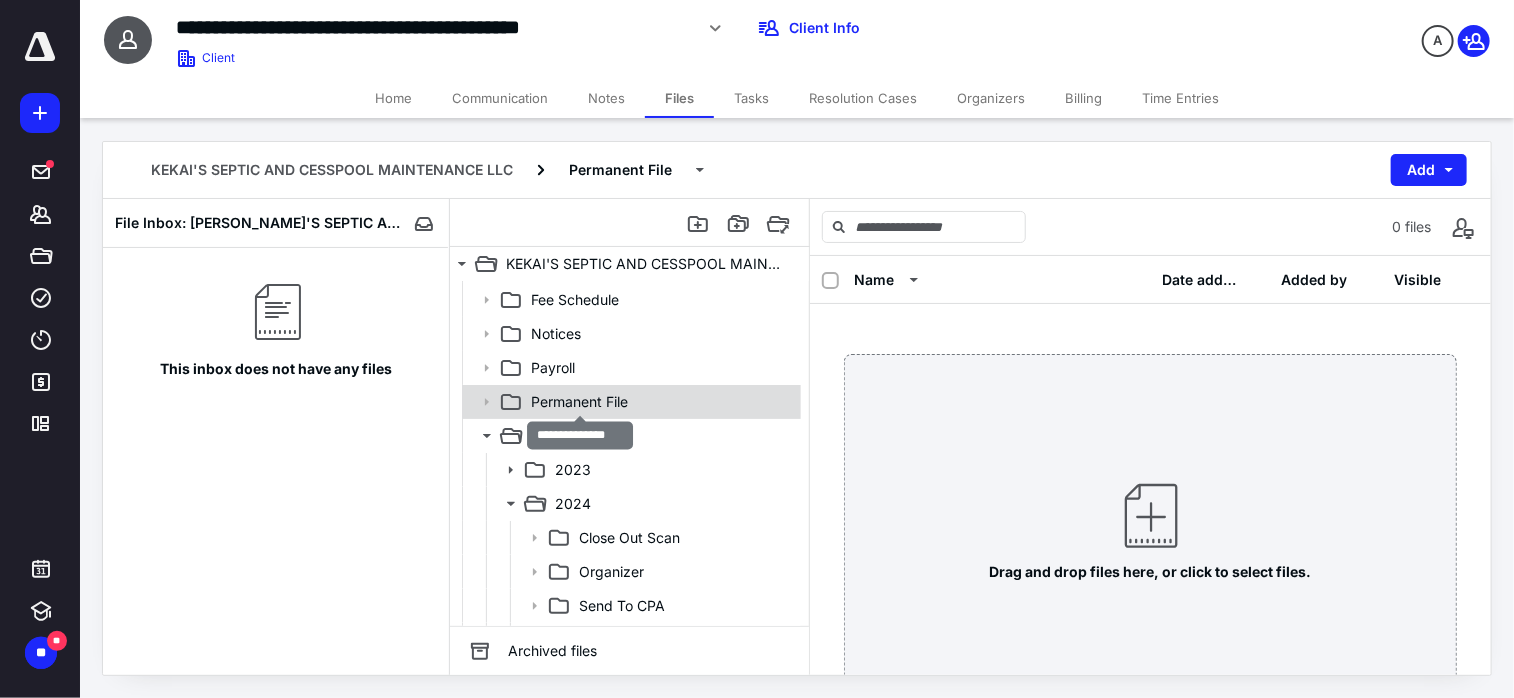 click on "Permanent File" at bounding box center [579, 402] 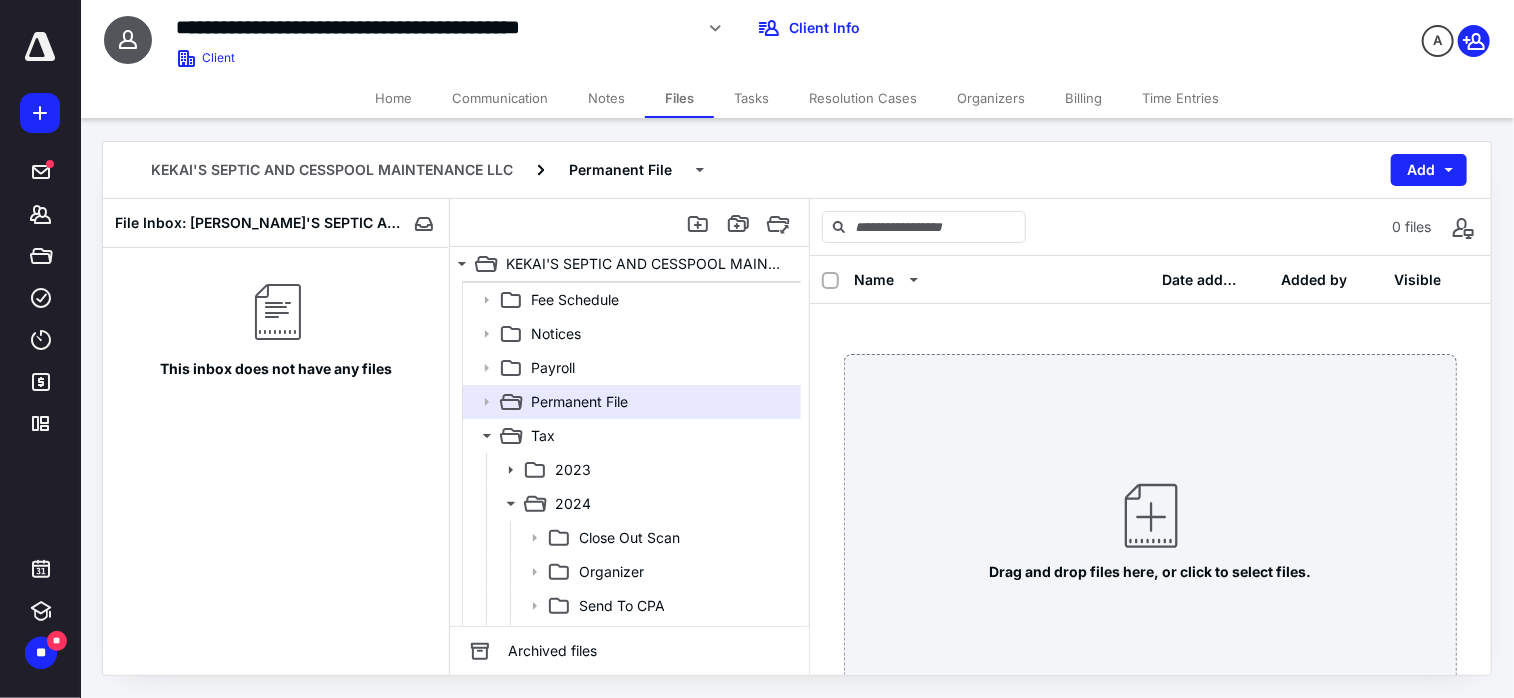 scroll, scrollTop: 0, scrollLeft: 0, axis: both 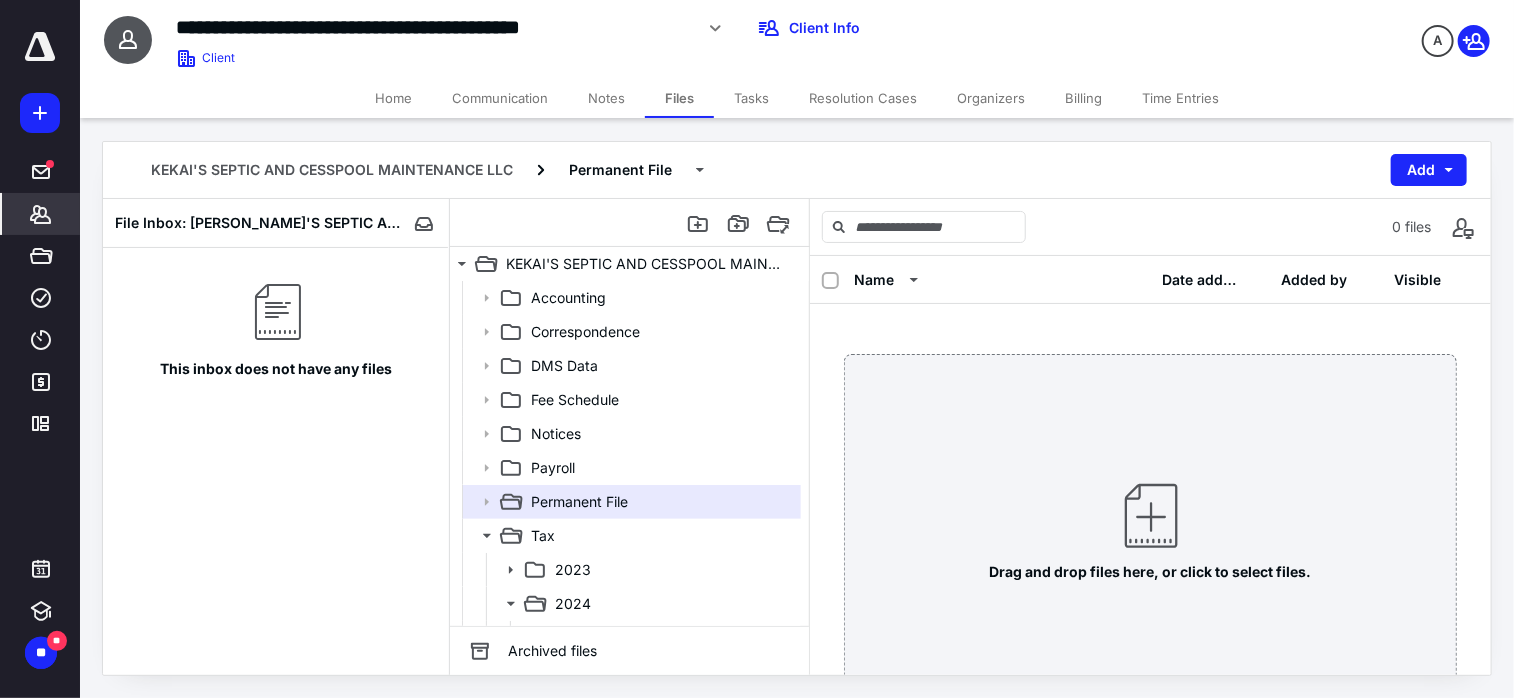 click 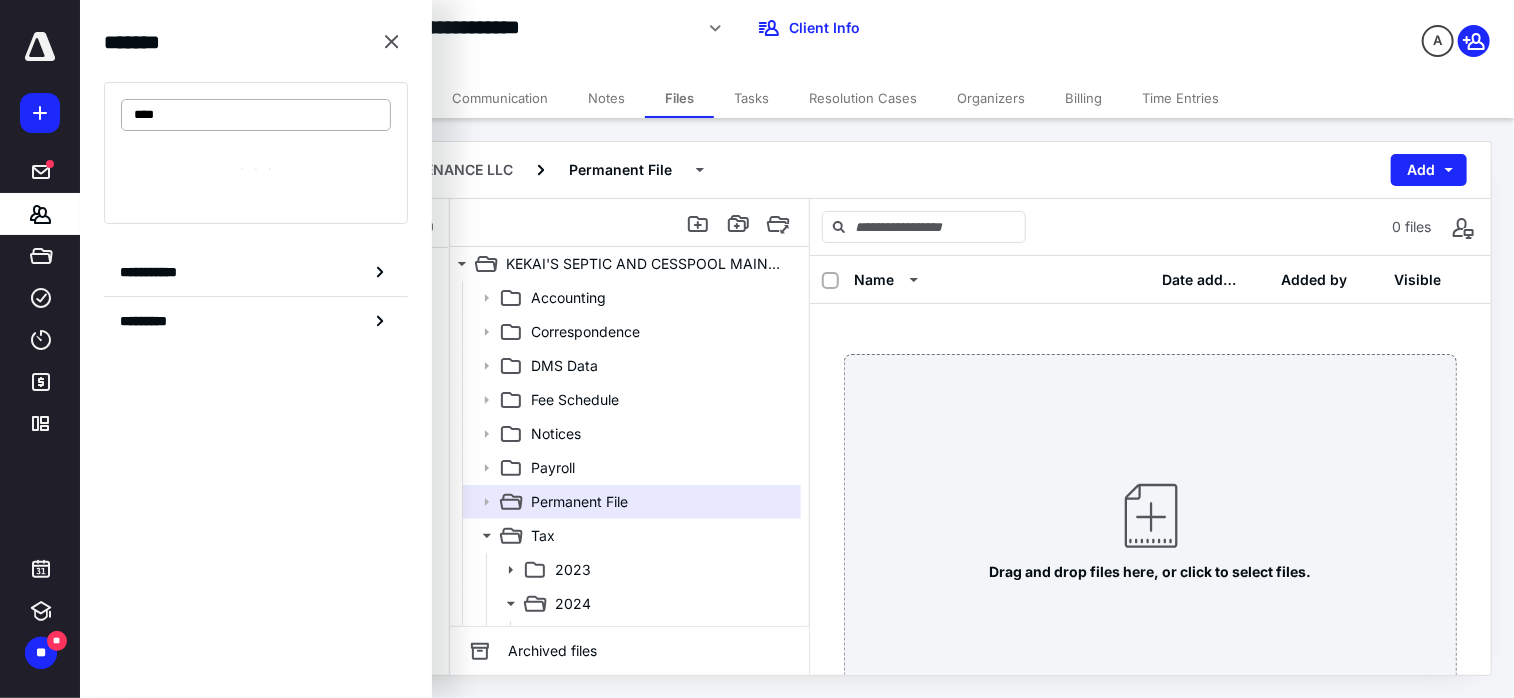 type on "*****" 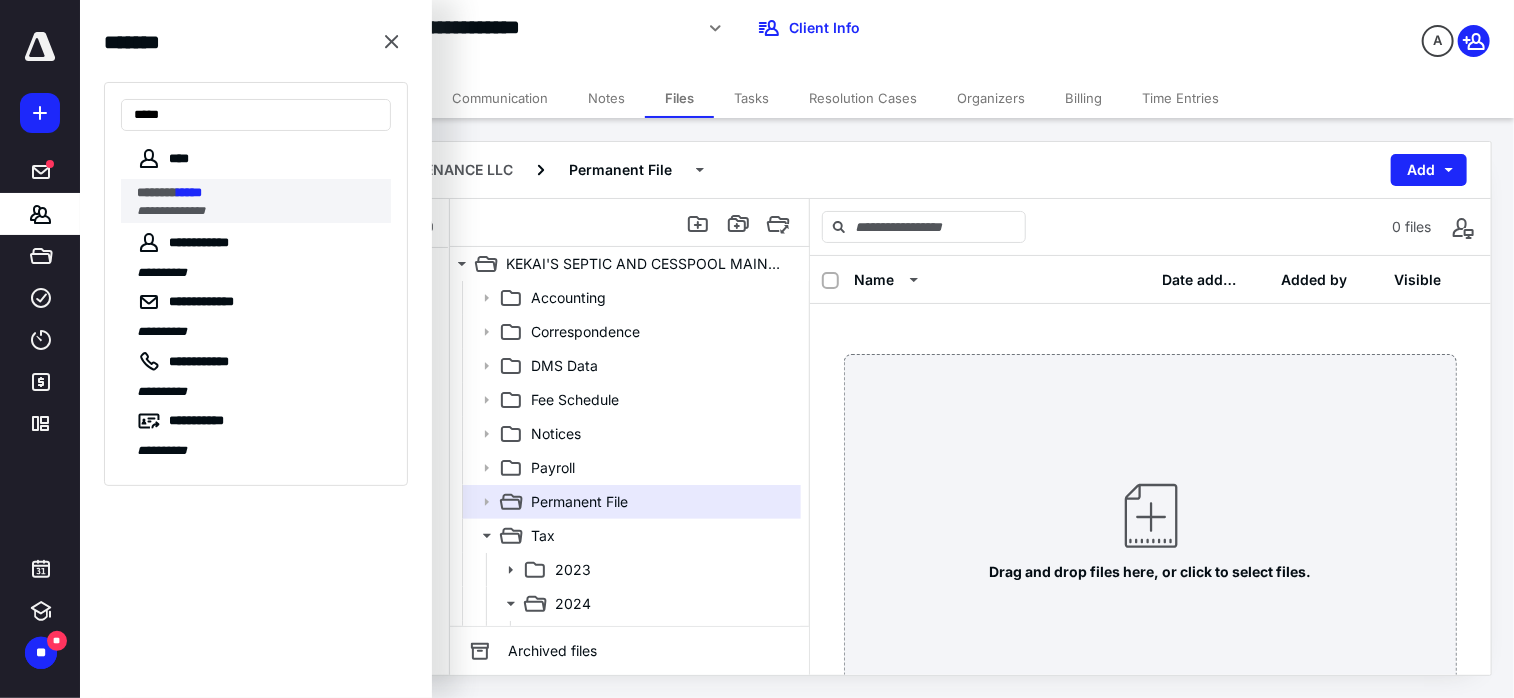 click on "**********" at bounding box center [171, 211] 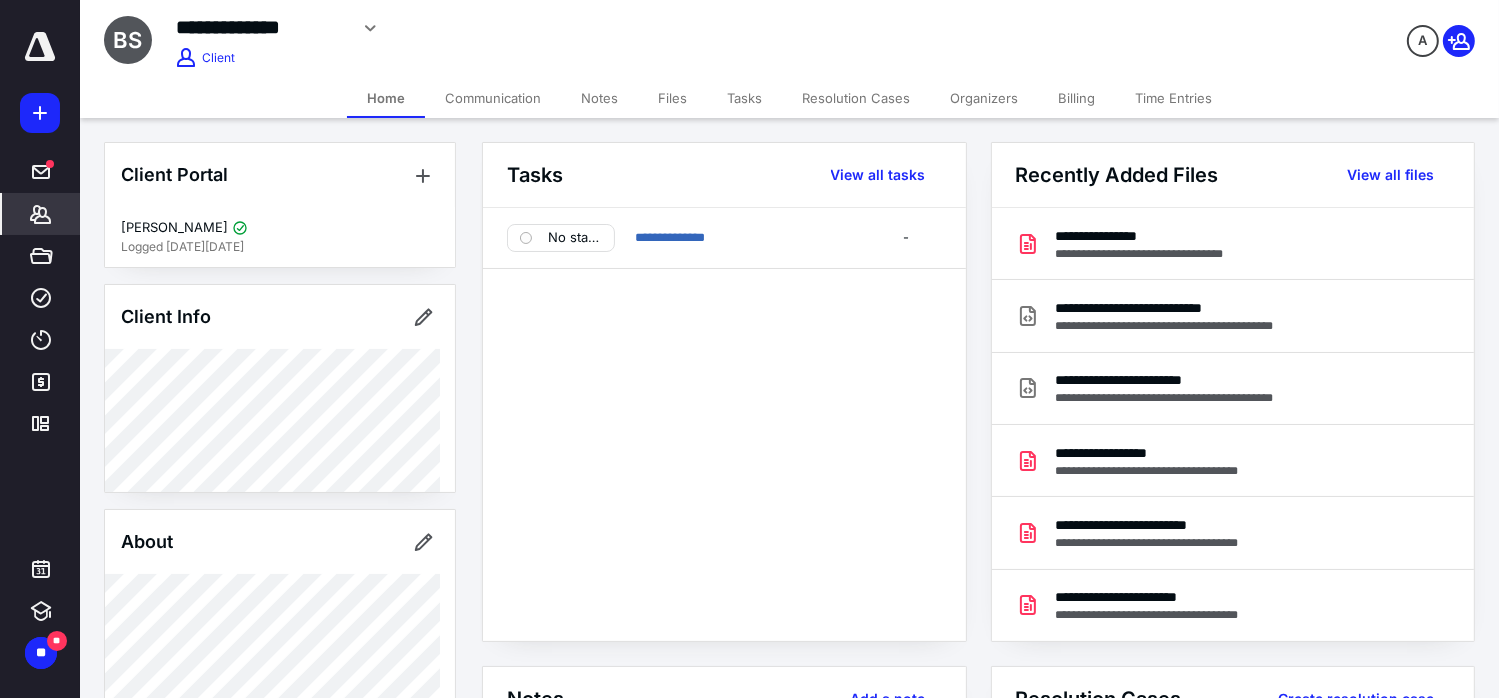 click on "Files" at bounding box center [672, 98] 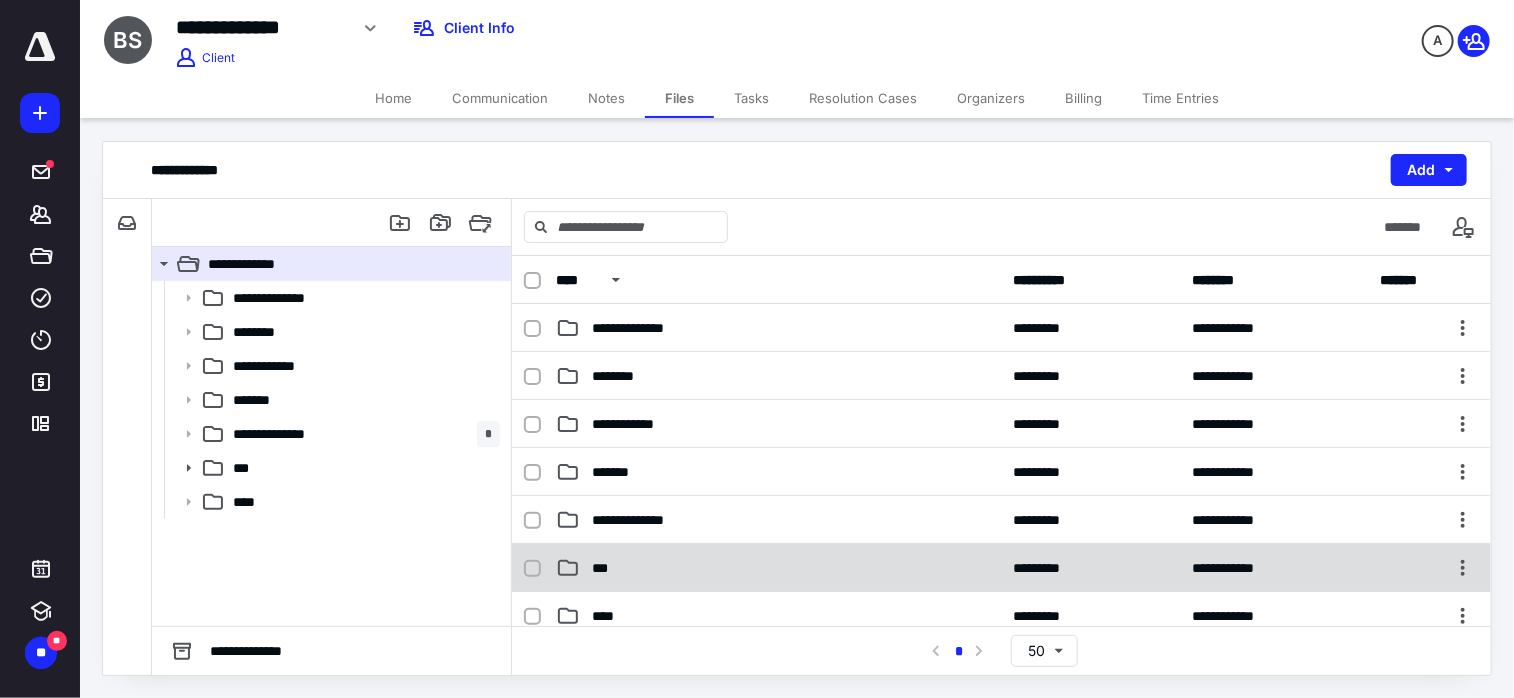 click on "***" at bounding box center [779, 568] 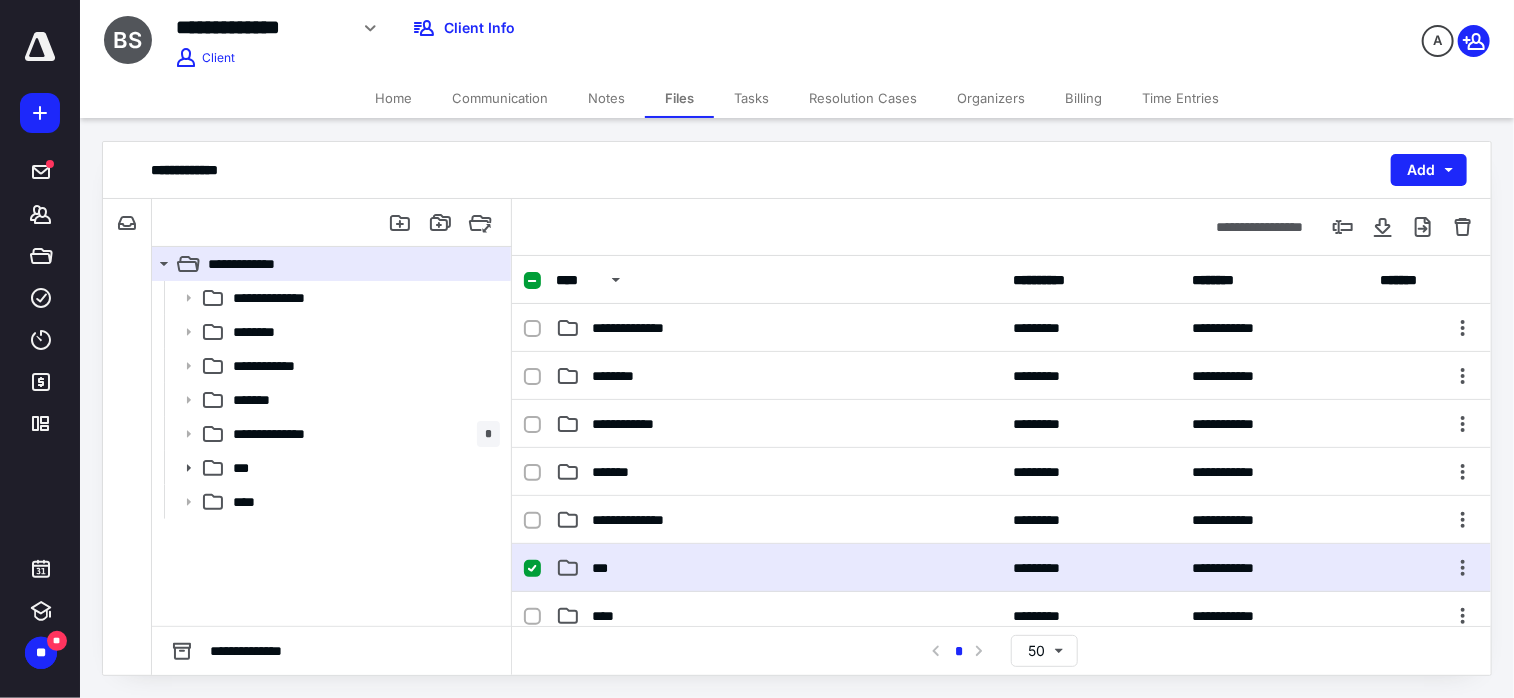 click on "***" at bounding box center [779, 568] 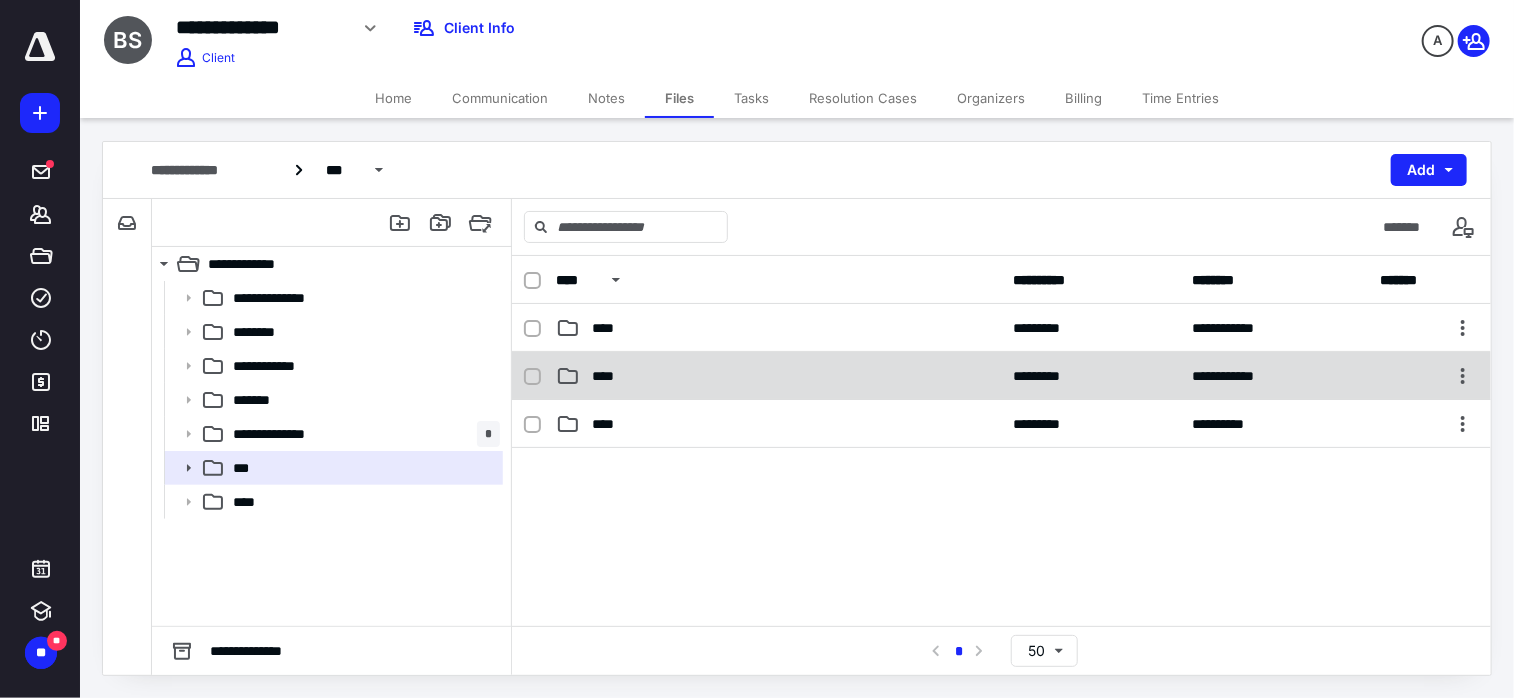 click on "****" at bounding box center (779, 376) 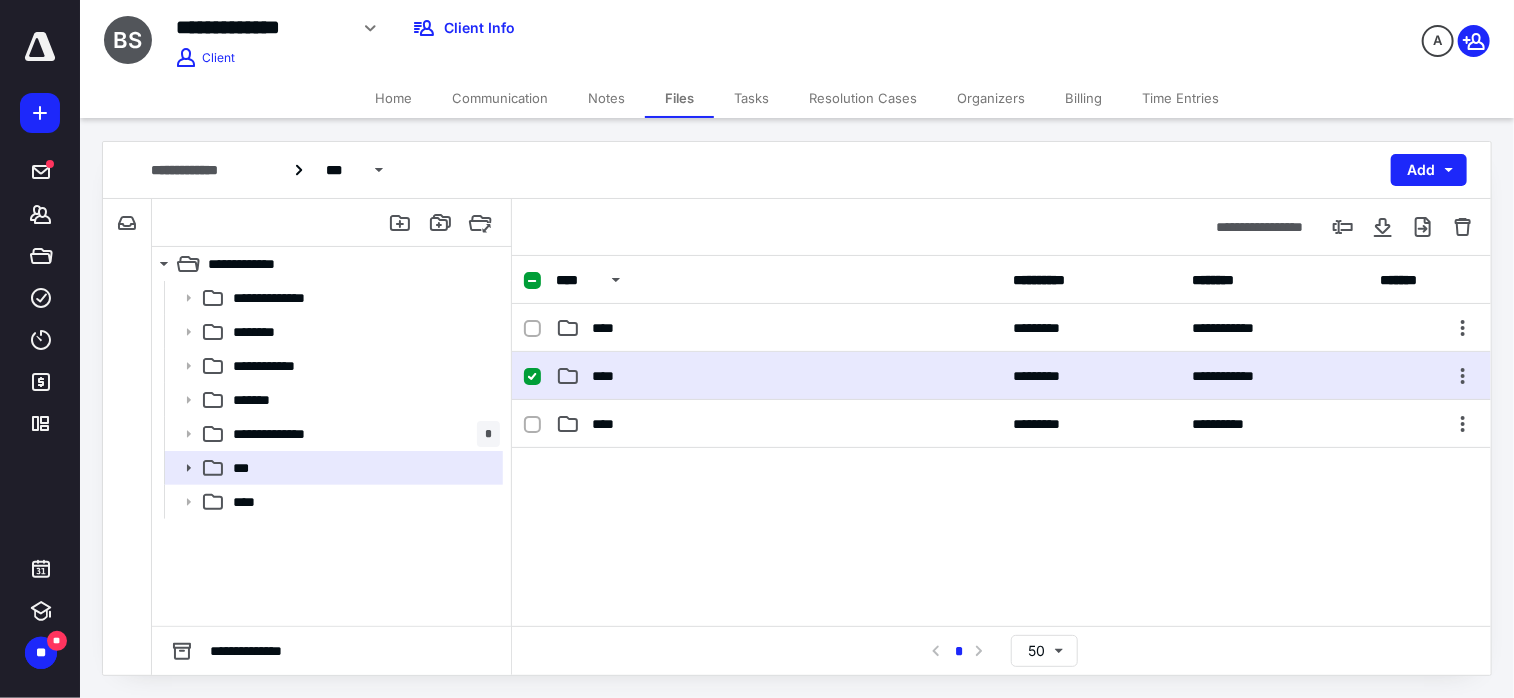 click on "****" at bounding box center [779, 376] 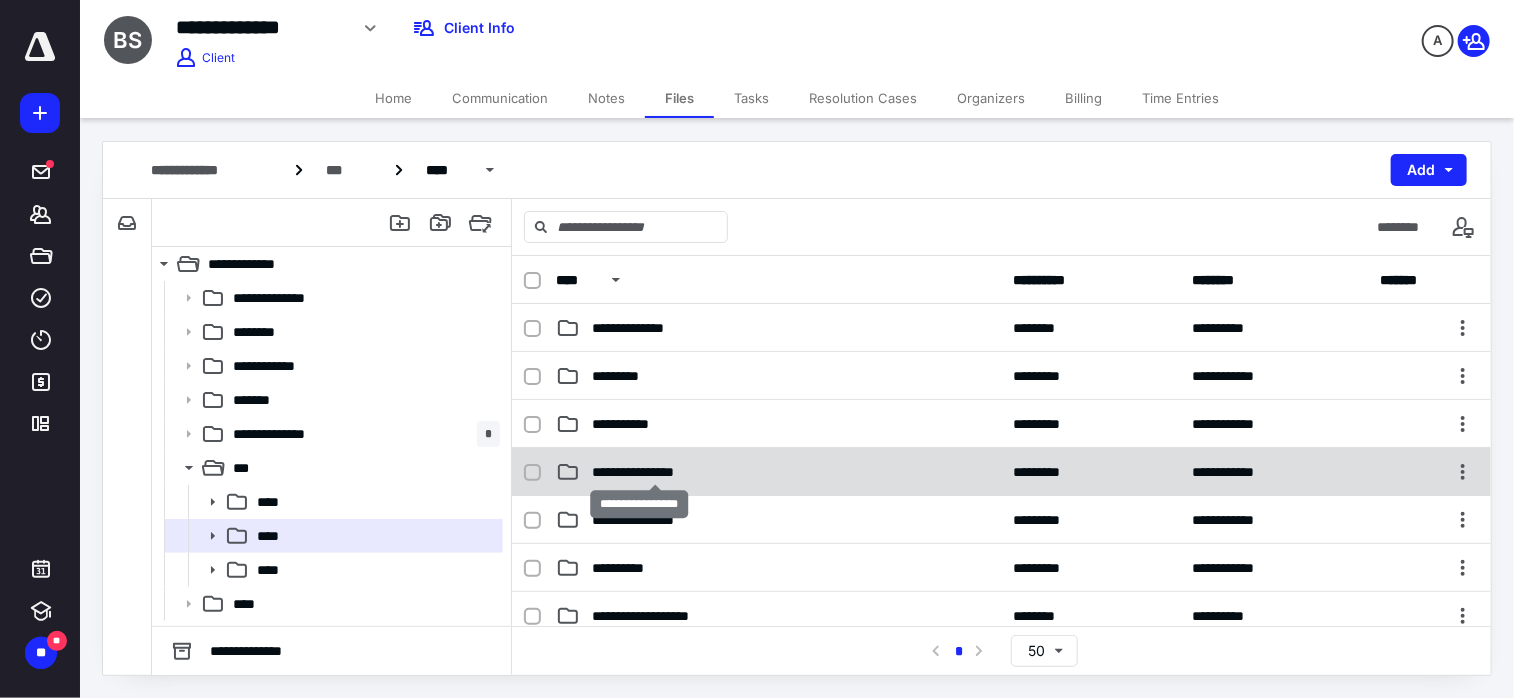 click on "**********" at bounding box center [655, 472] 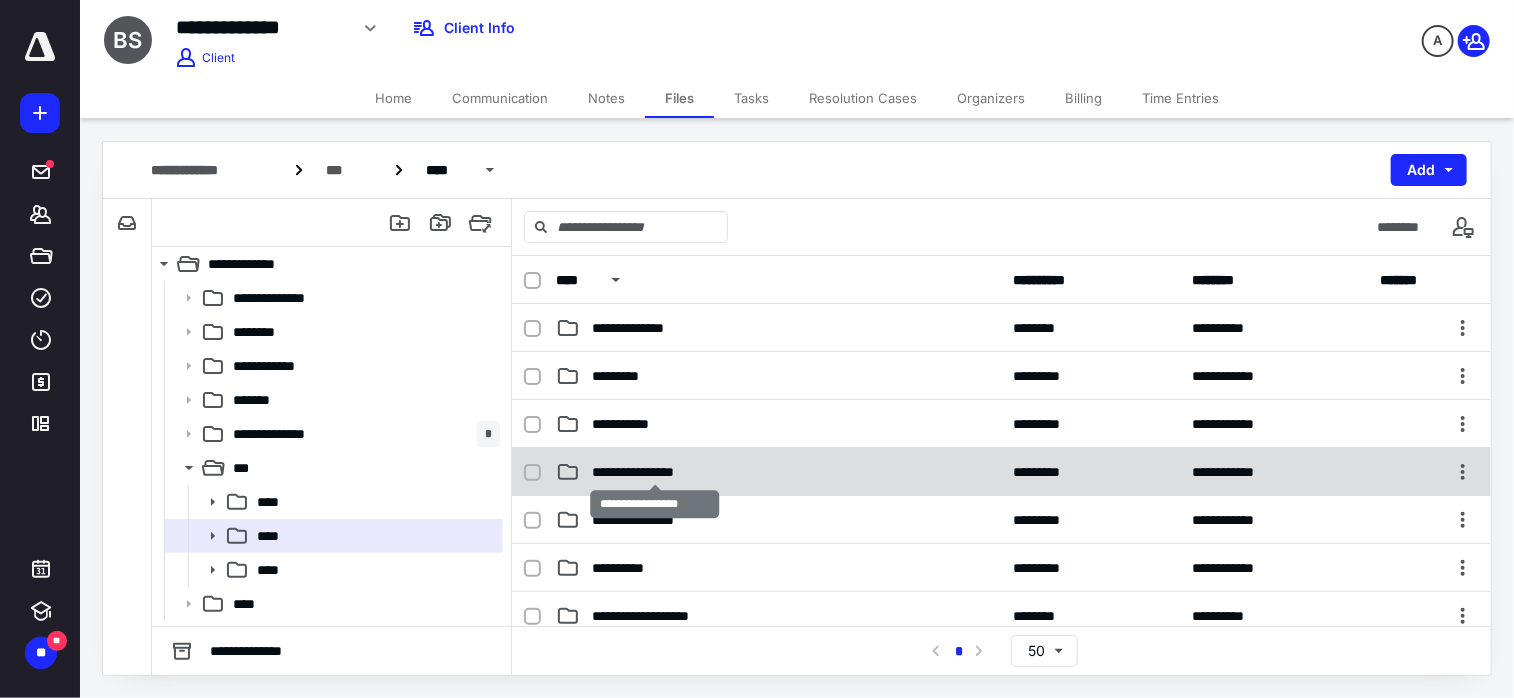 click on "**********" at bounding box center [655, 472] 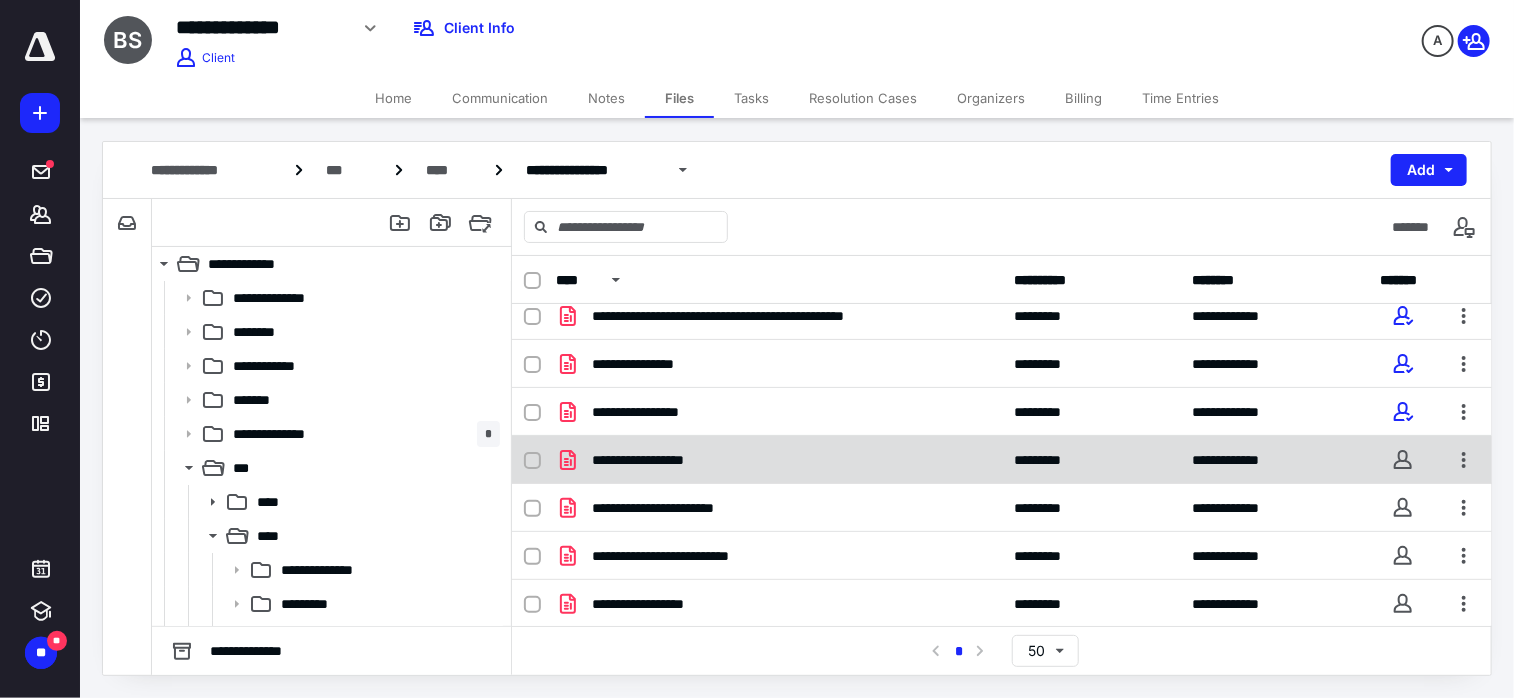 scroll, scrollTop: 8, scrollLeft: 0, axis: vertical 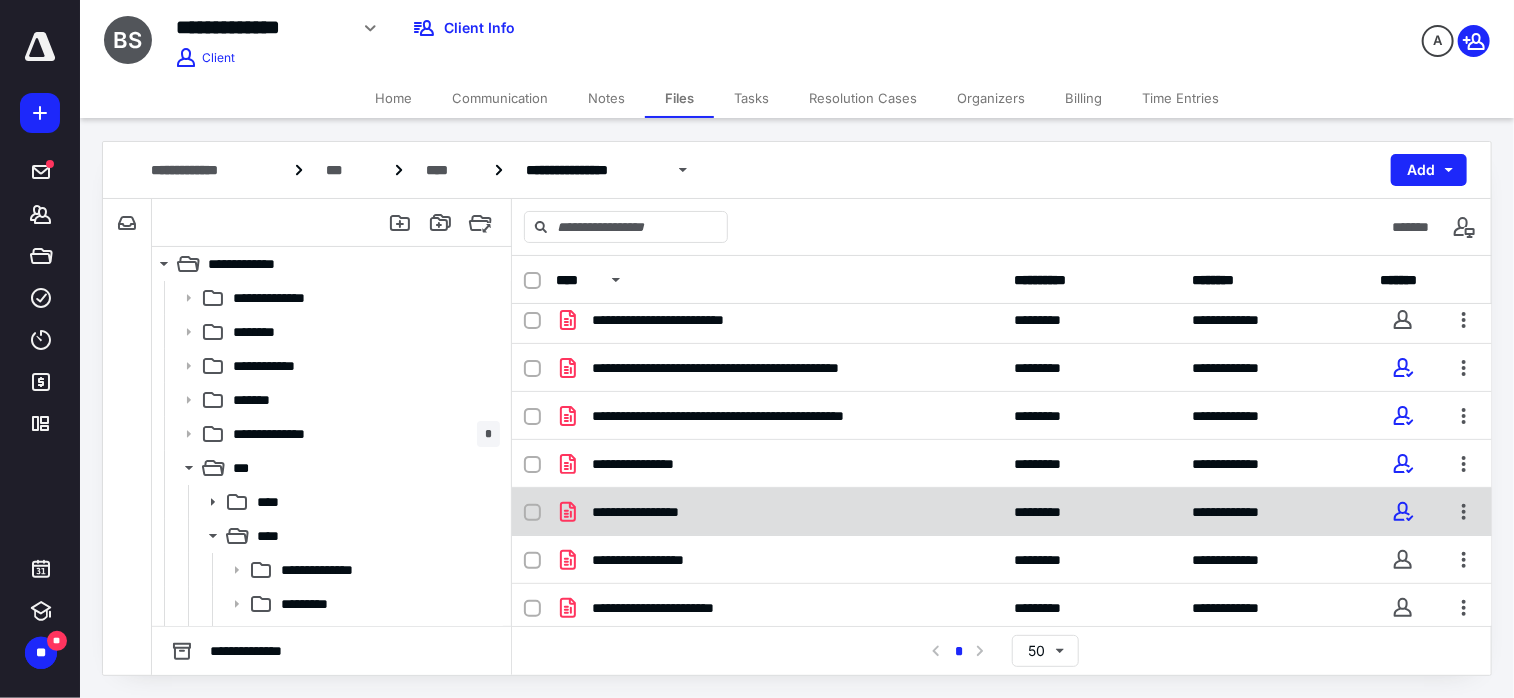 click on "**********" at bounding box center [779, 512] 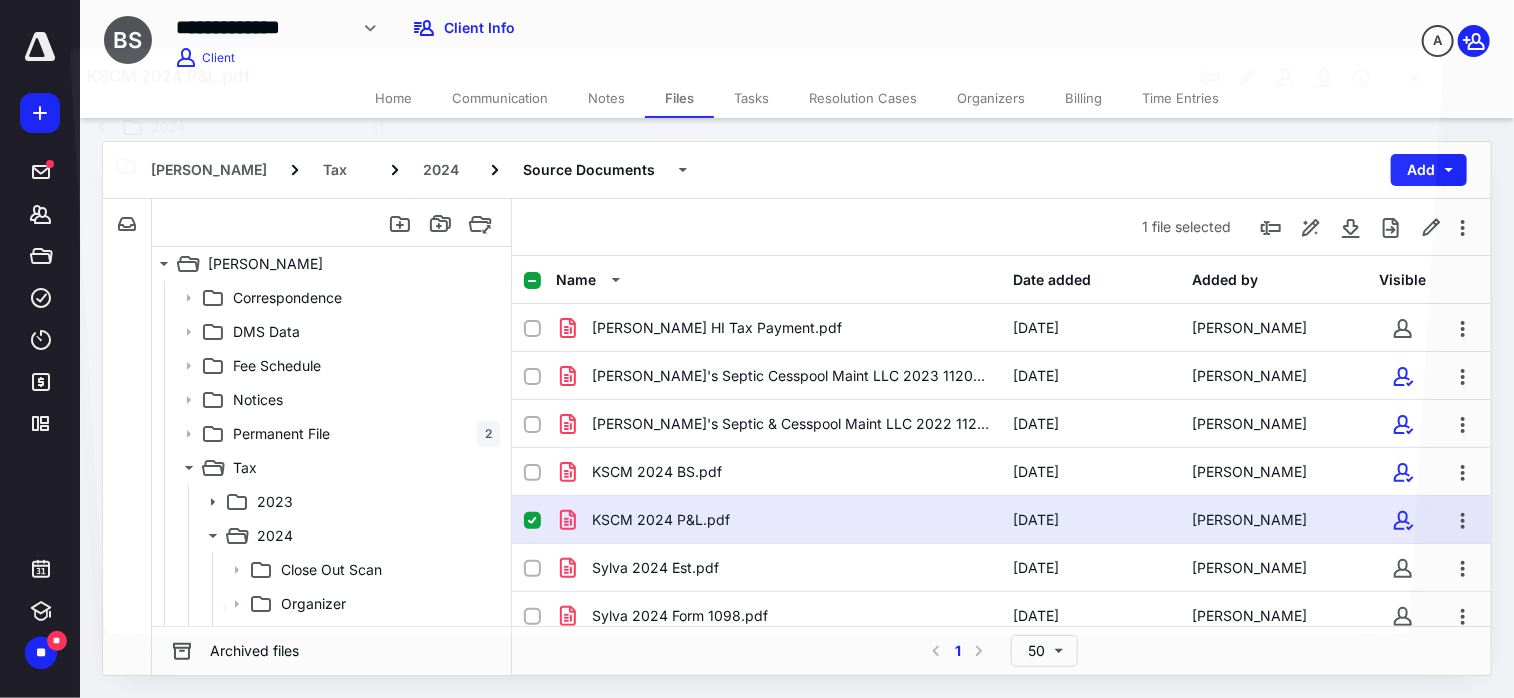 scroll, scrollTop: 8, scrollLeft: 0, axis: vertical 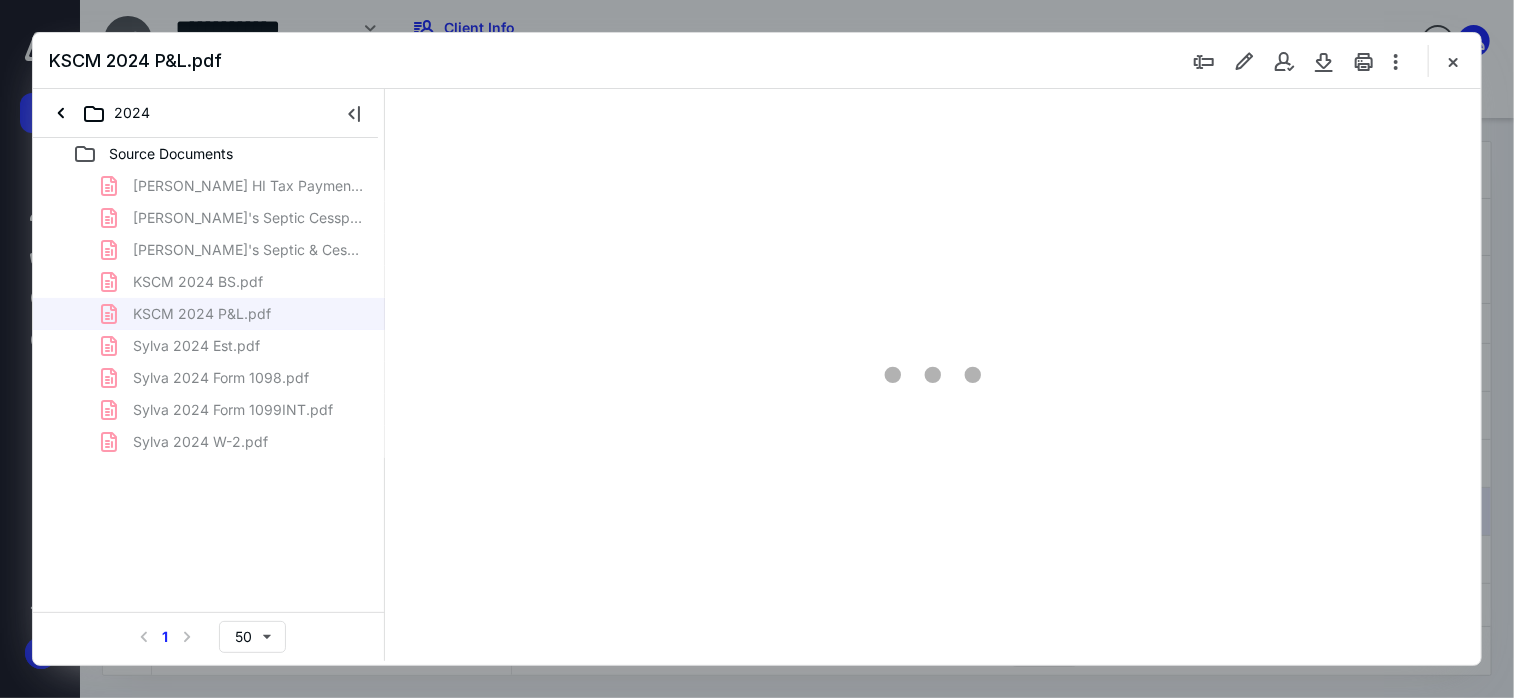 type on "62" 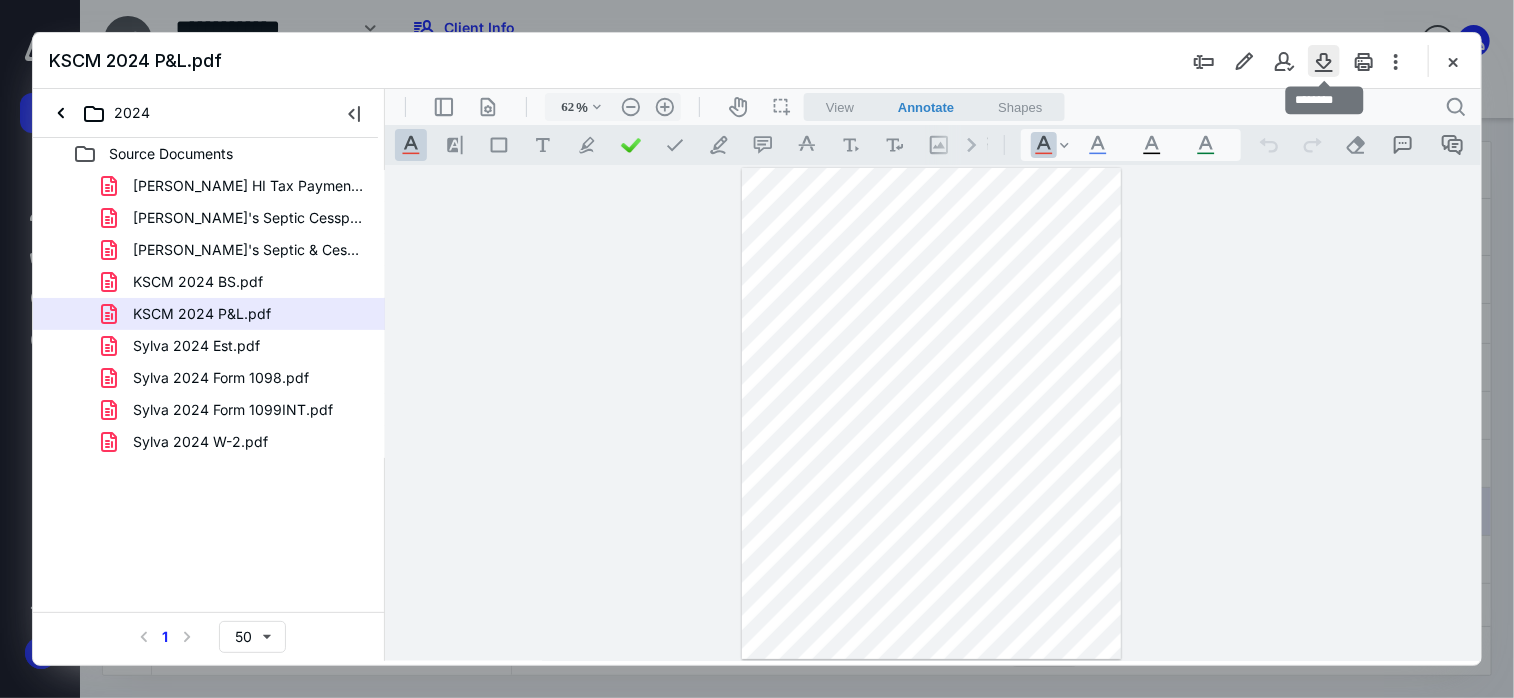 click at bounding box center (1324, 61) 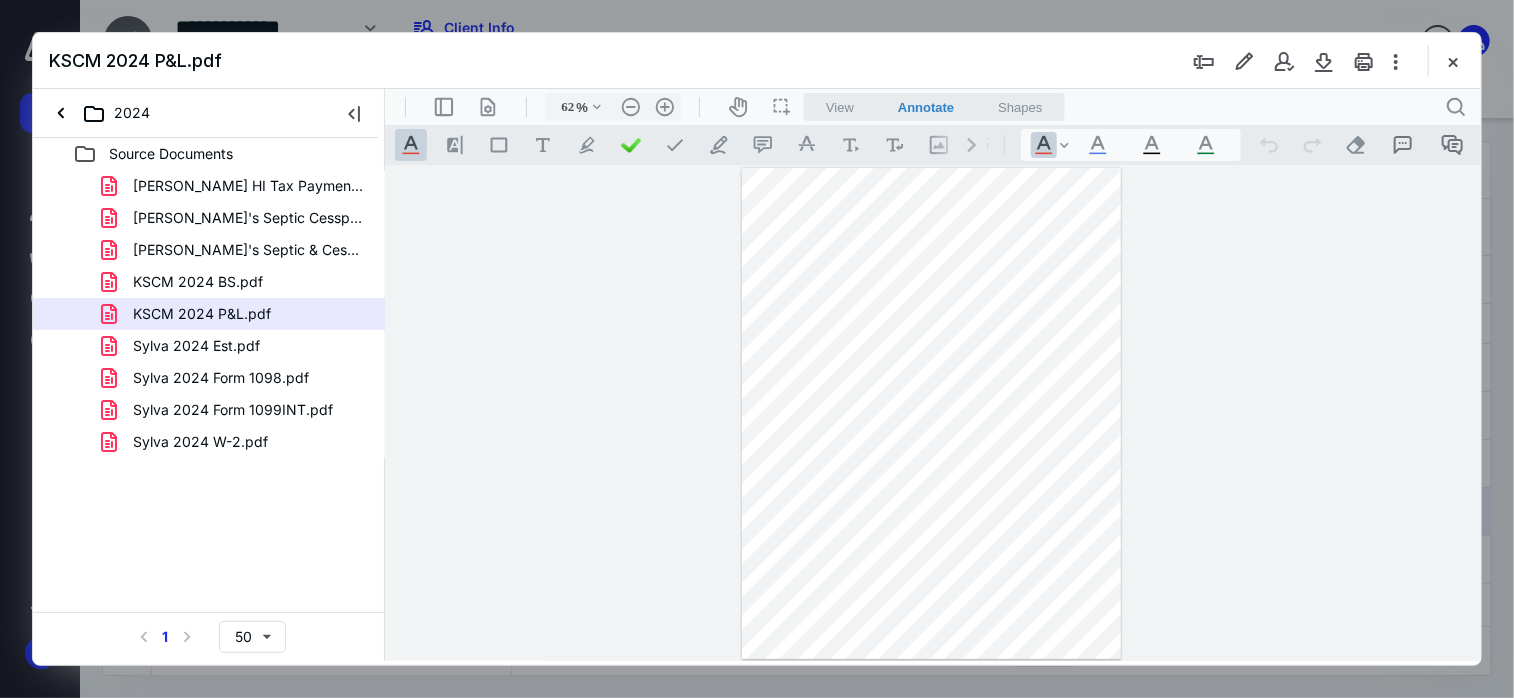 click at bounding box center [1453, 61] 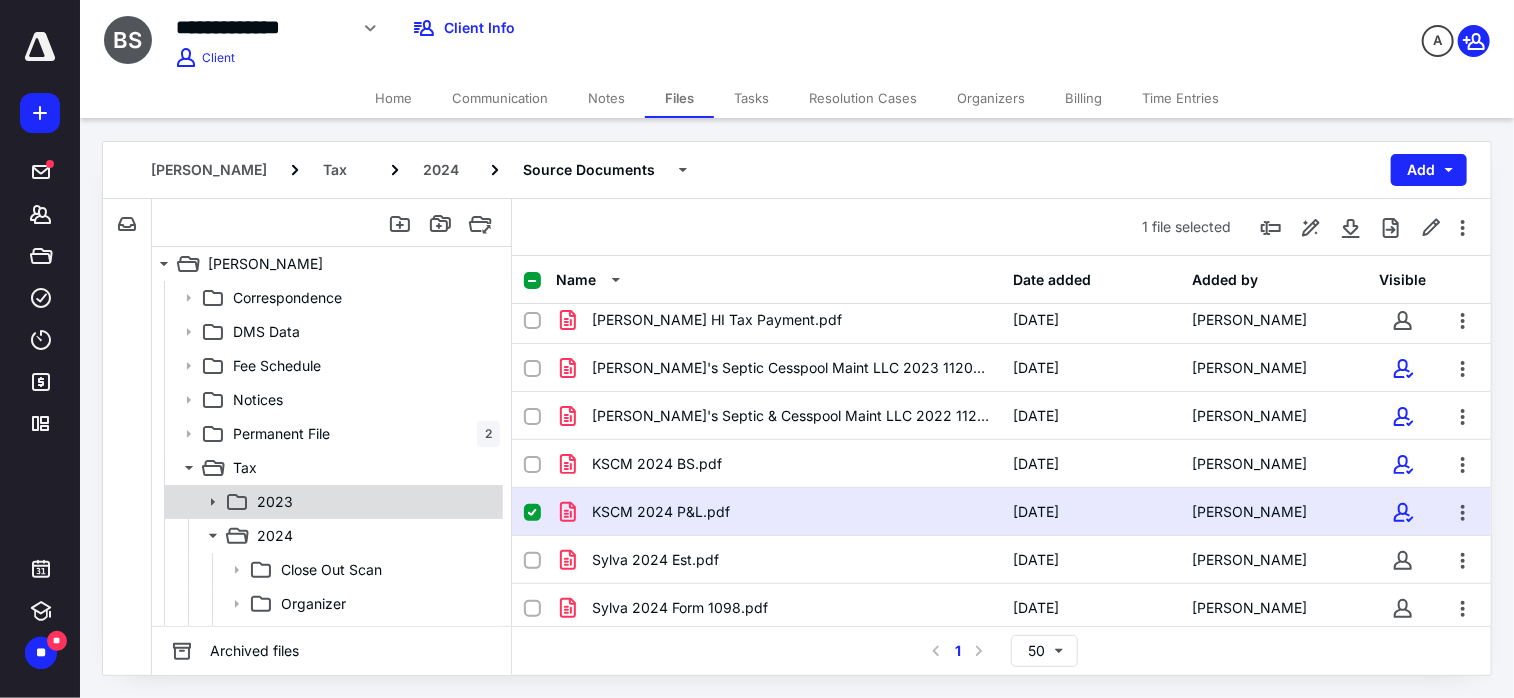 click on "2023" at bounding box center [374, 502] 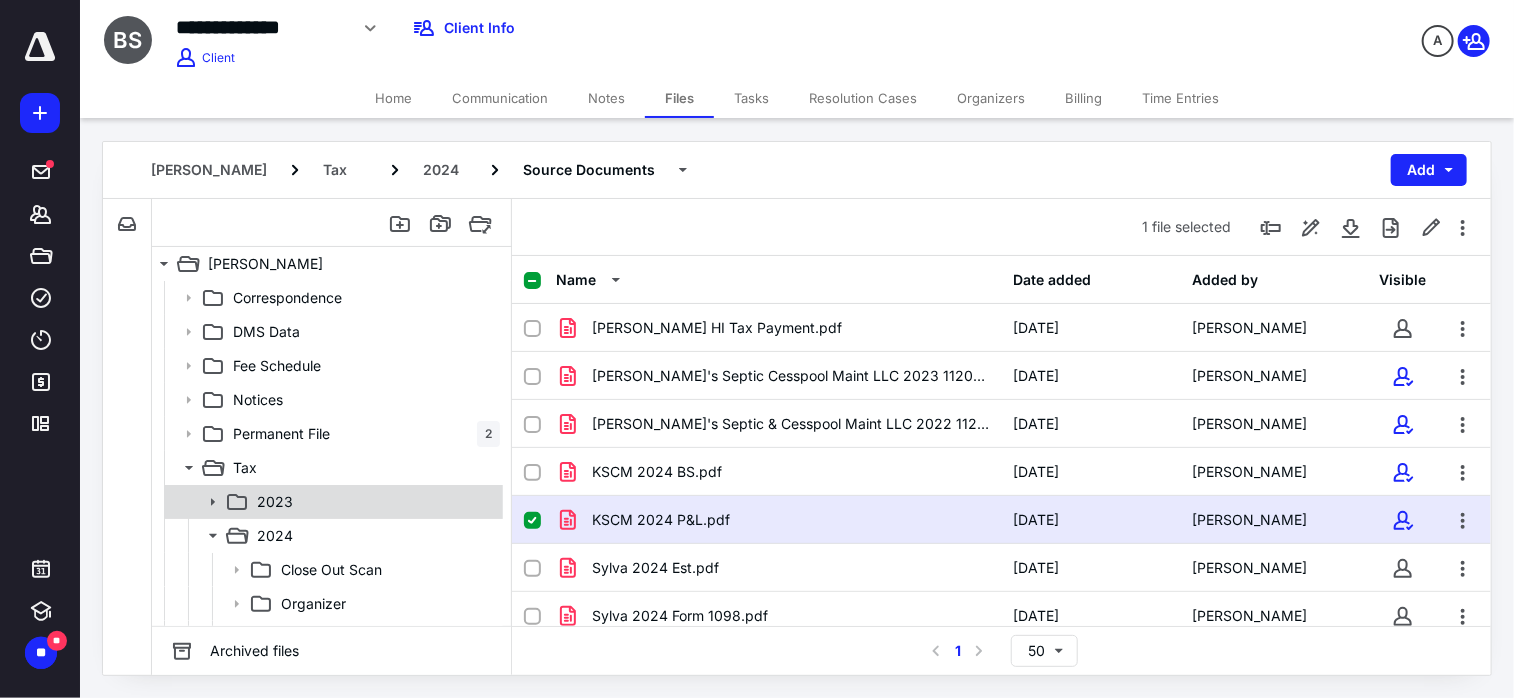 click on "2023" at bounding box center (374, 502) 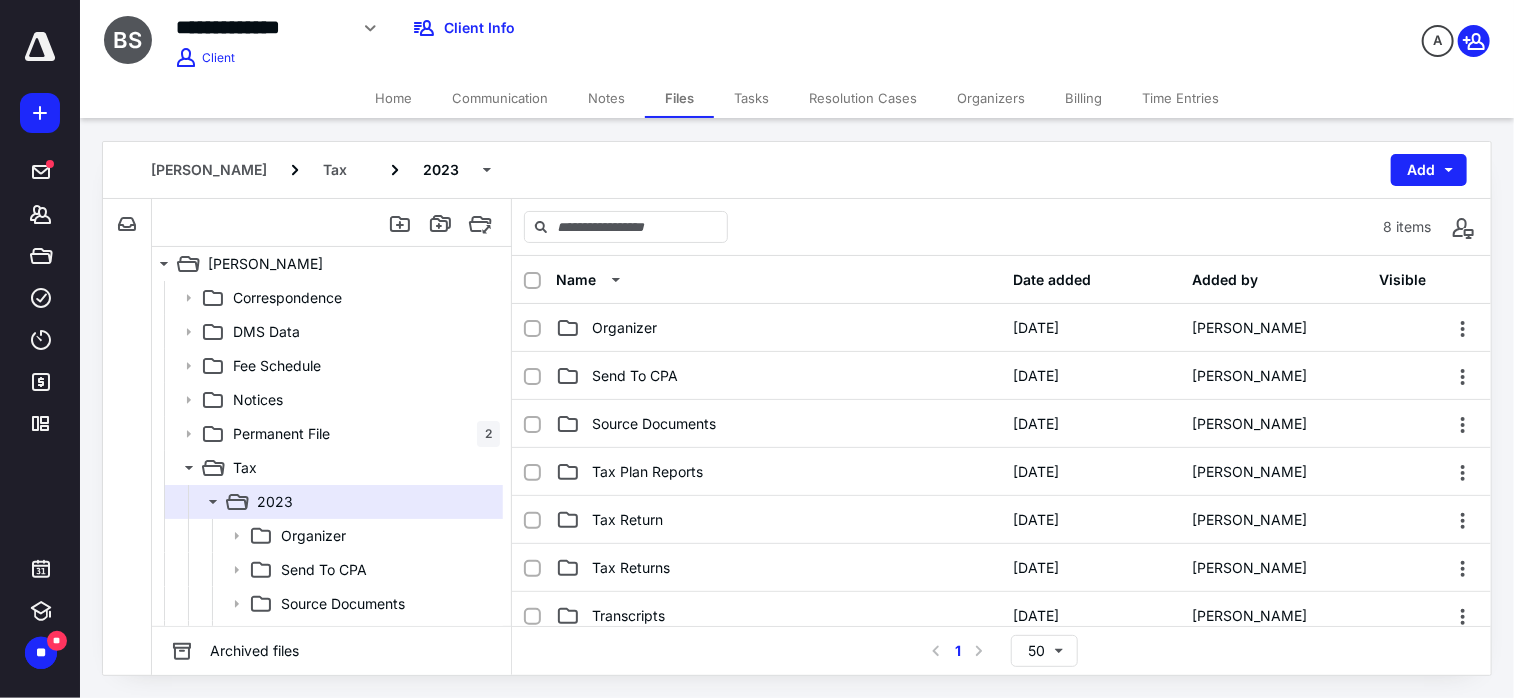scroll, scrollTop: 100, scrollLeft: 0, axis: vertical 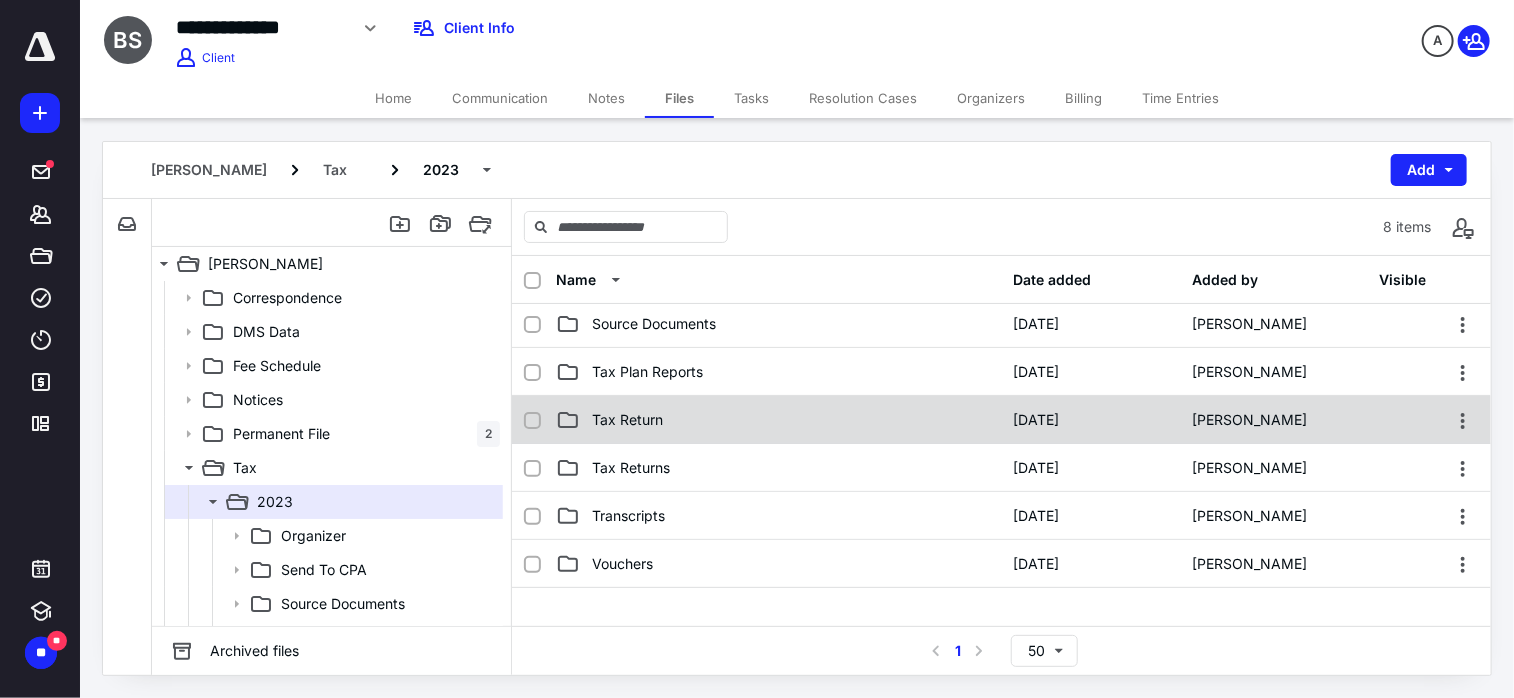 click on "Tax Return" at bounding box center (779, 420) 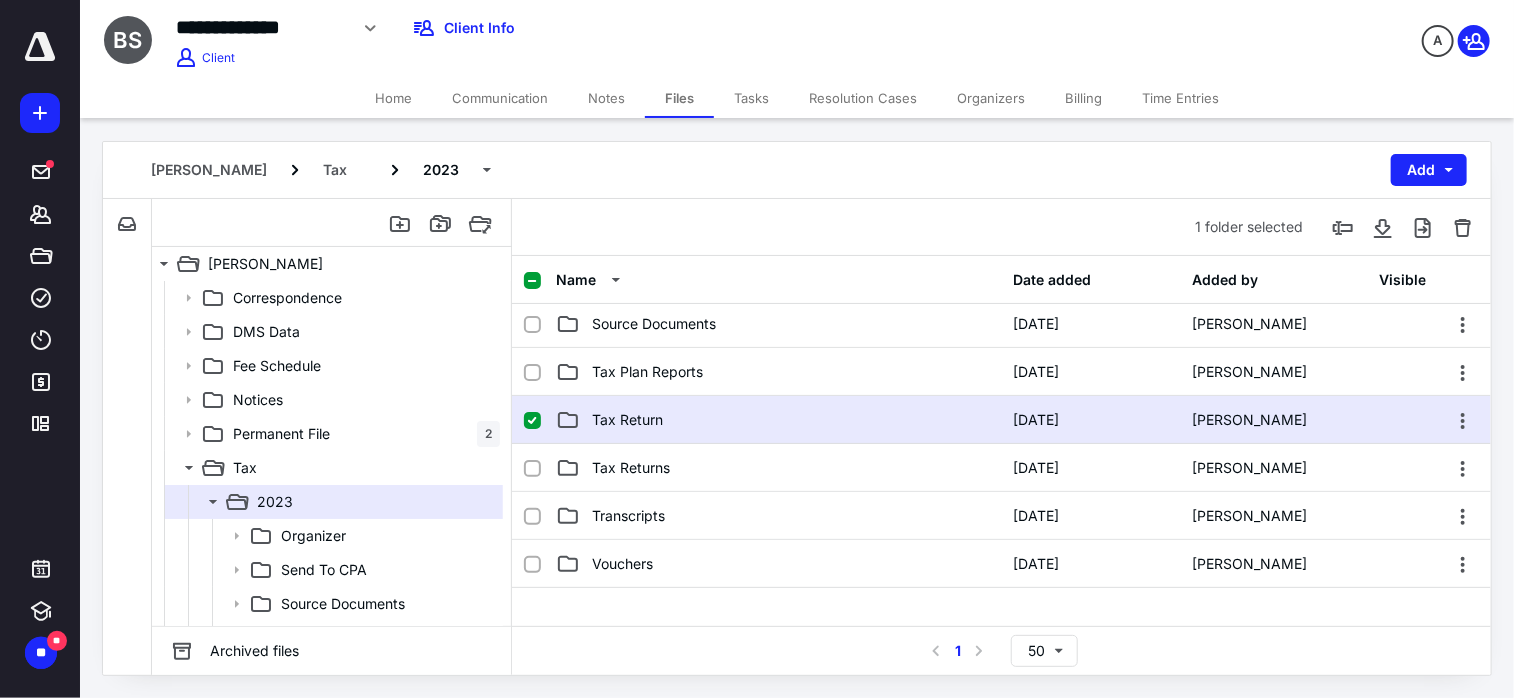 click on "Tax Return" at bounding box center [779, 420] 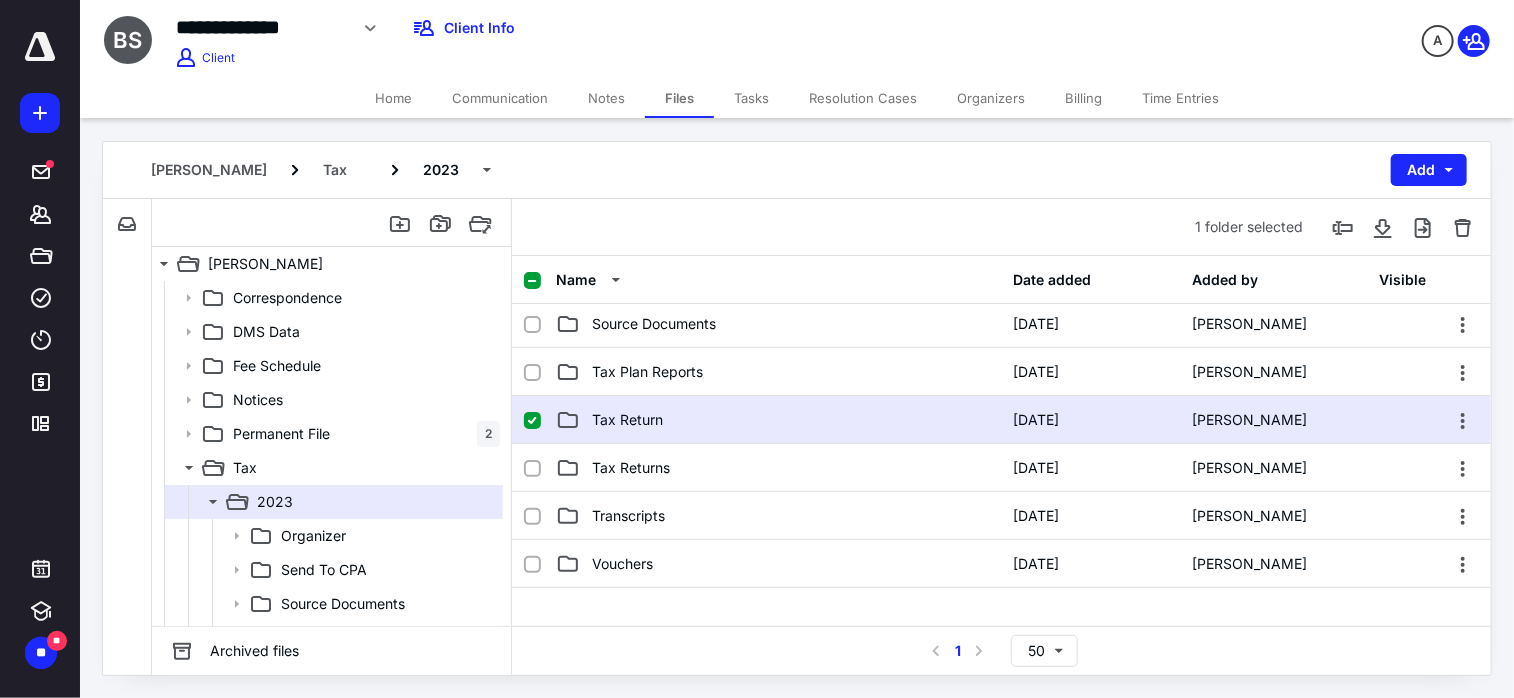 scroll, scrollTop: 0, scrollLeft: 0, axis: both 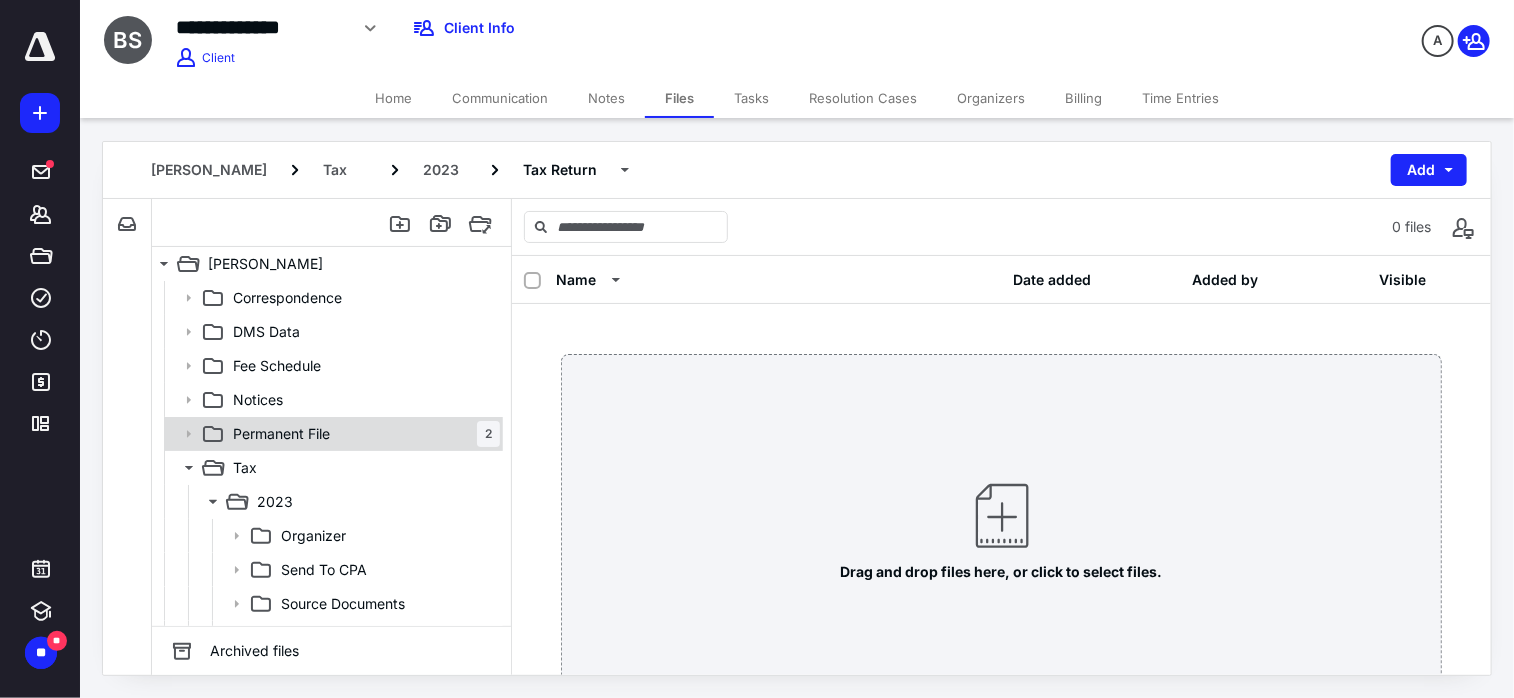 click on "Permanent File" at bounding box center (281, 434) 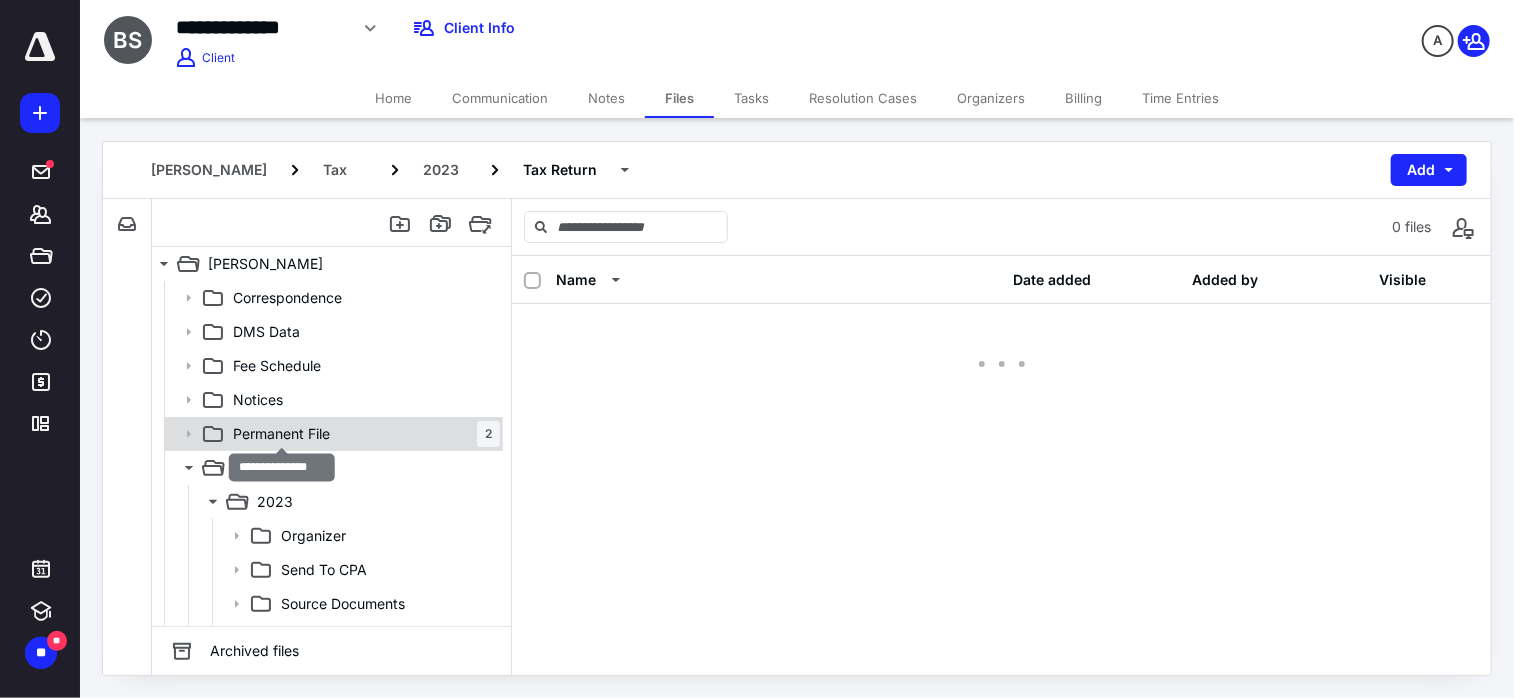 click on "Permanent File" at bounding box center (281, 434) 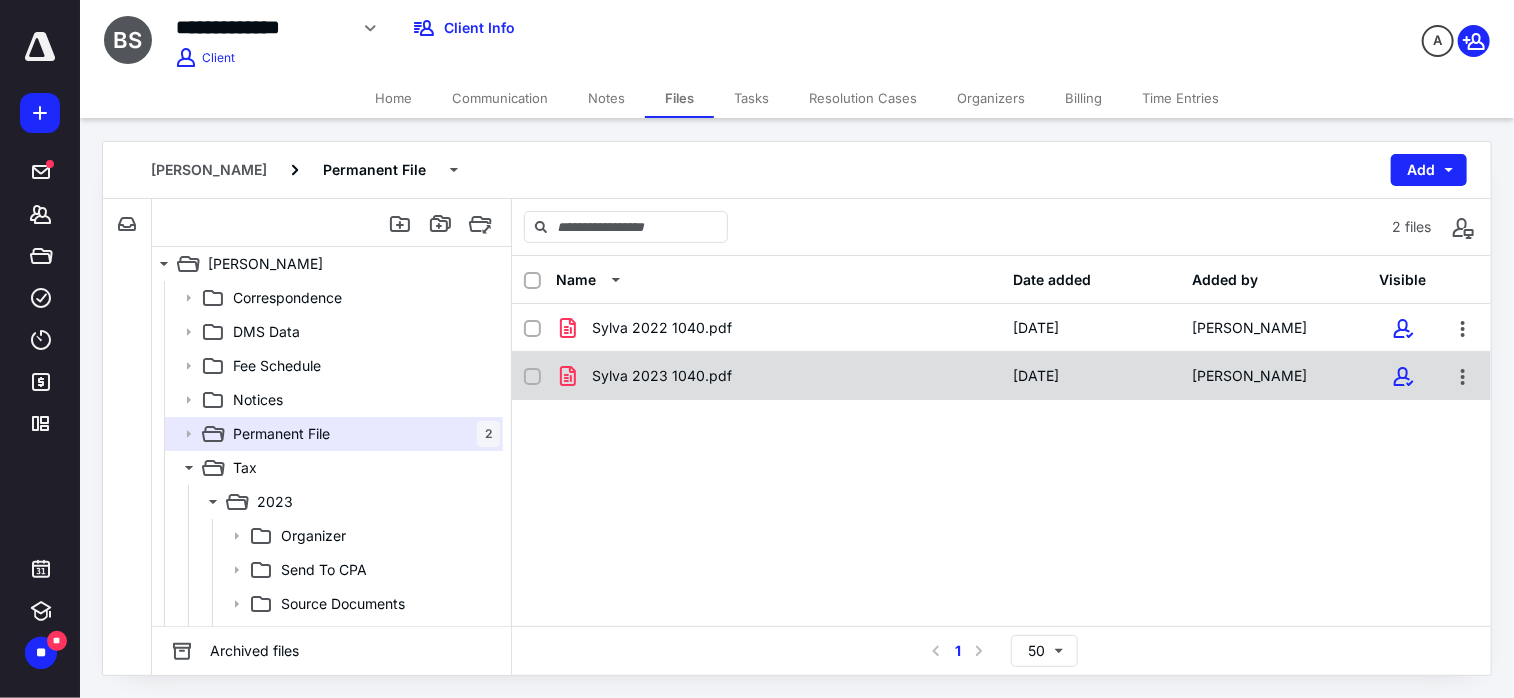 click on "Sylva 2023 1040.pdf" at bounding box center (779, 376) 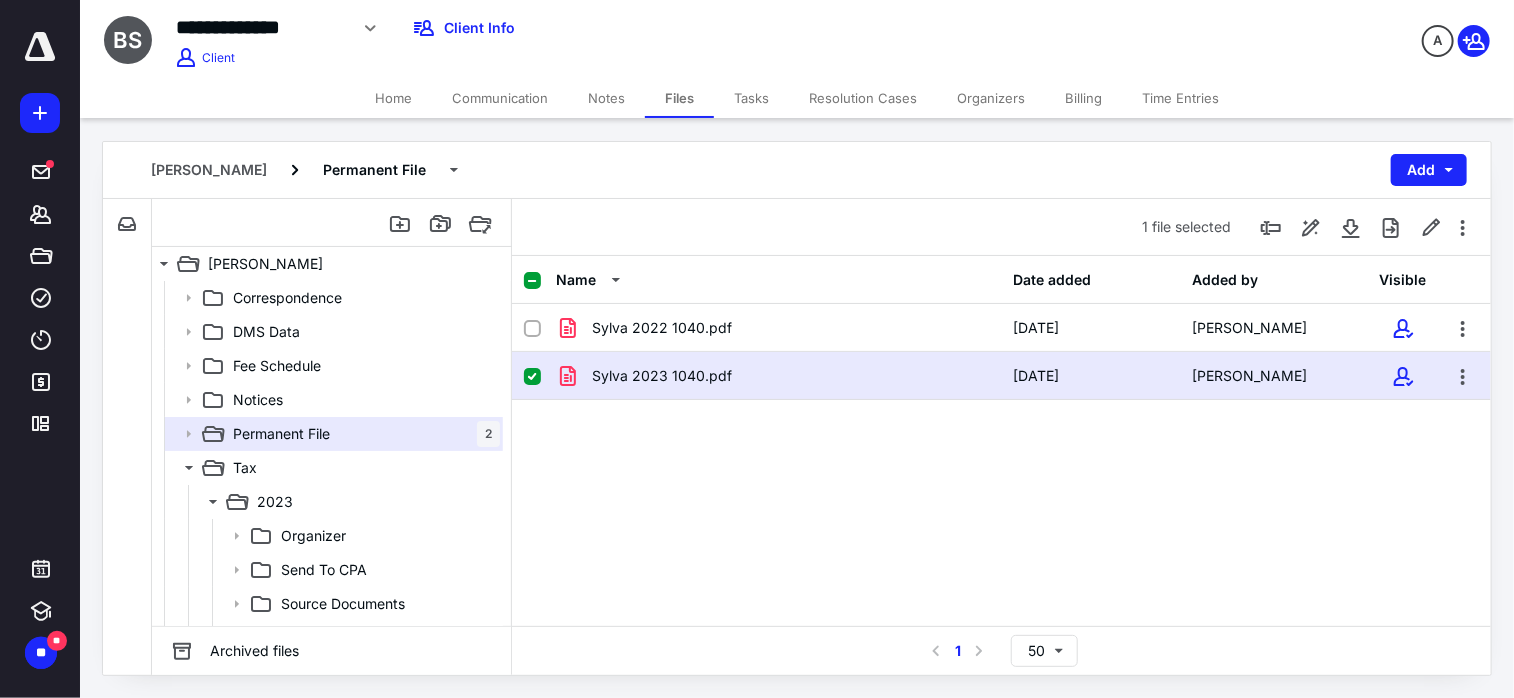 click on "Sylva 2023 1040.pdf" at bounding box center (779, 376) 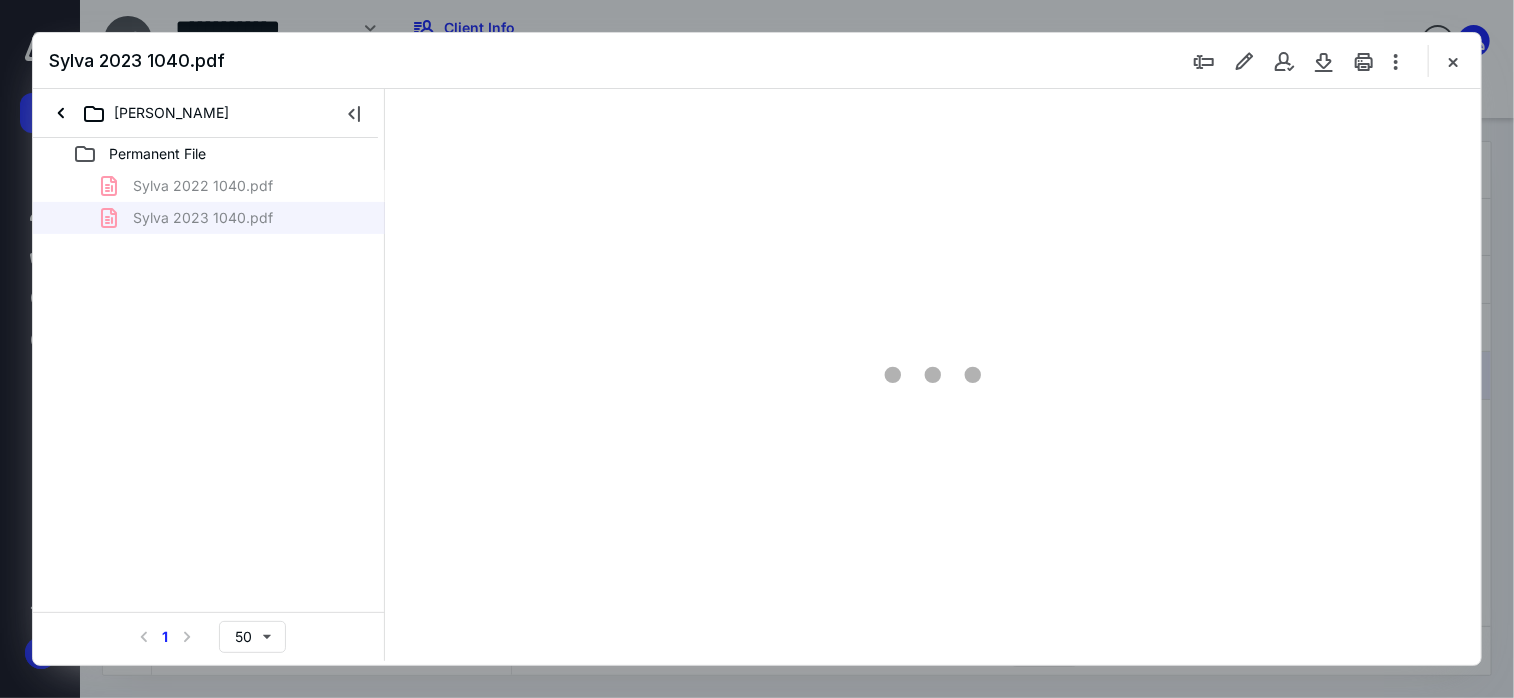 scroll, scrollTop: 0, scrollLeft: 0, axis: both 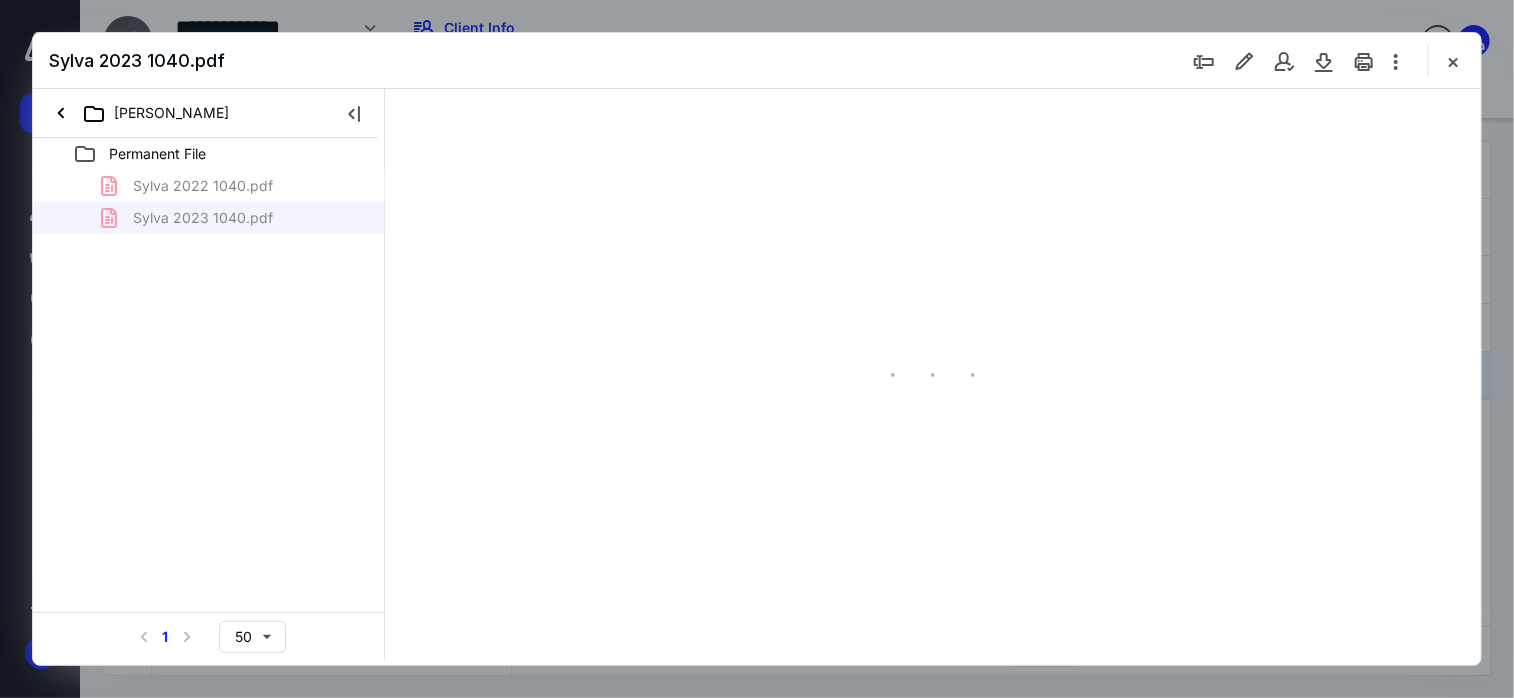 type on "62" 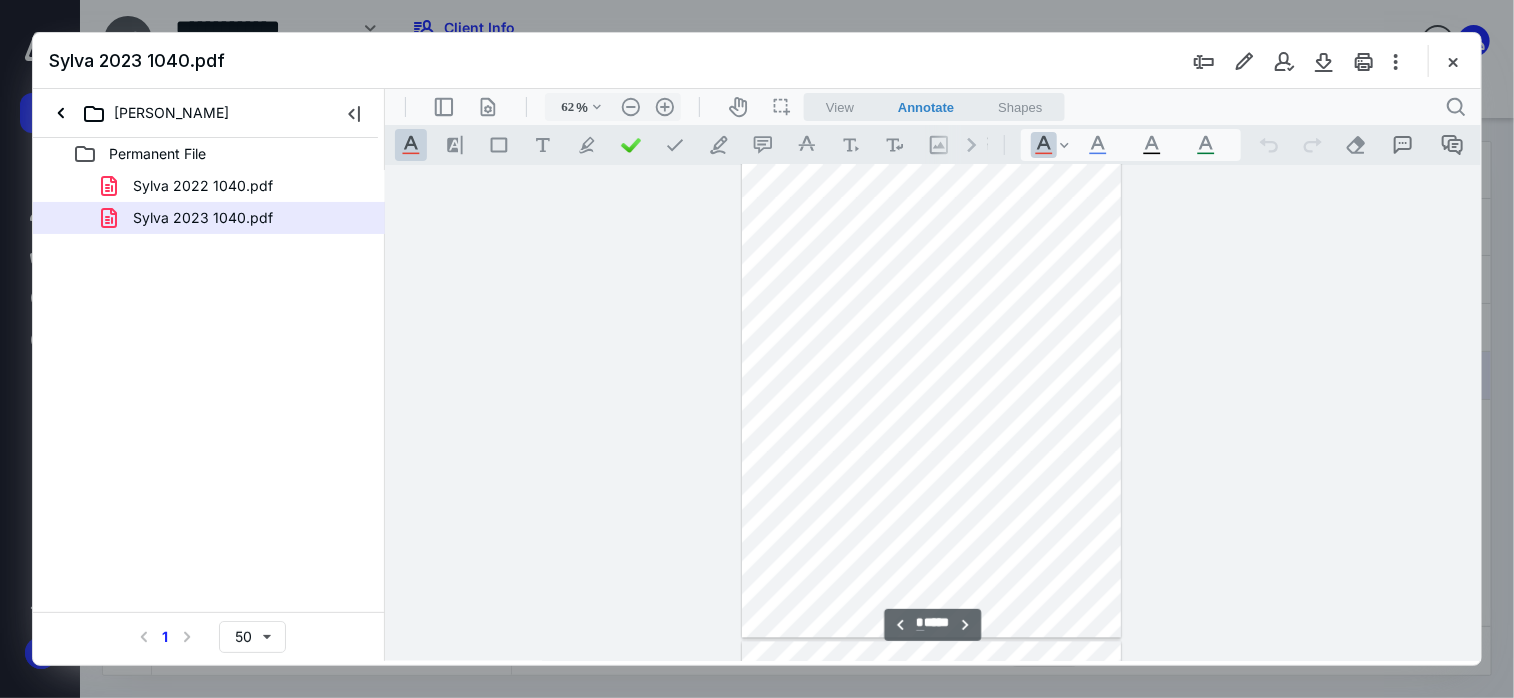 scroll, scrollTop: 2600, scrollLeft: 0, axis: vertical 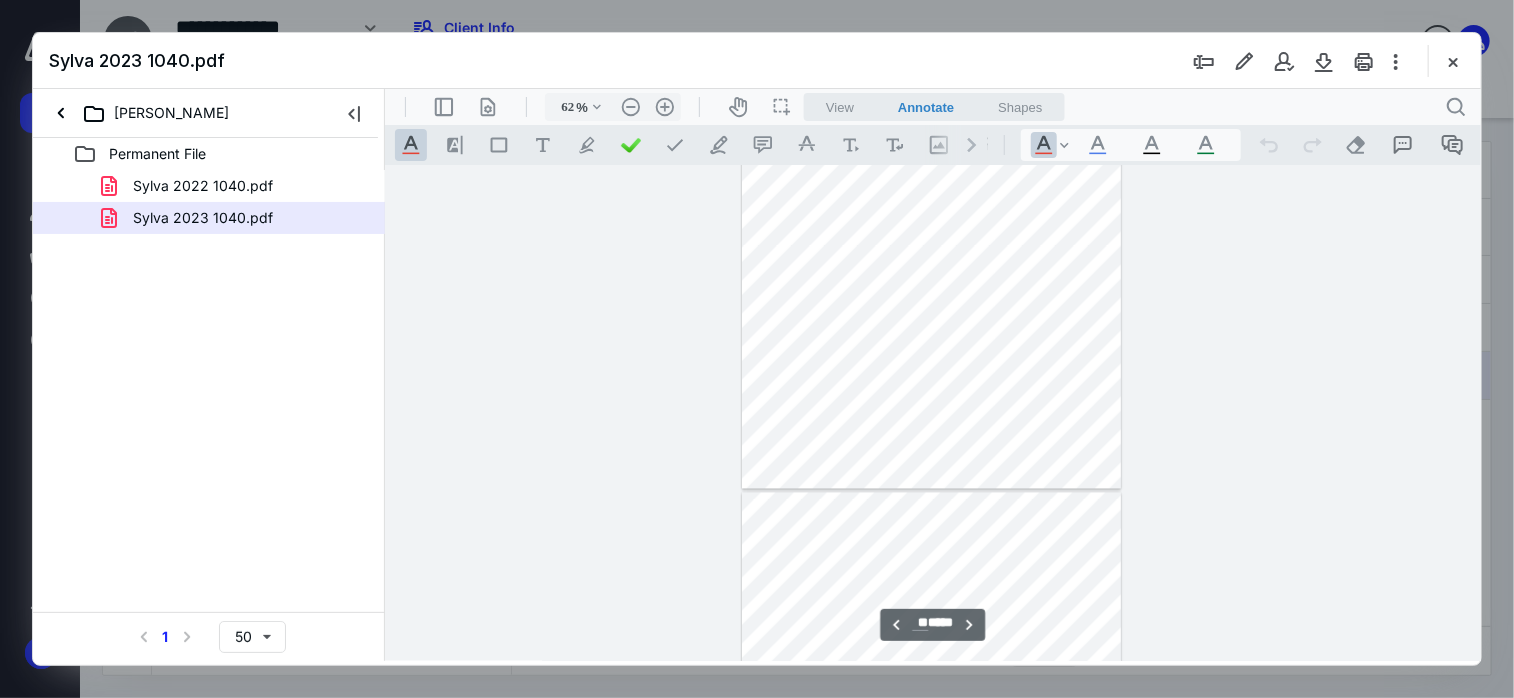 type on "**" 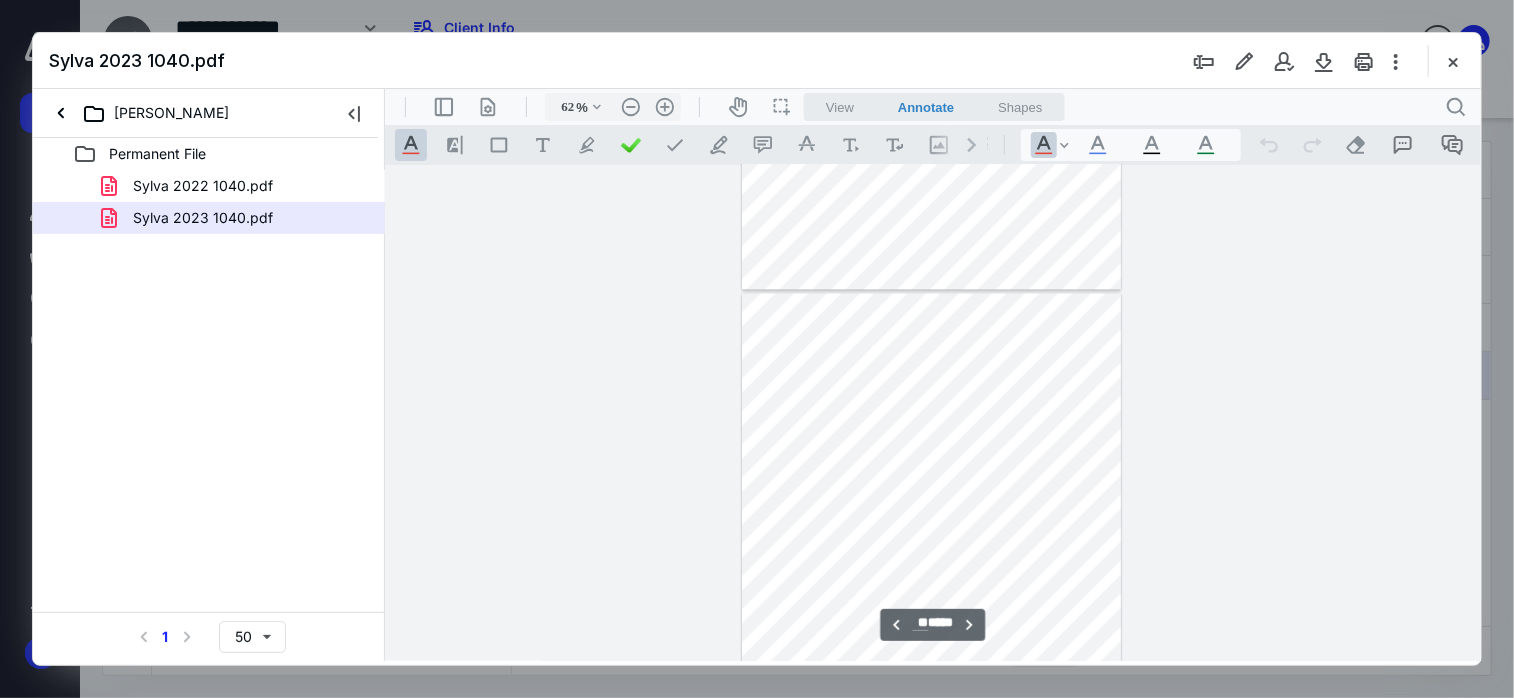 scroll, scrollTop: 28684, scrollLeft: 0, axis: vertical 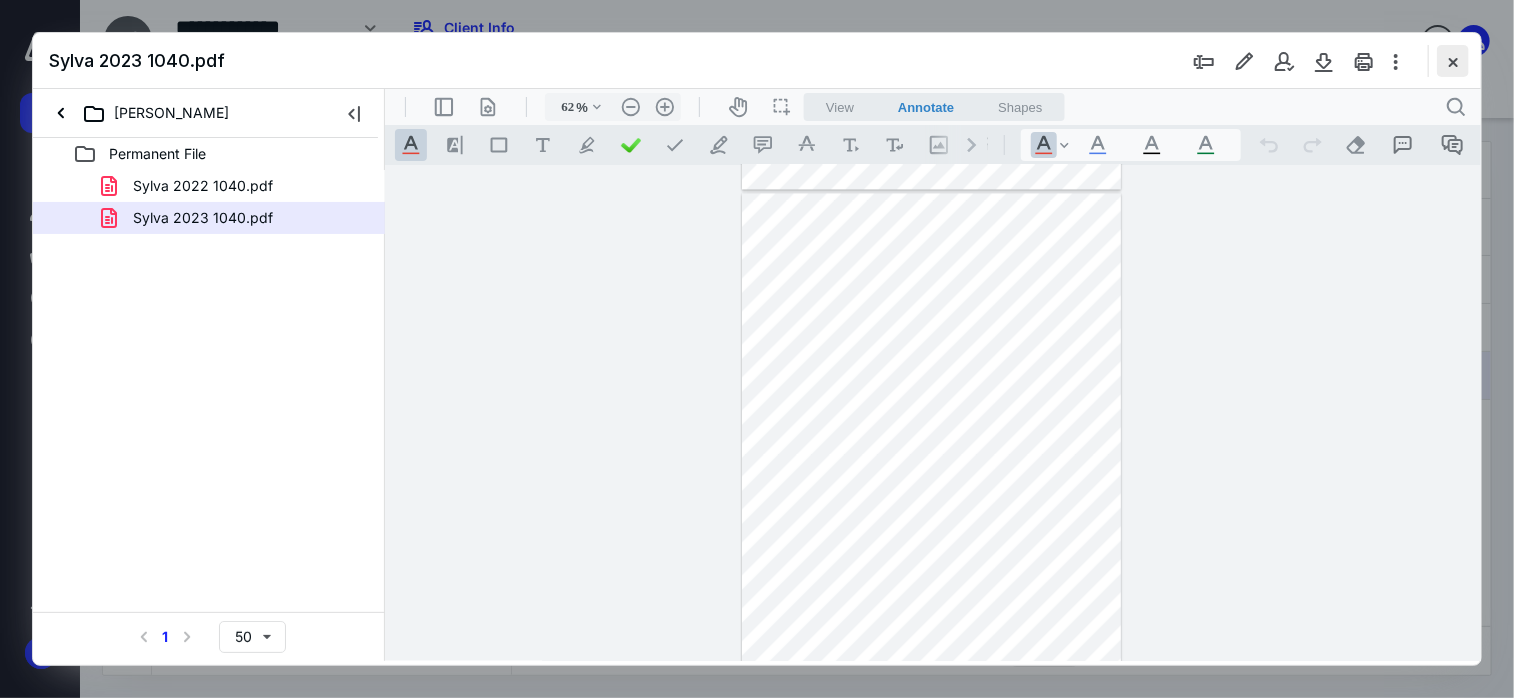 click at bounding box center (1453, 61) 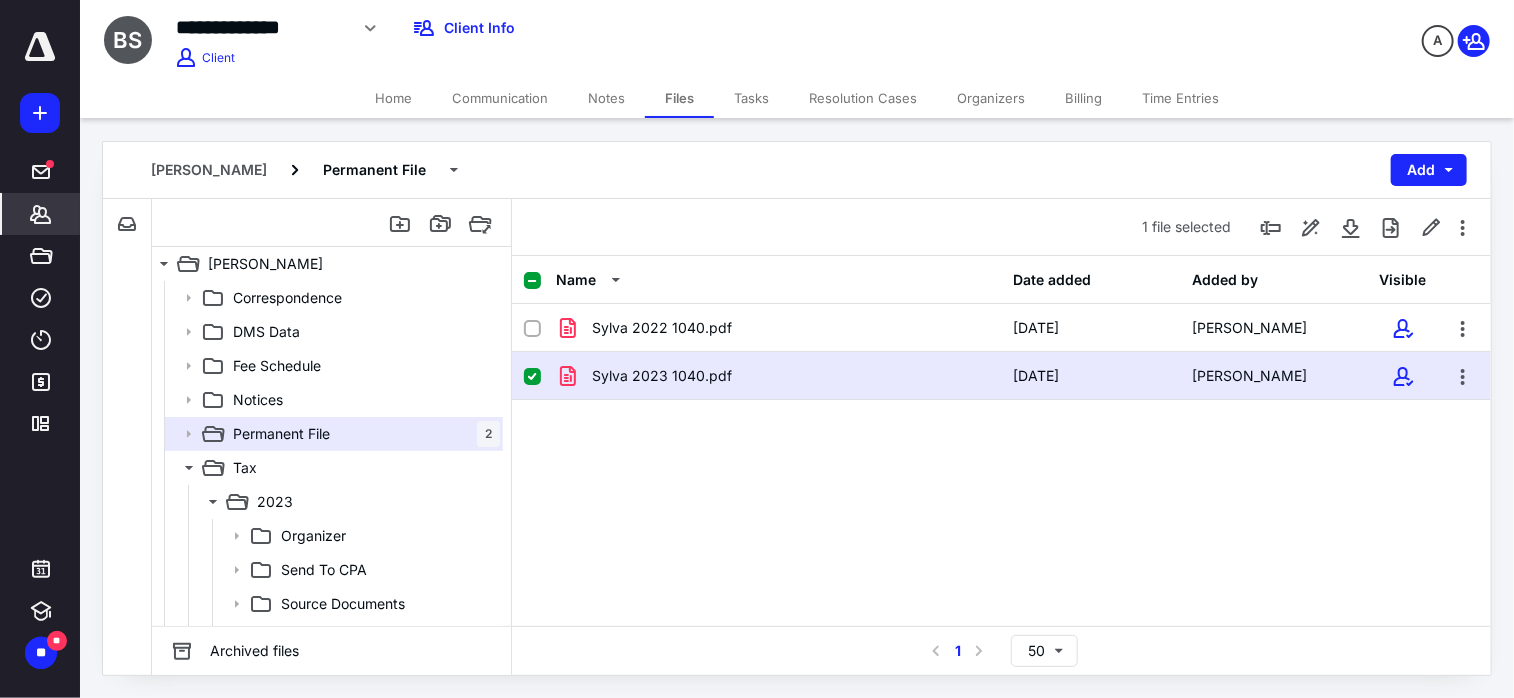 click on "*******" at bounding box center [41, 214] 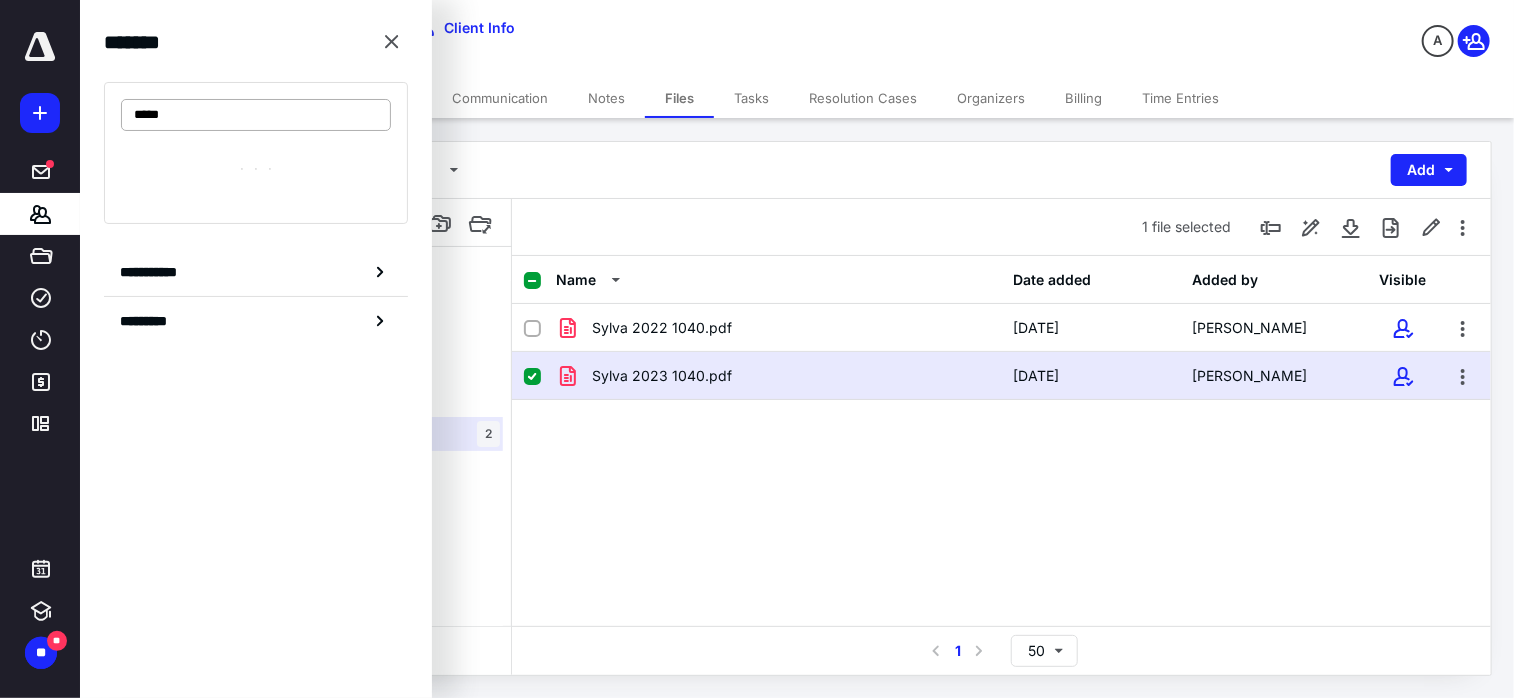 type on "******" 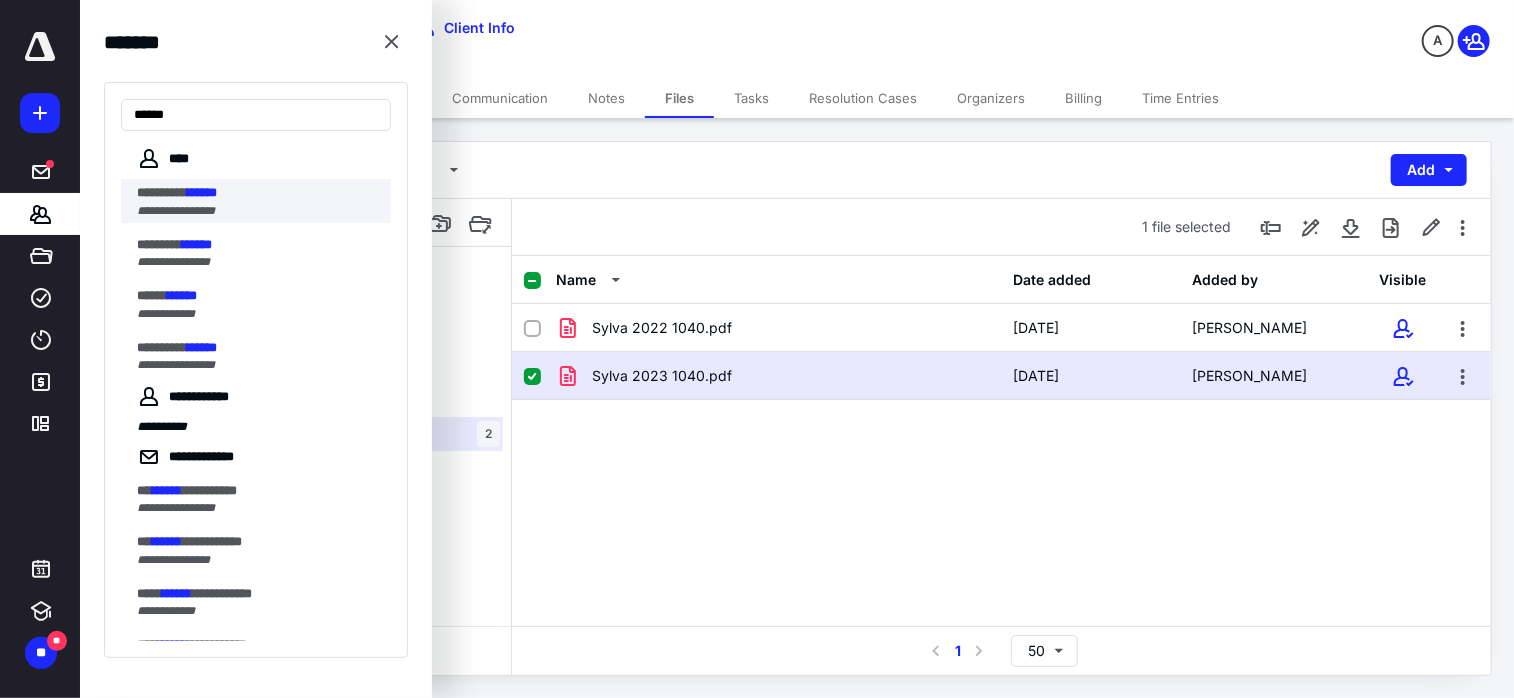 click on "*********" at bounding box center [162, 192] 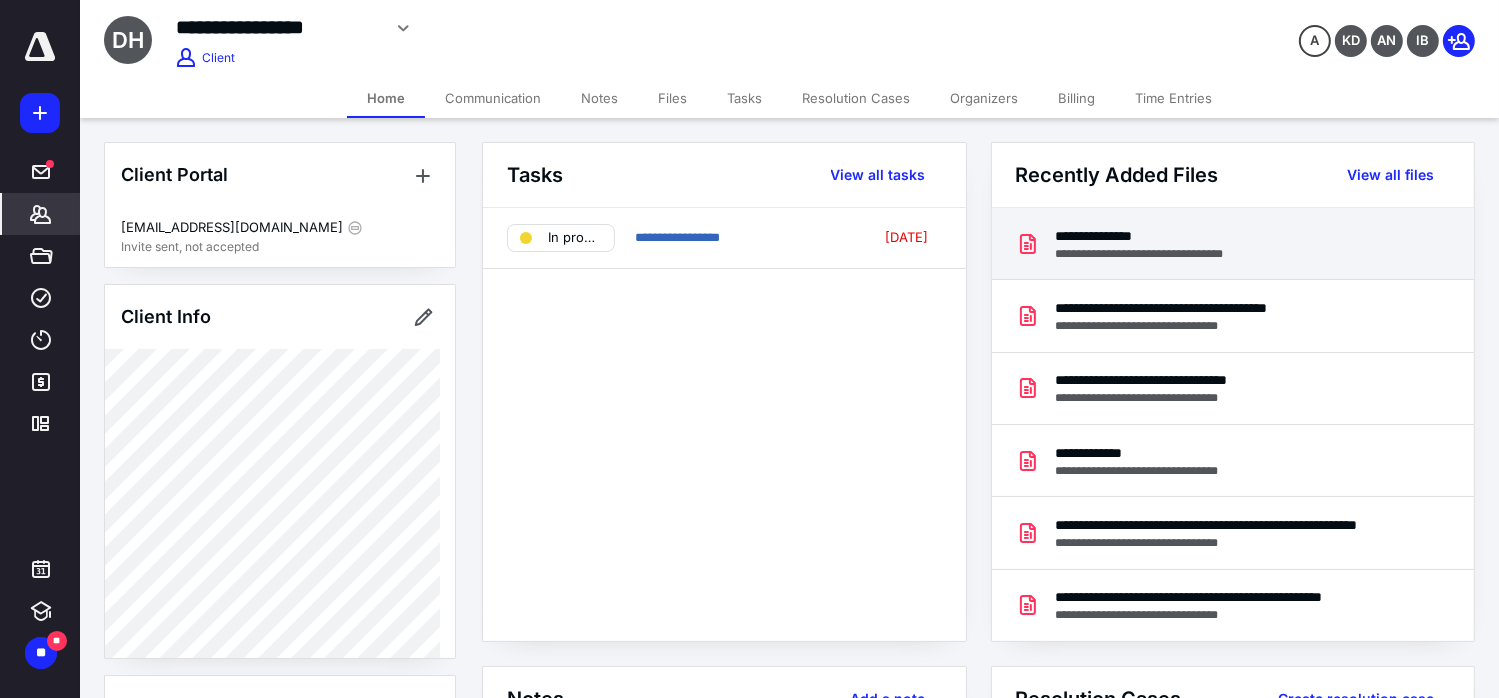 click on "**********" at bounding box center [1159, 236] 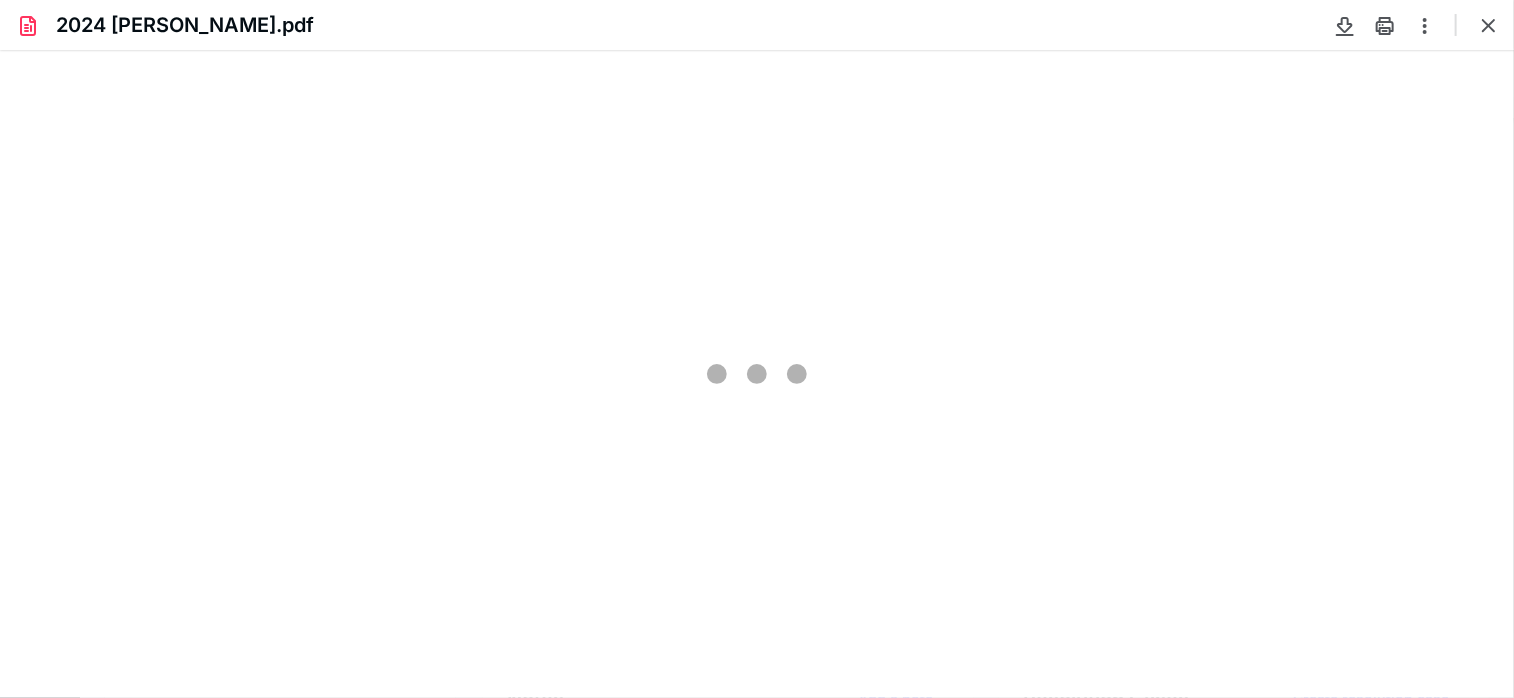 scroll, scrollTop: 0, scrollLeft: 0, axis: both 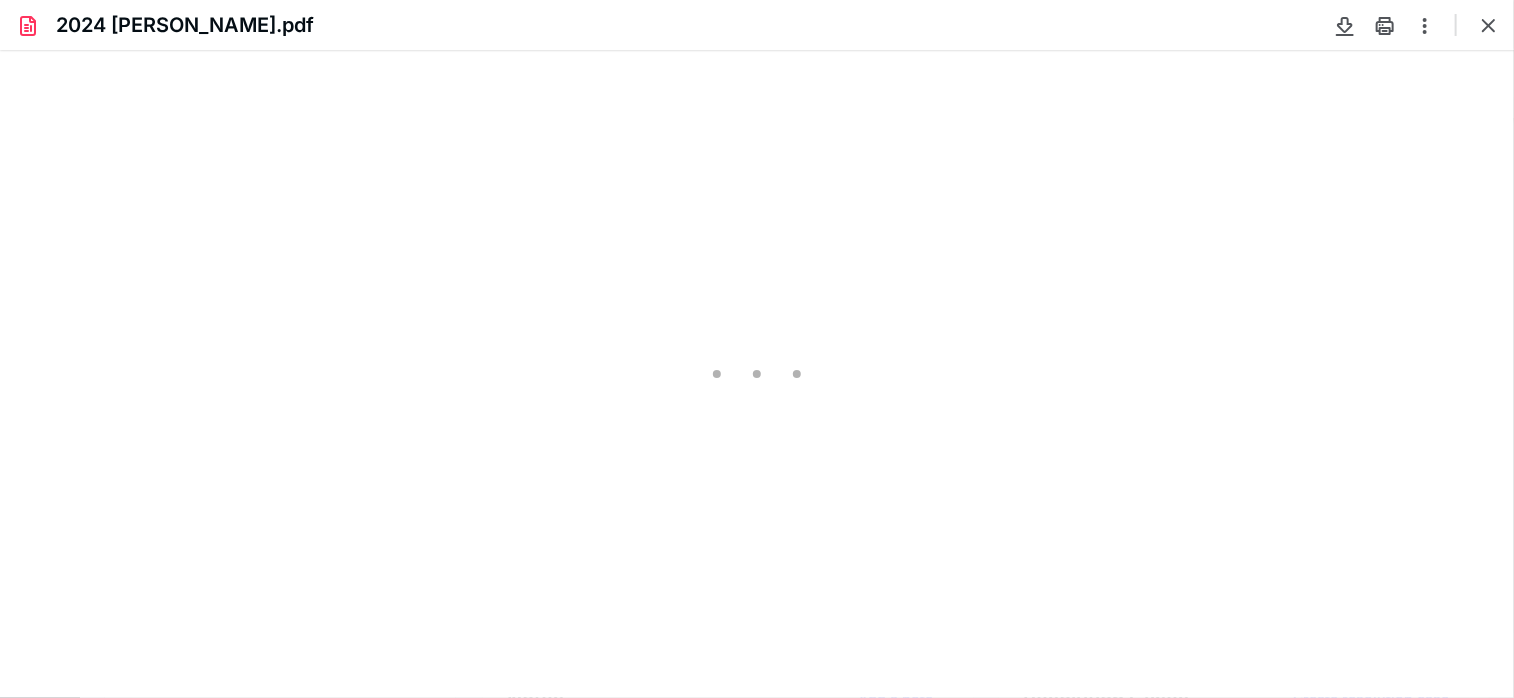 type on "77" 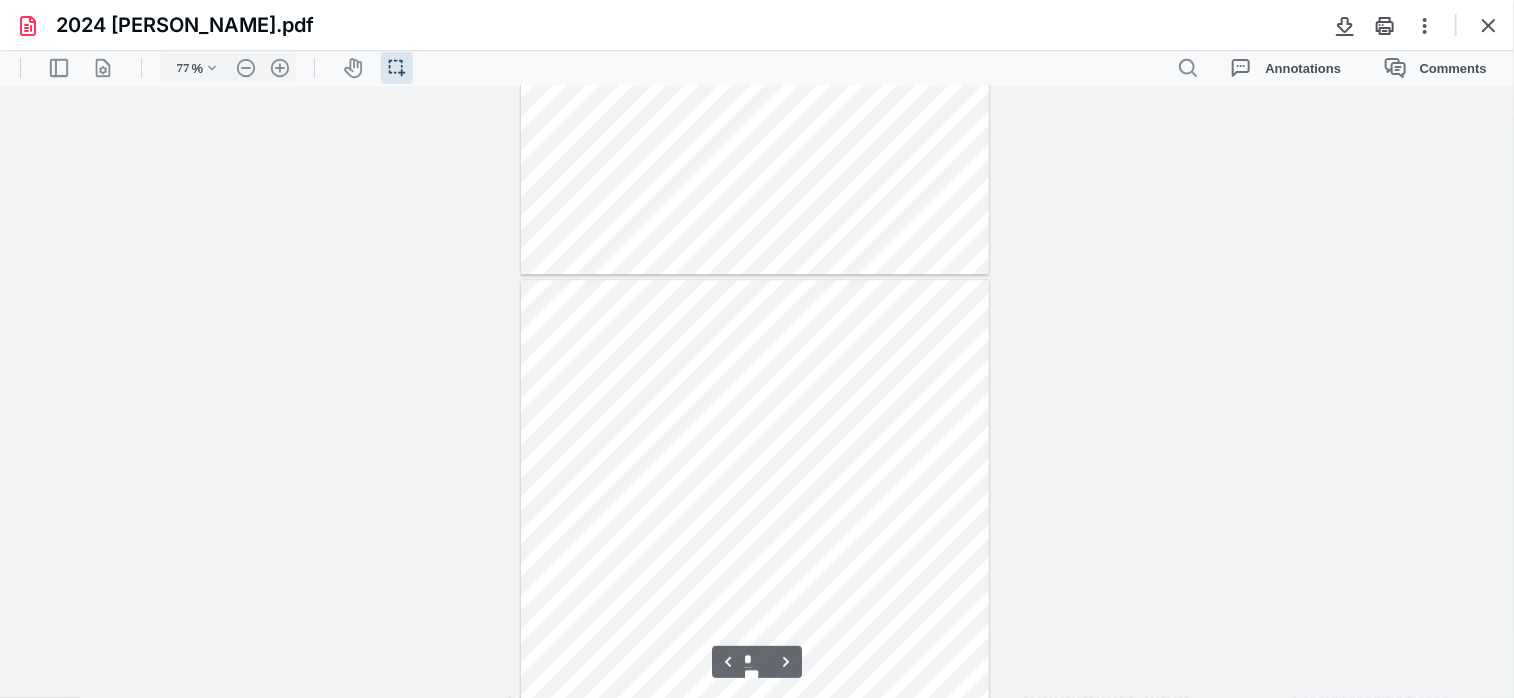 scroll, scrollTop: 3064, scrollLeft: 0, axis: vertical 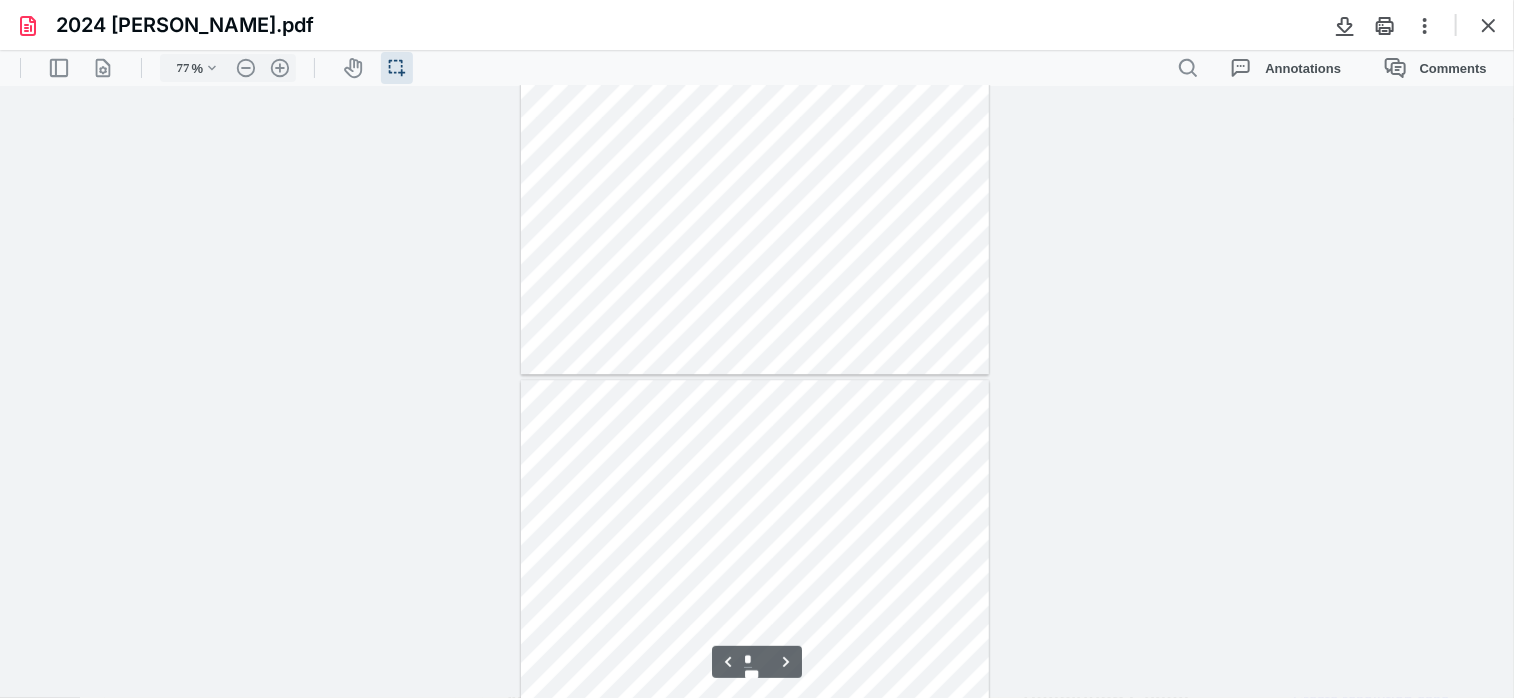 type on "*" 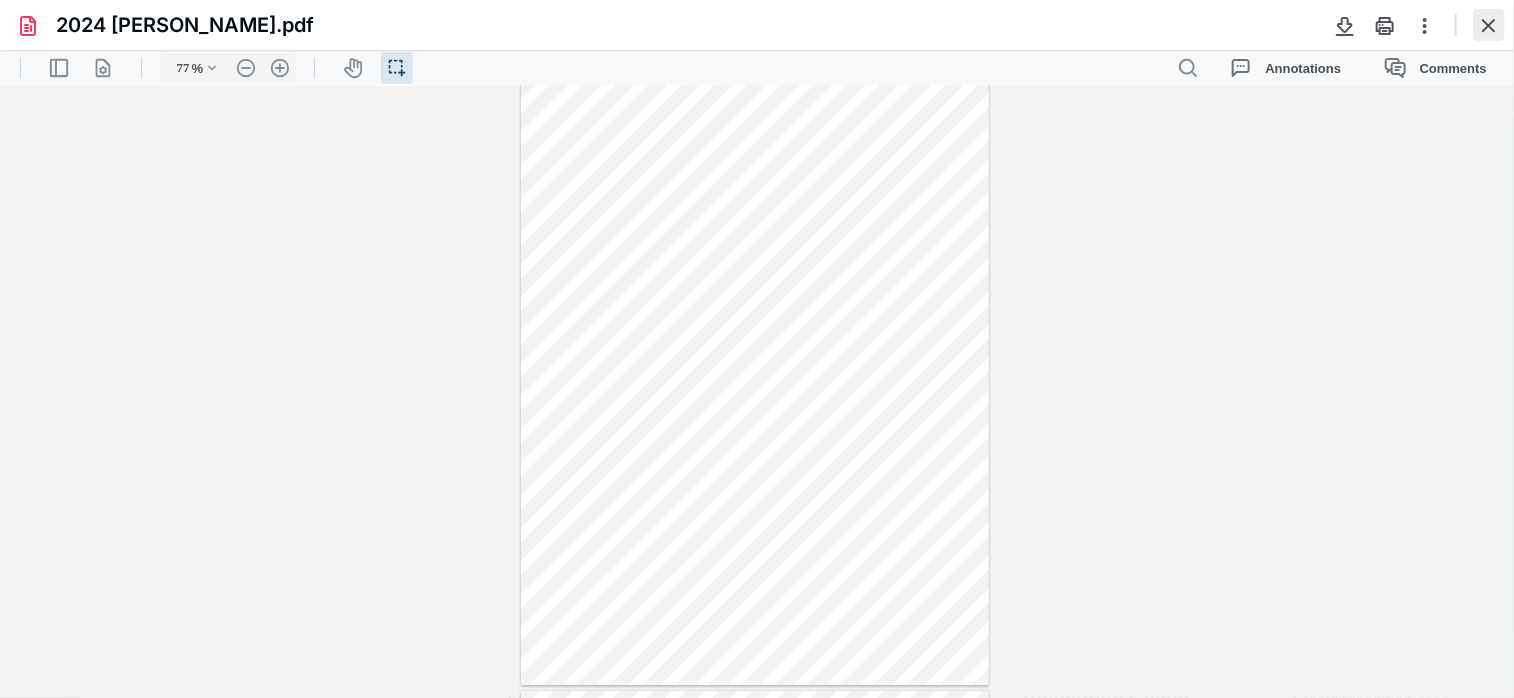 click at bounding box center (1489, 25) 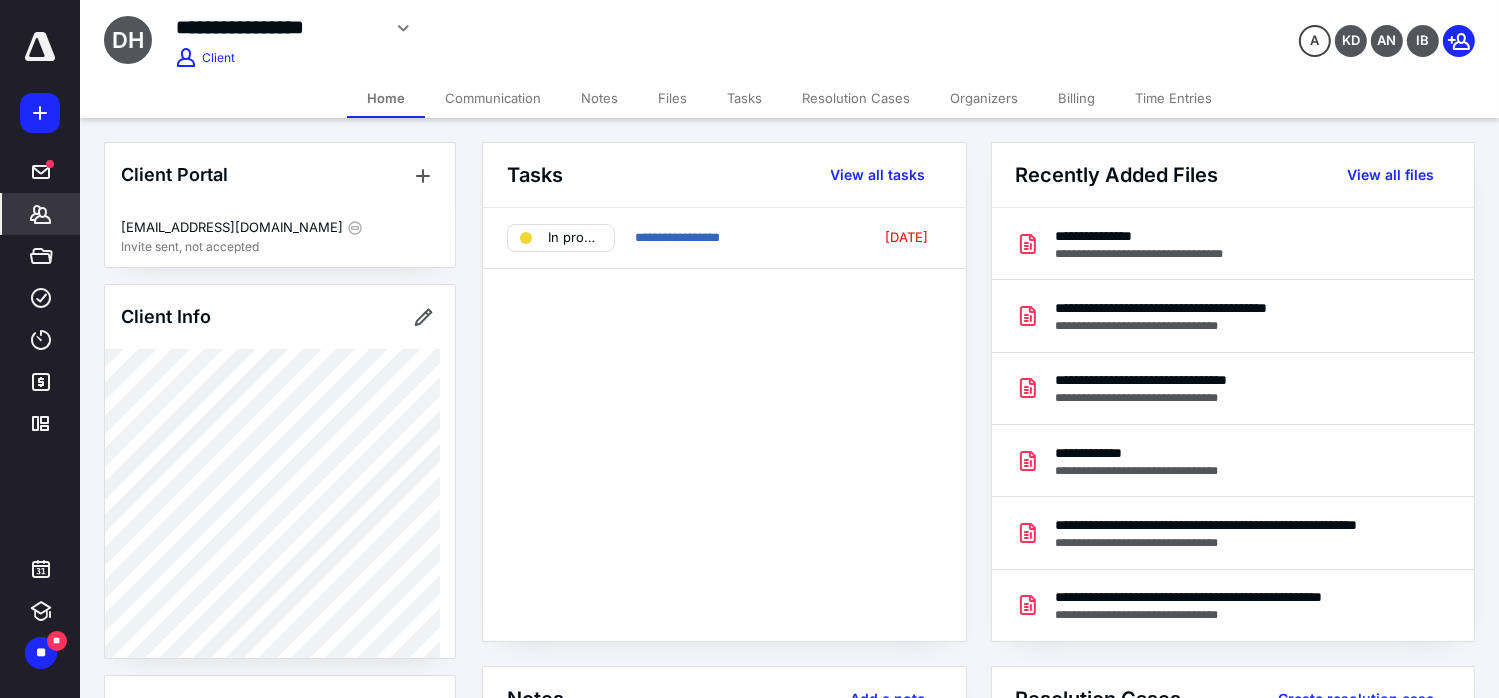click on "*******" at bounding box center [41, 214] 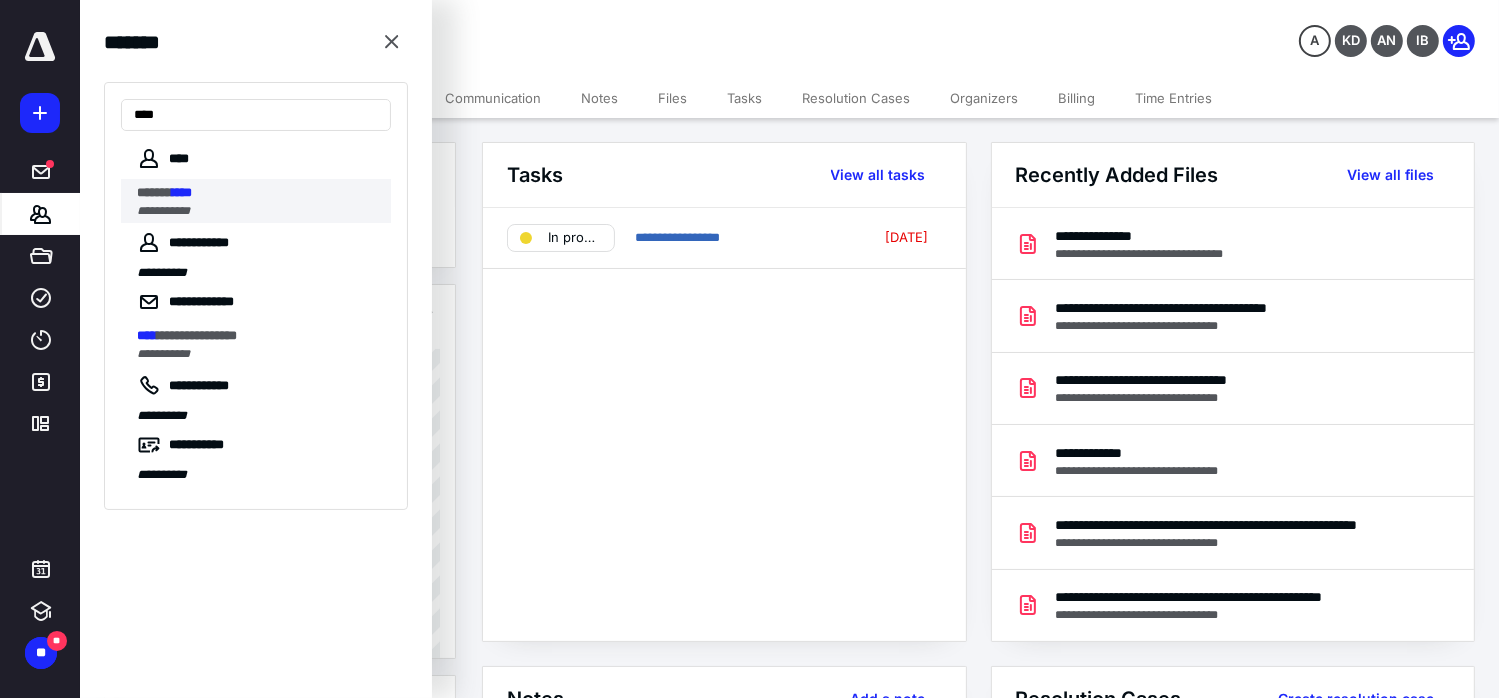 type on "****" 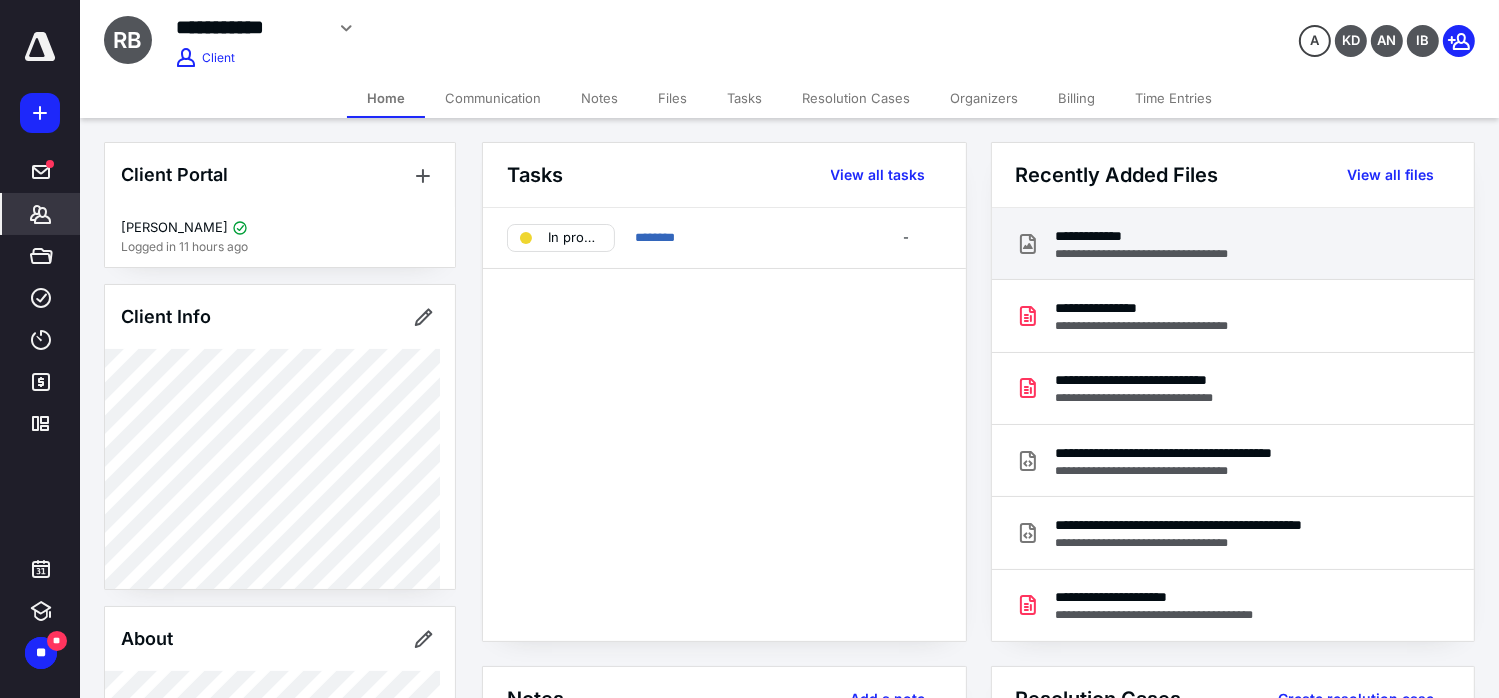 click on "**********" at bounding box center [1161, 254] 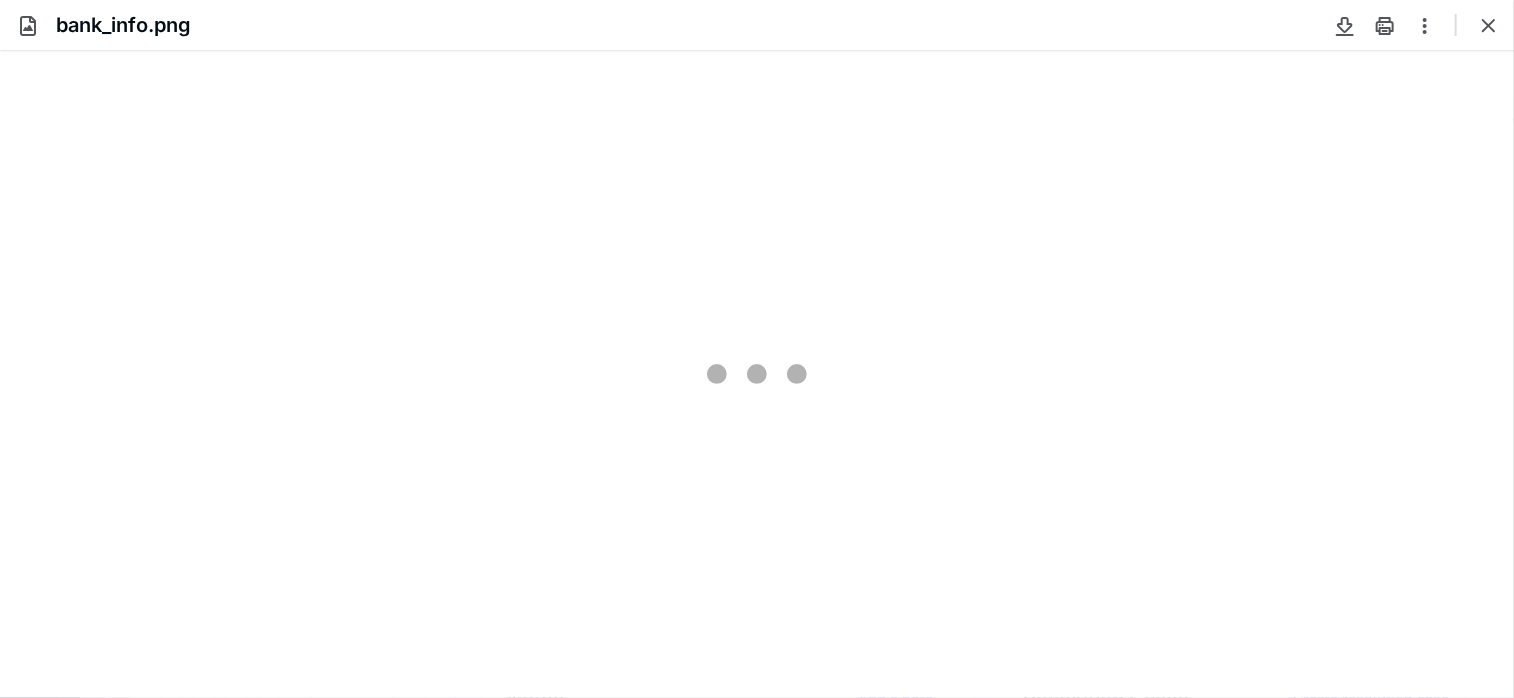 scroll, scrollTop: 0, scrollLeft: 0, axis: both 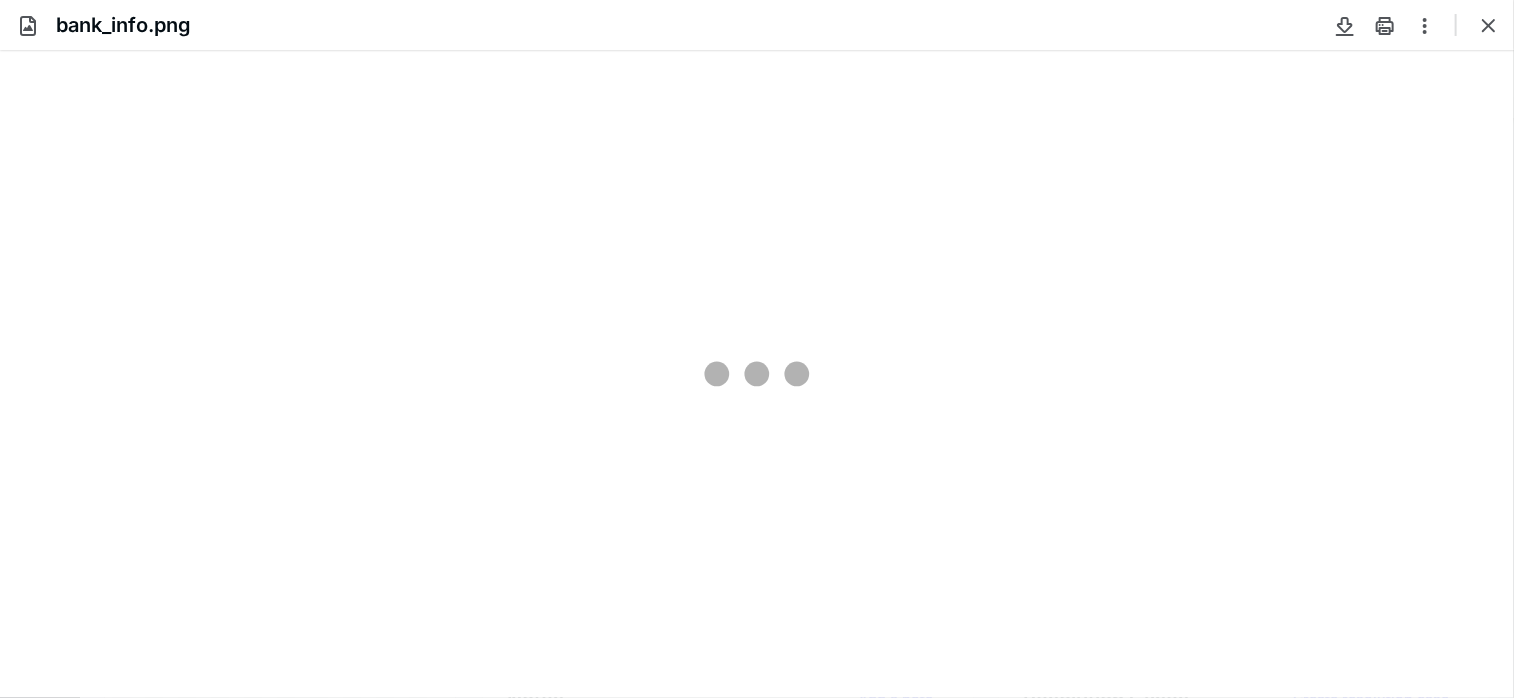 type on "243" 